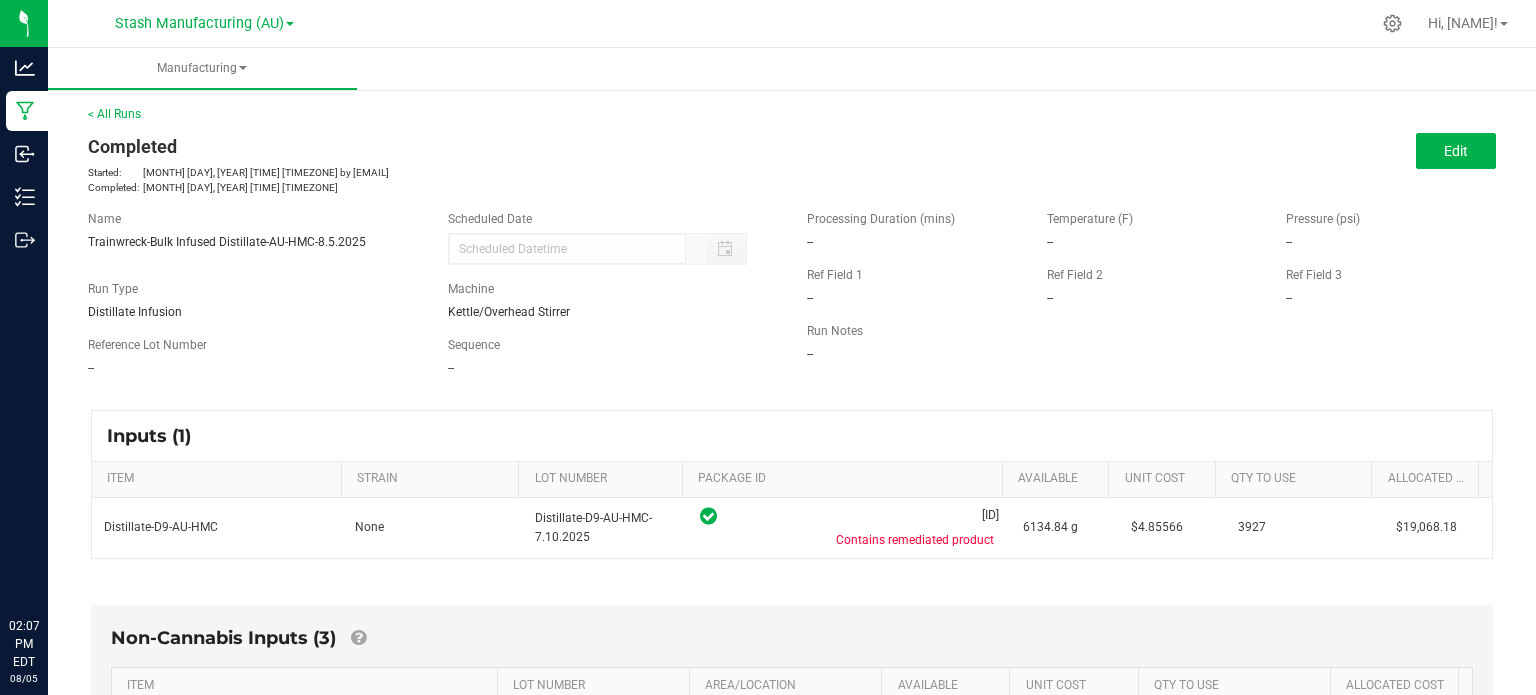 scroll, scrollTop: 0, scrollLeft: 0, axis: both 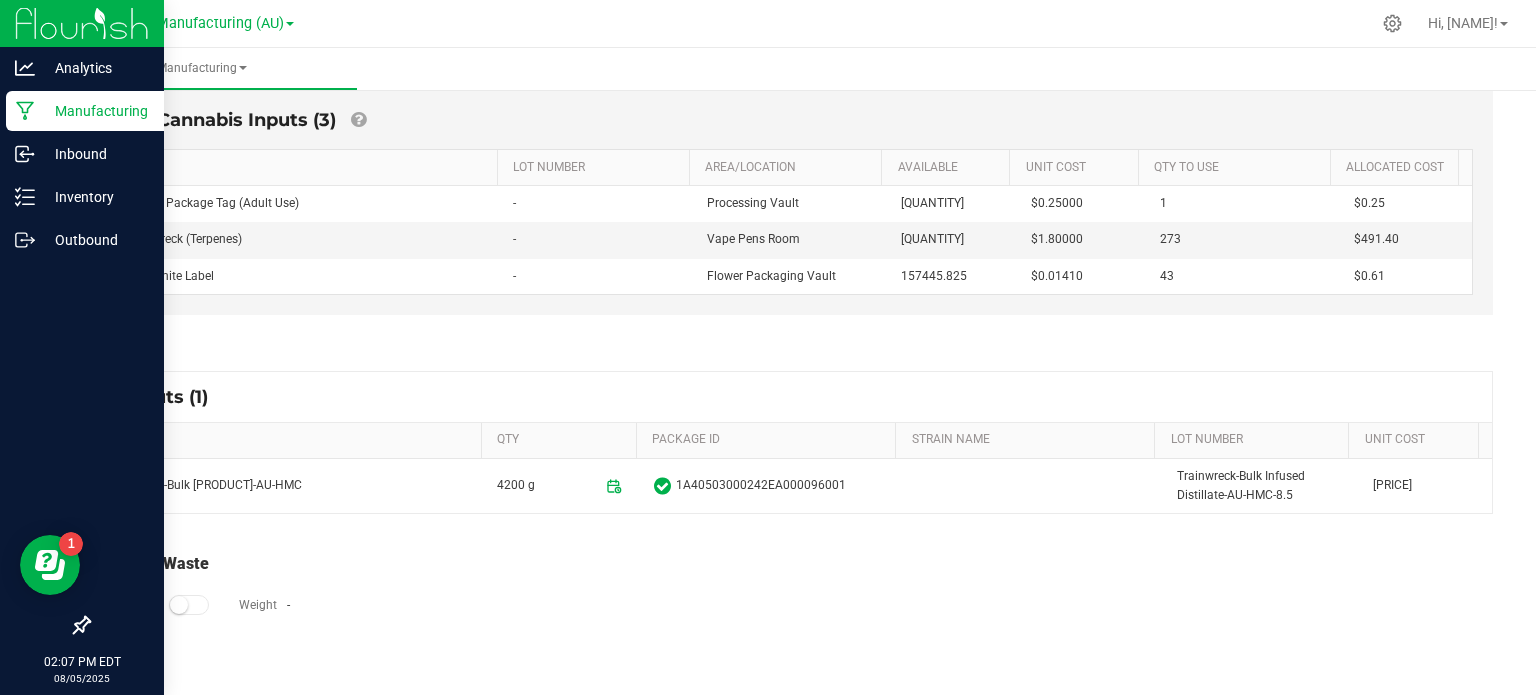 click 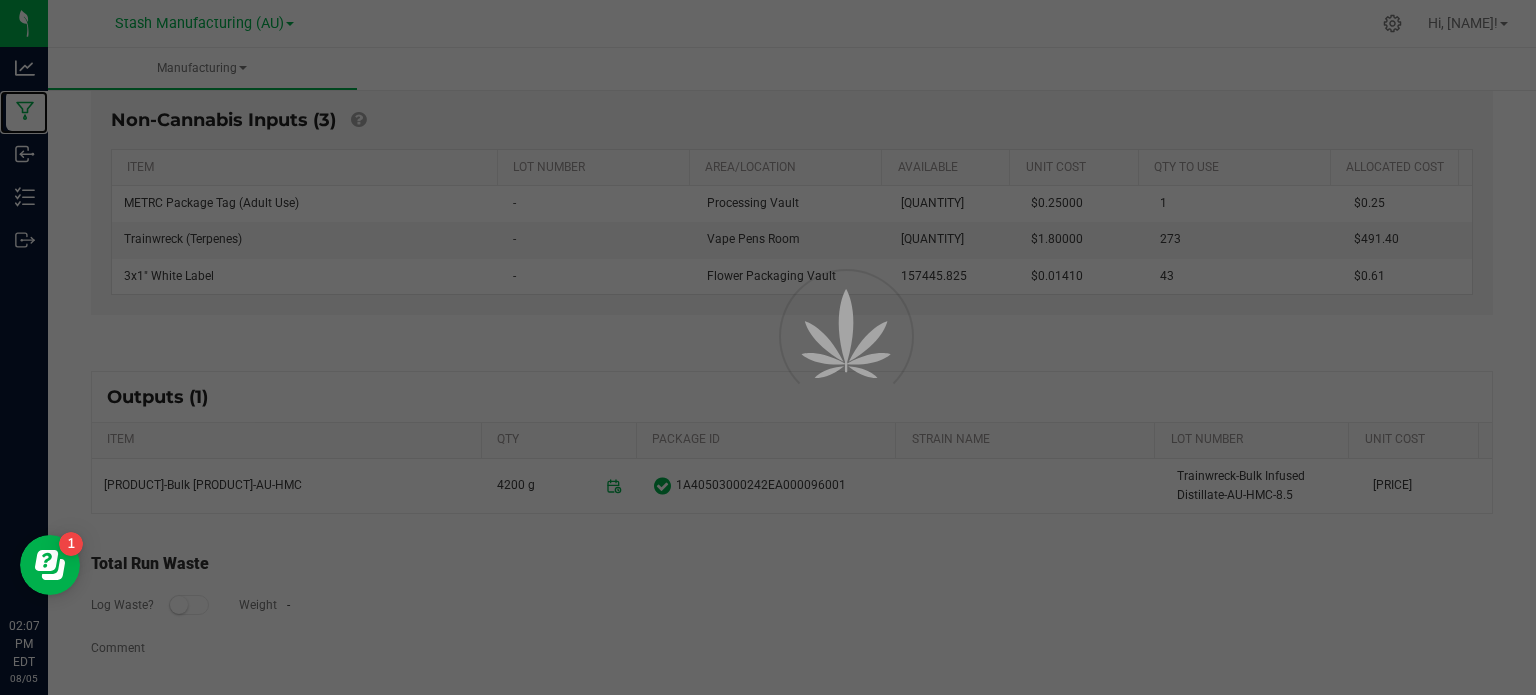 scroll, scrollTop: 0, scrollLeft: 0, axis: both 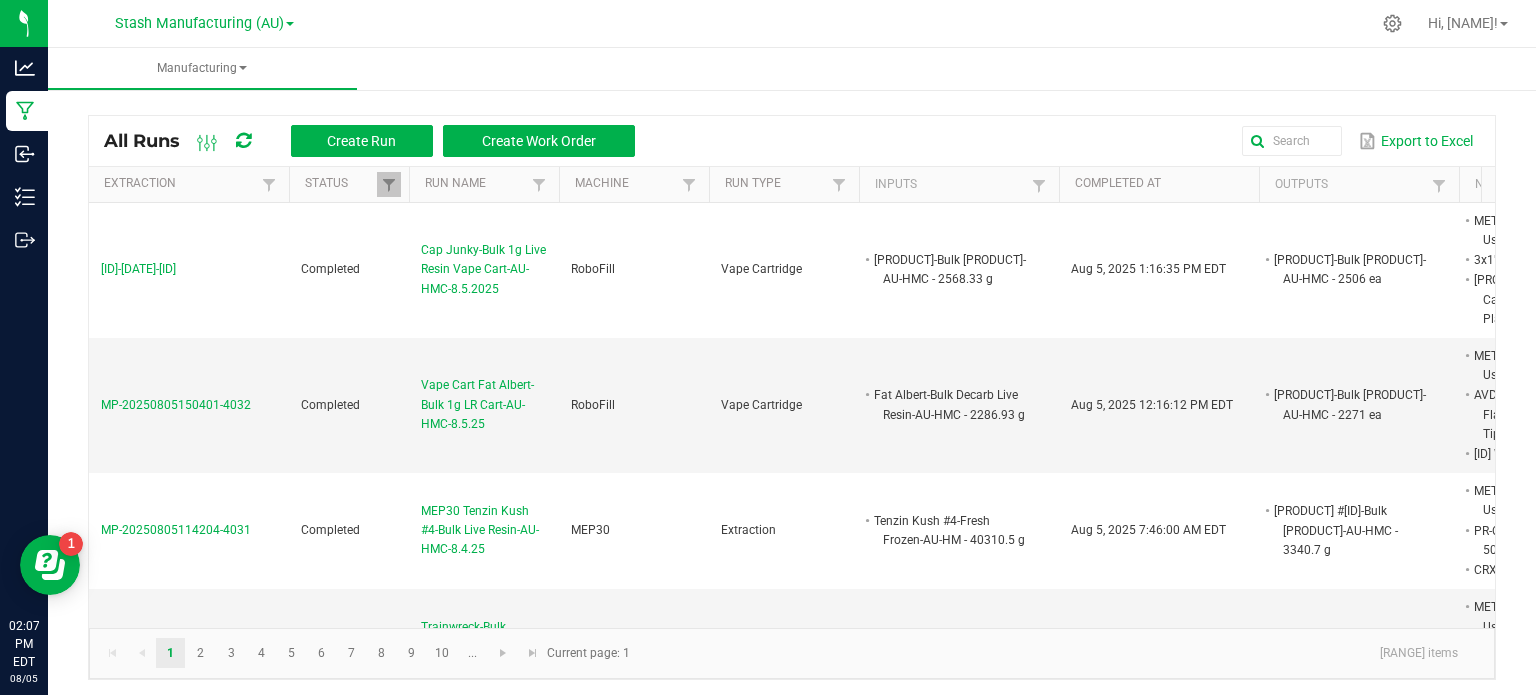 click on "All Runs   Create Run   Create Work Order   Export to Excel" at bounding box center [792, 141] 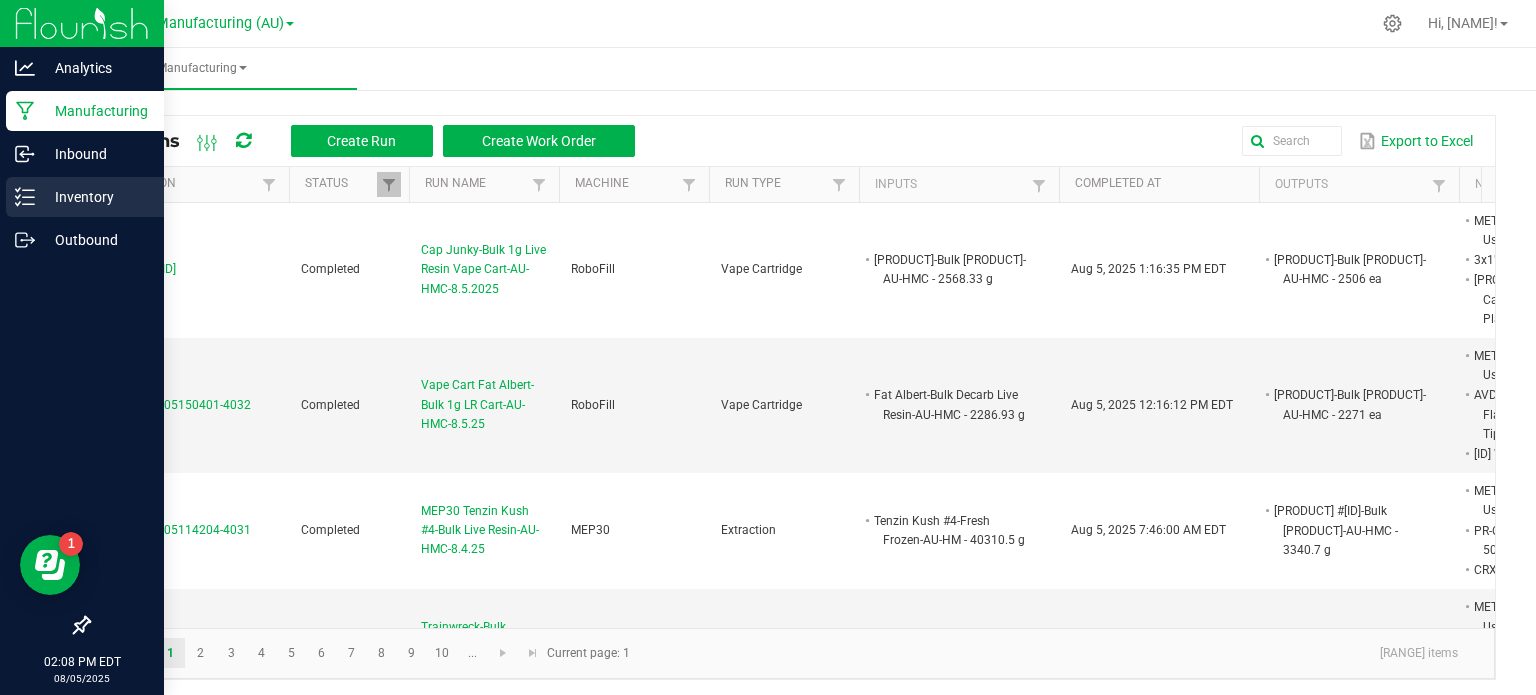 drag, startPoint x: 688, startPoint y: 126, endPoint x: 40, endPoint y: 199, distance: 652.09894 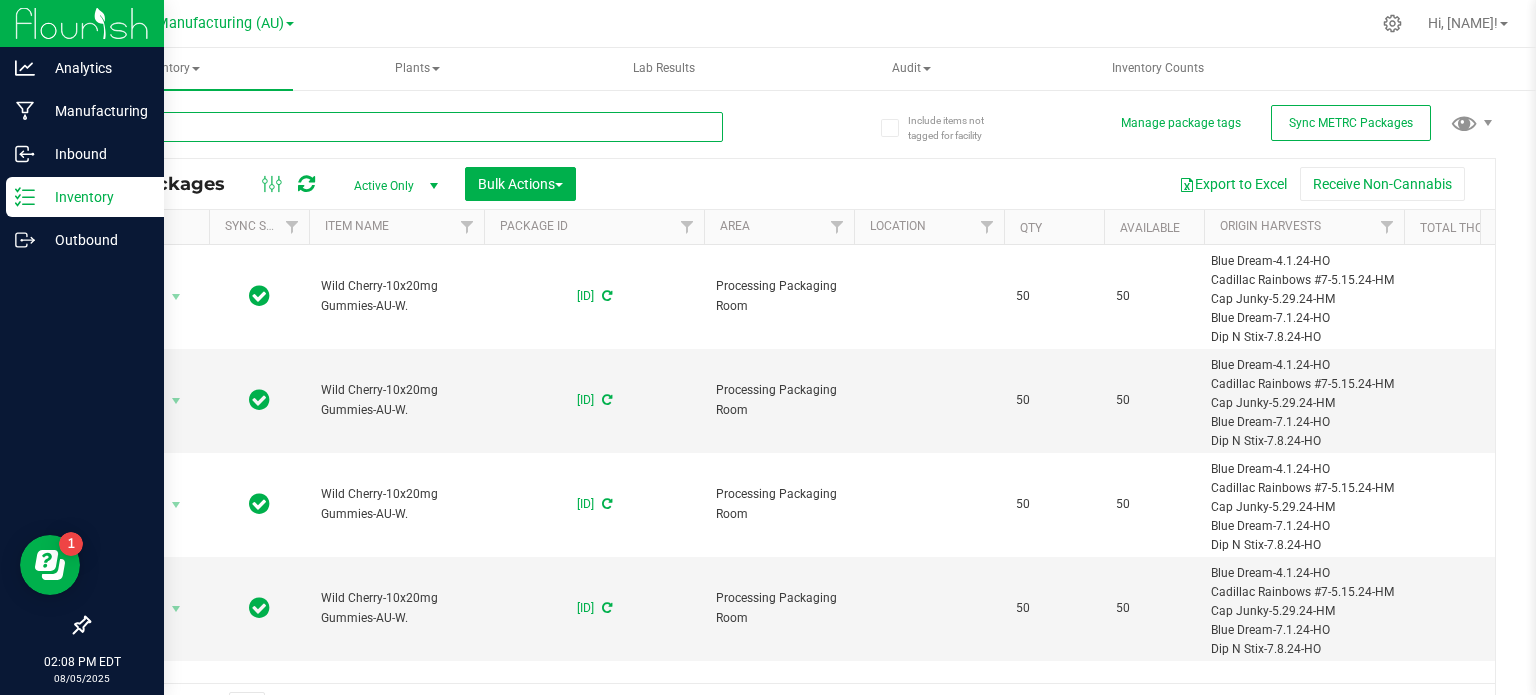 click at bounding box center (405, 127) 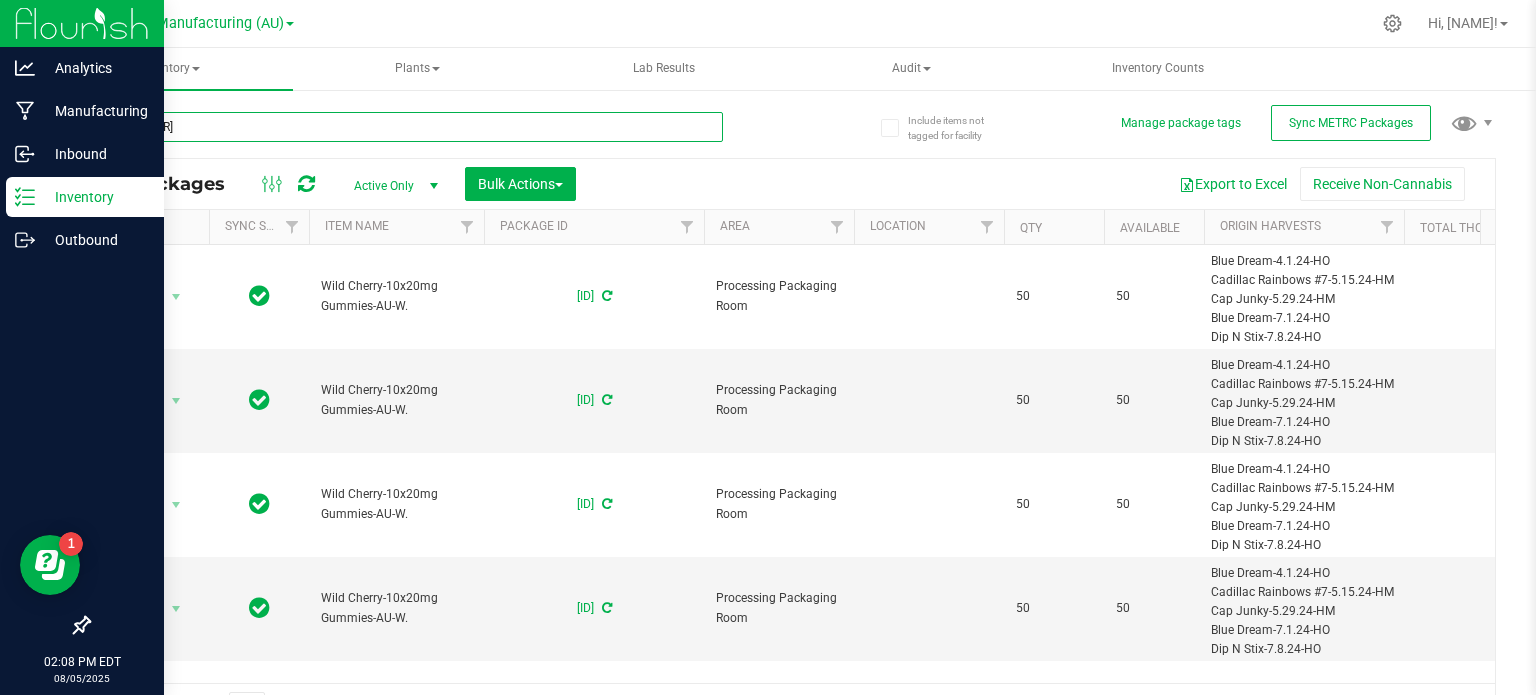type on "92655" 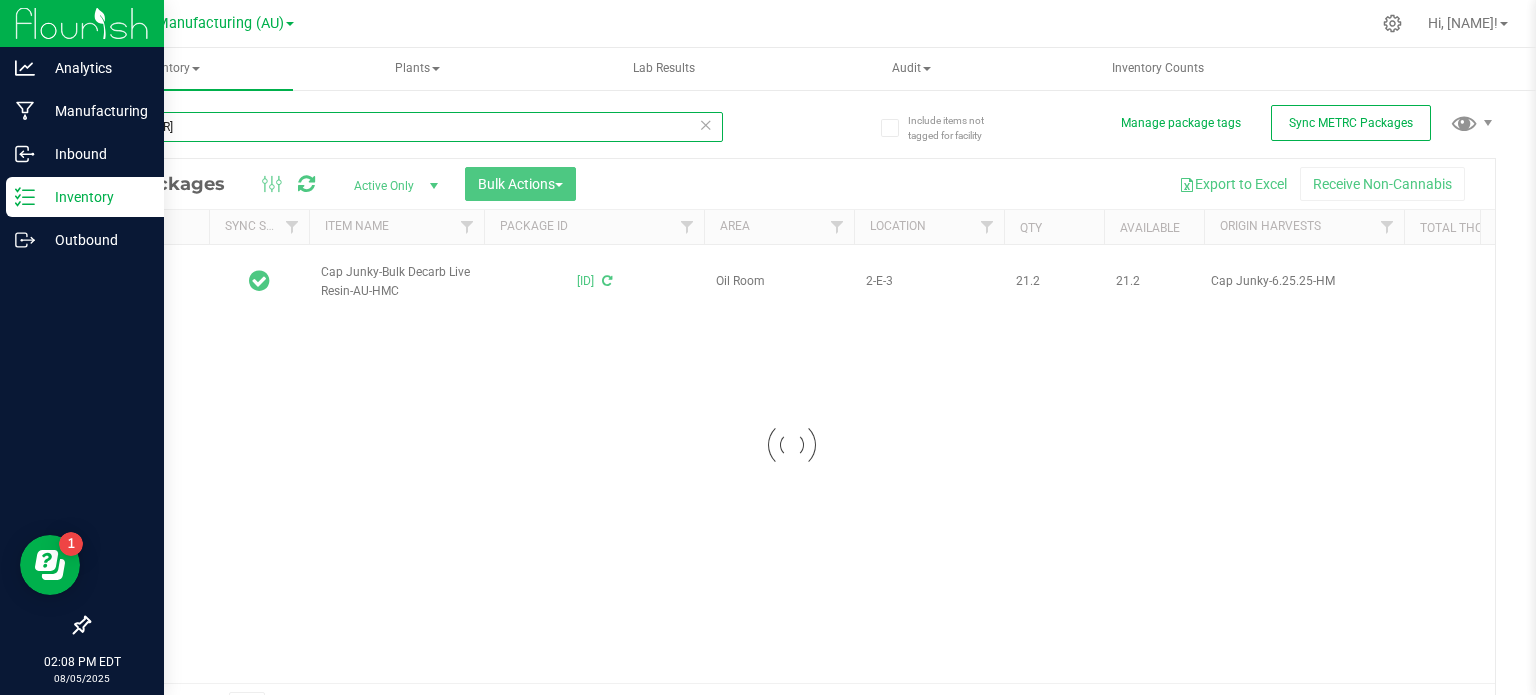 type on "2025-07-09" 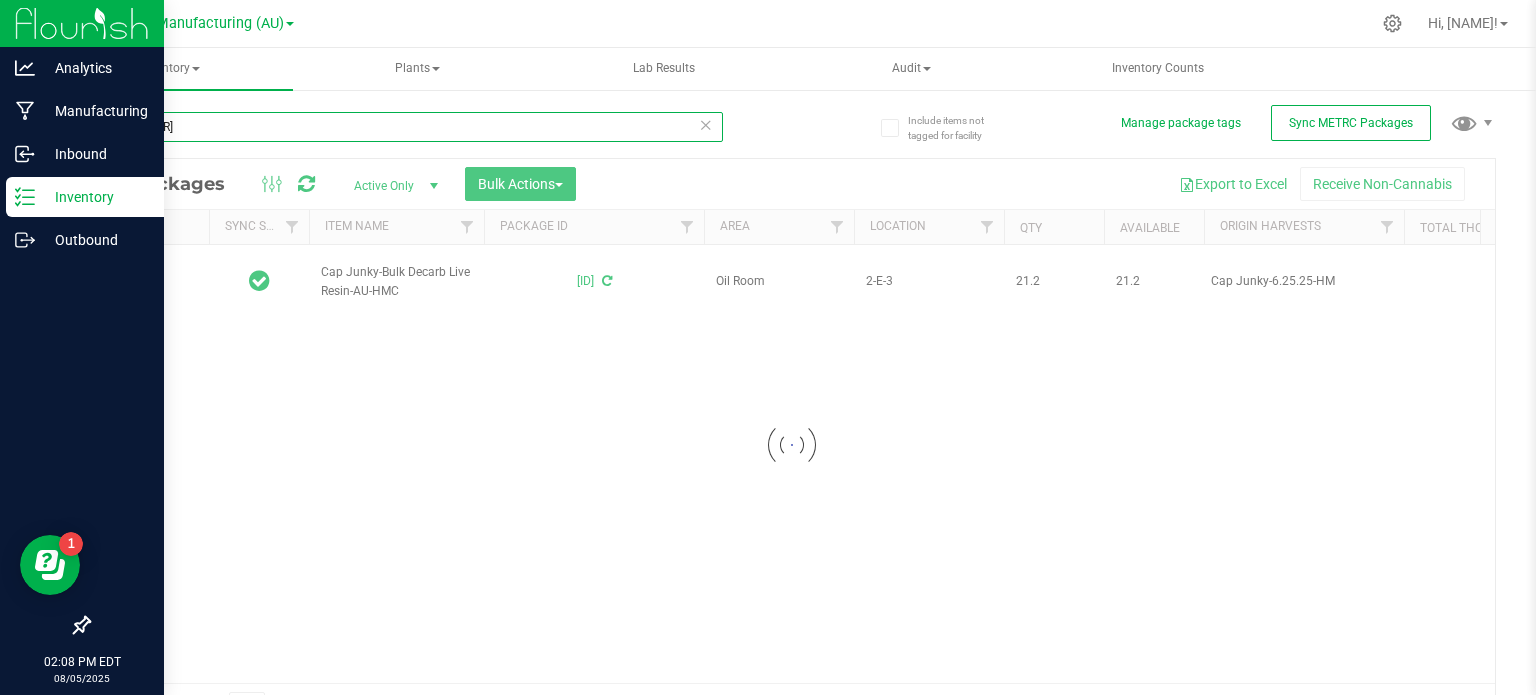 type on "2027-07-09" 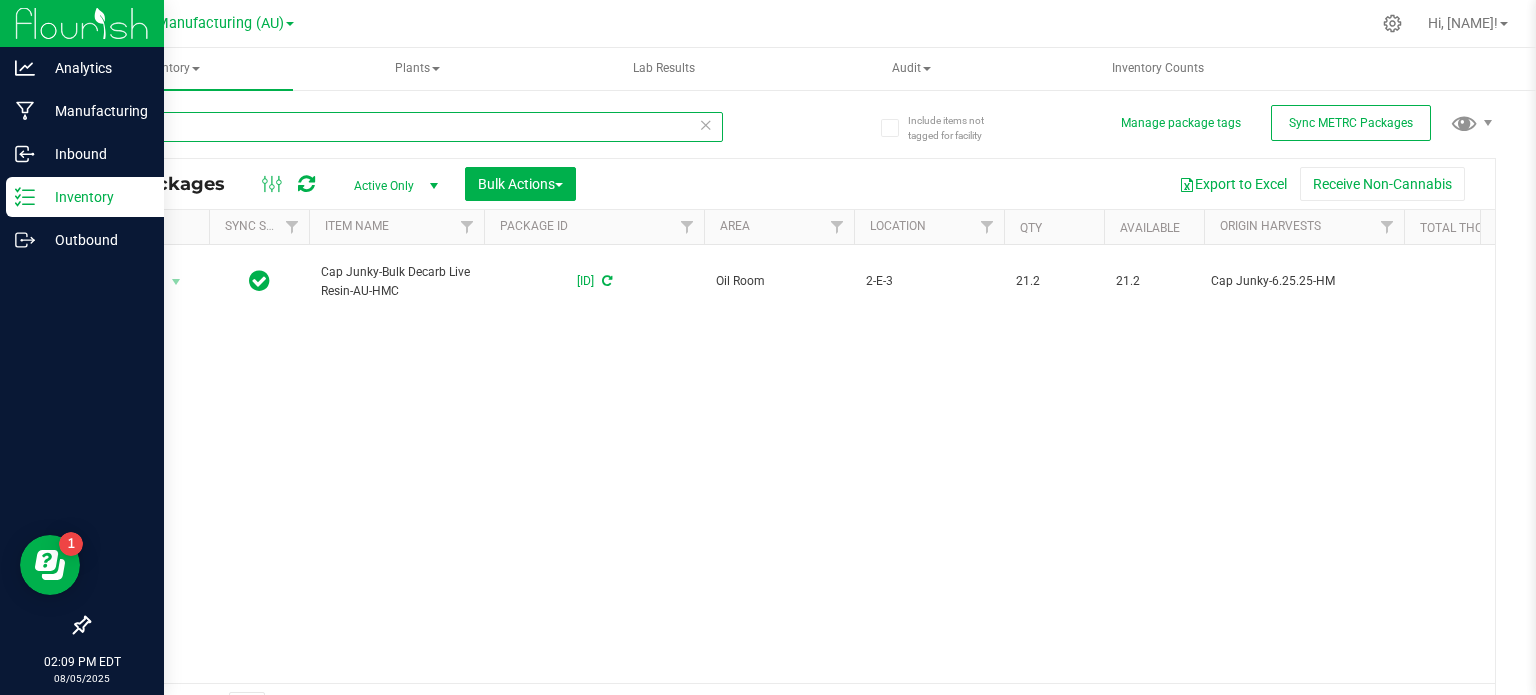 type on "96107" 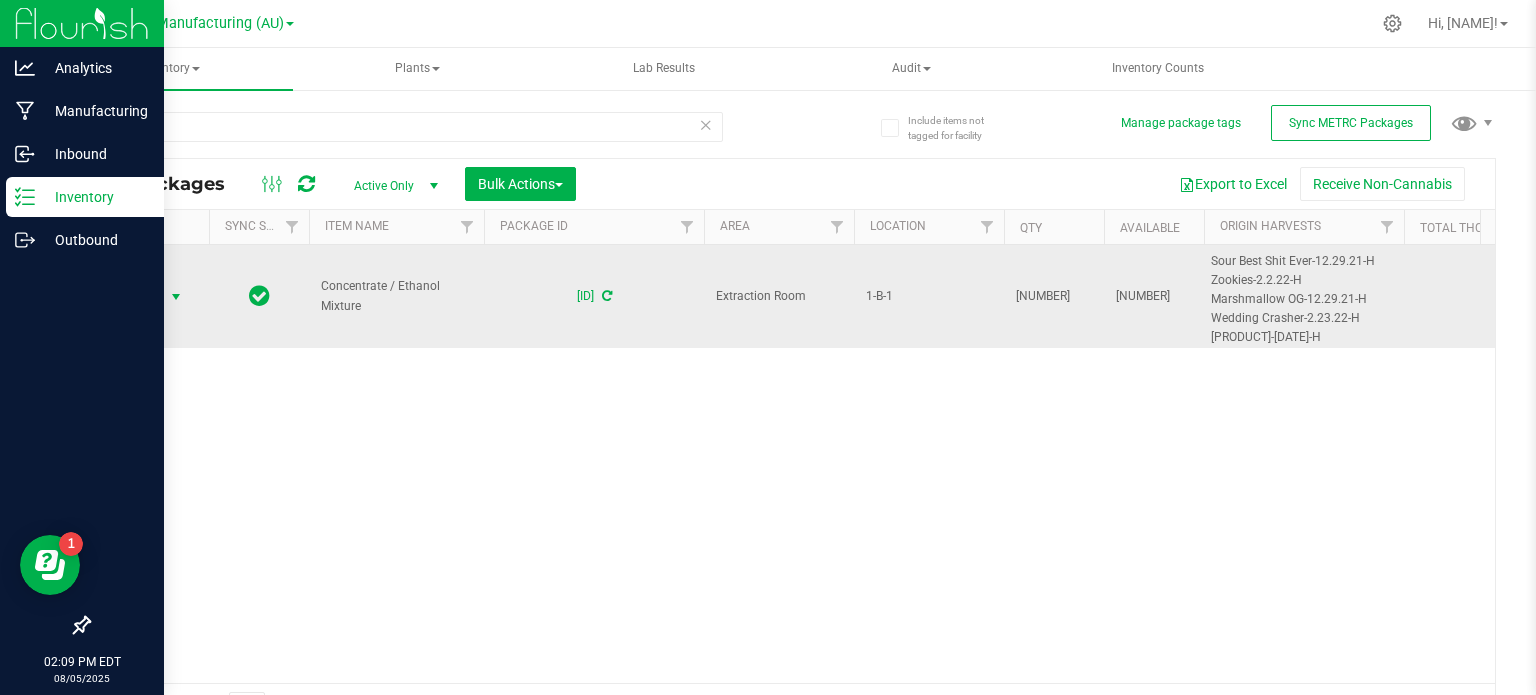 click on "Action" at bounding box center (136, 297) 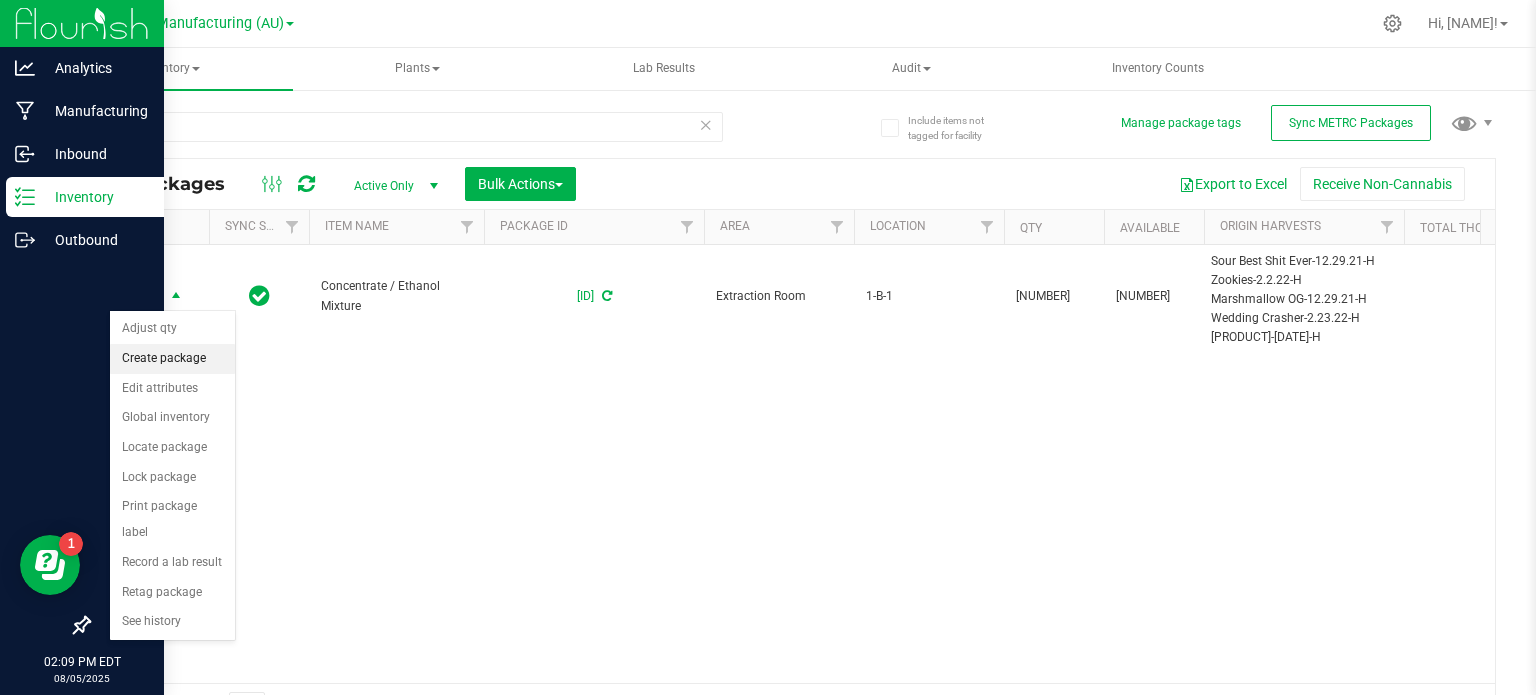 click on "Create package" at bounding box center (172, 359) 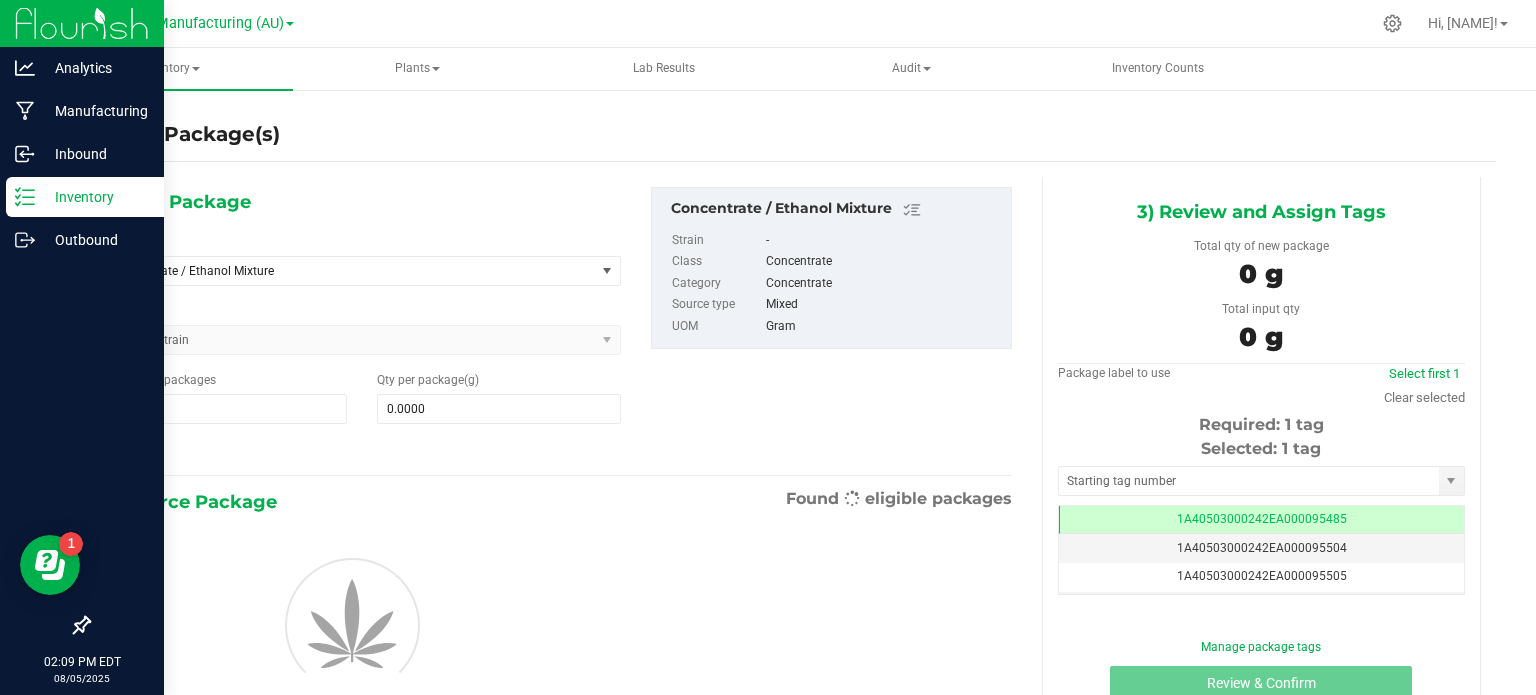 scroll, scrollTop: 0, scrollLeft: 0, axis: both 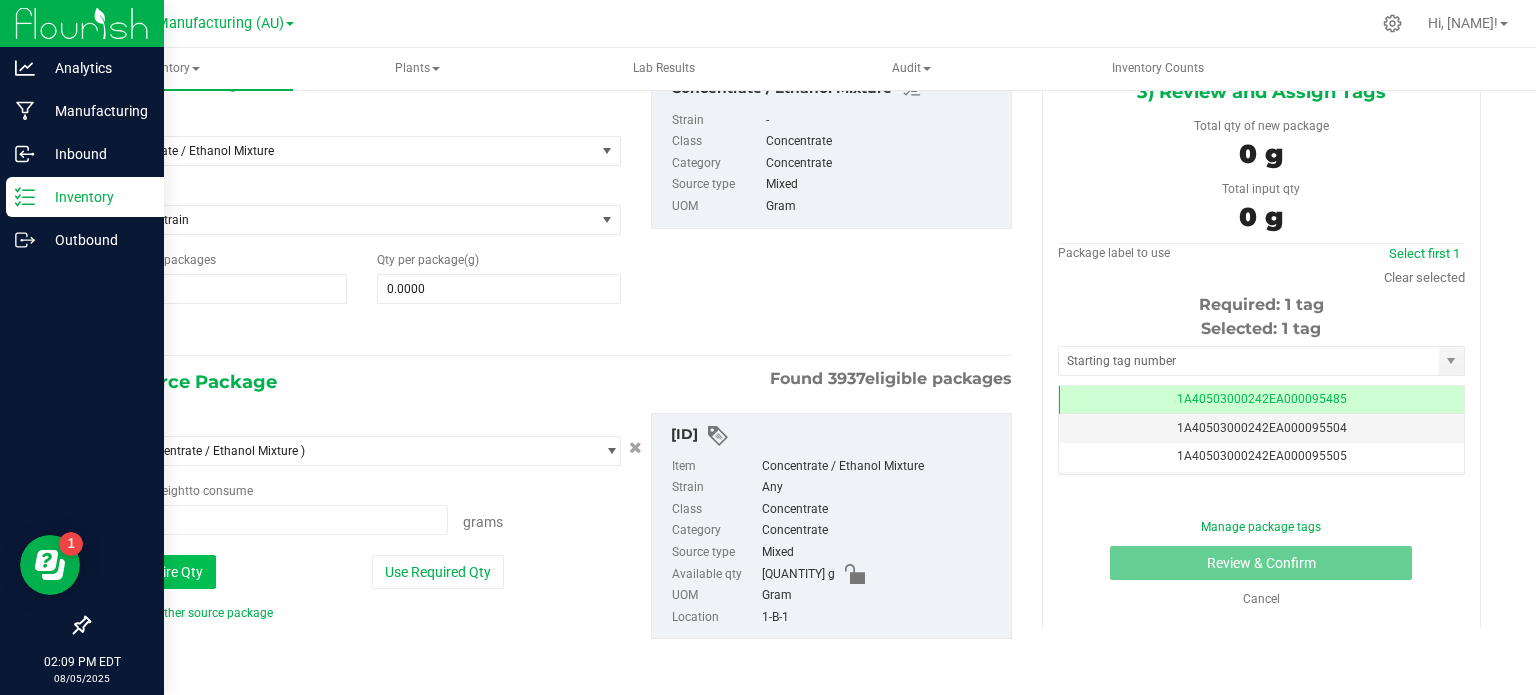click on "Use Entire Qty" at bounding box center [159, 572] 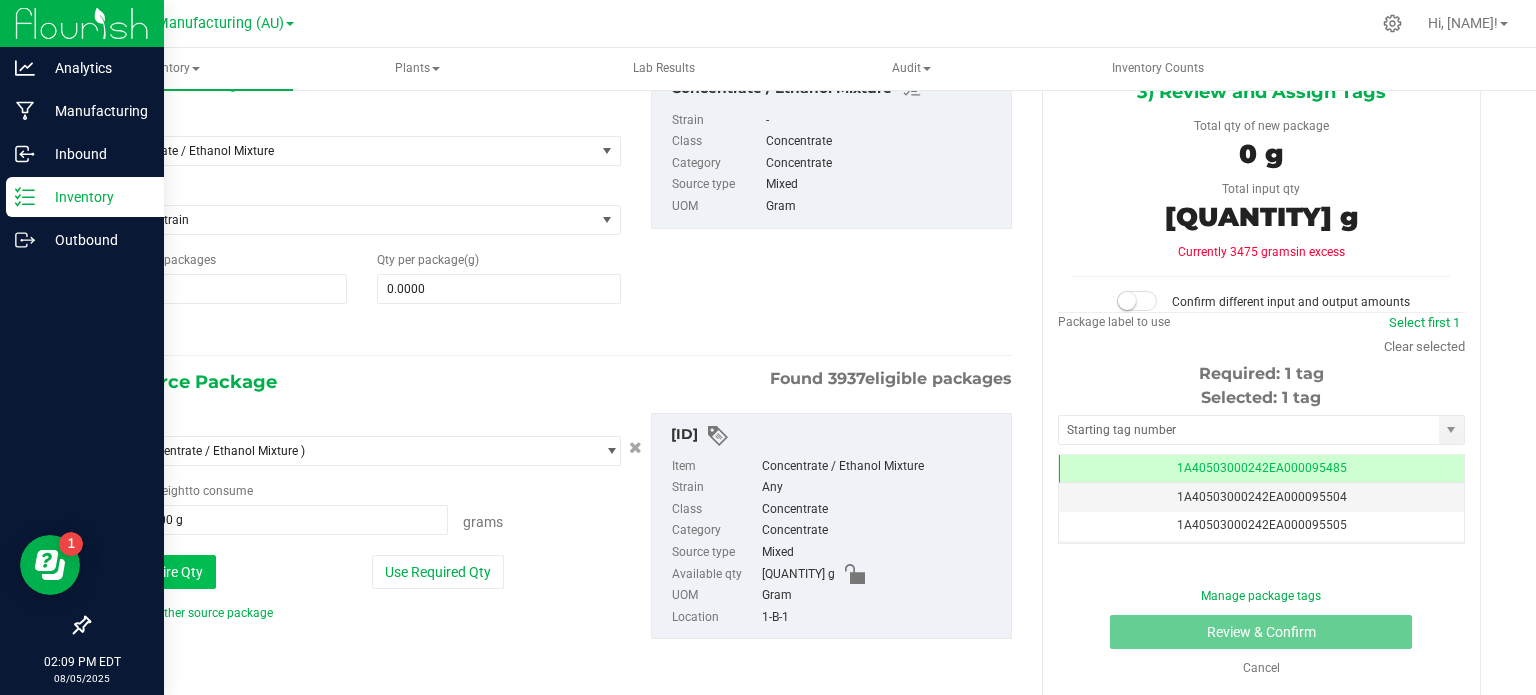 click on "Use Entire Qty" at bounding box center [159, 572] 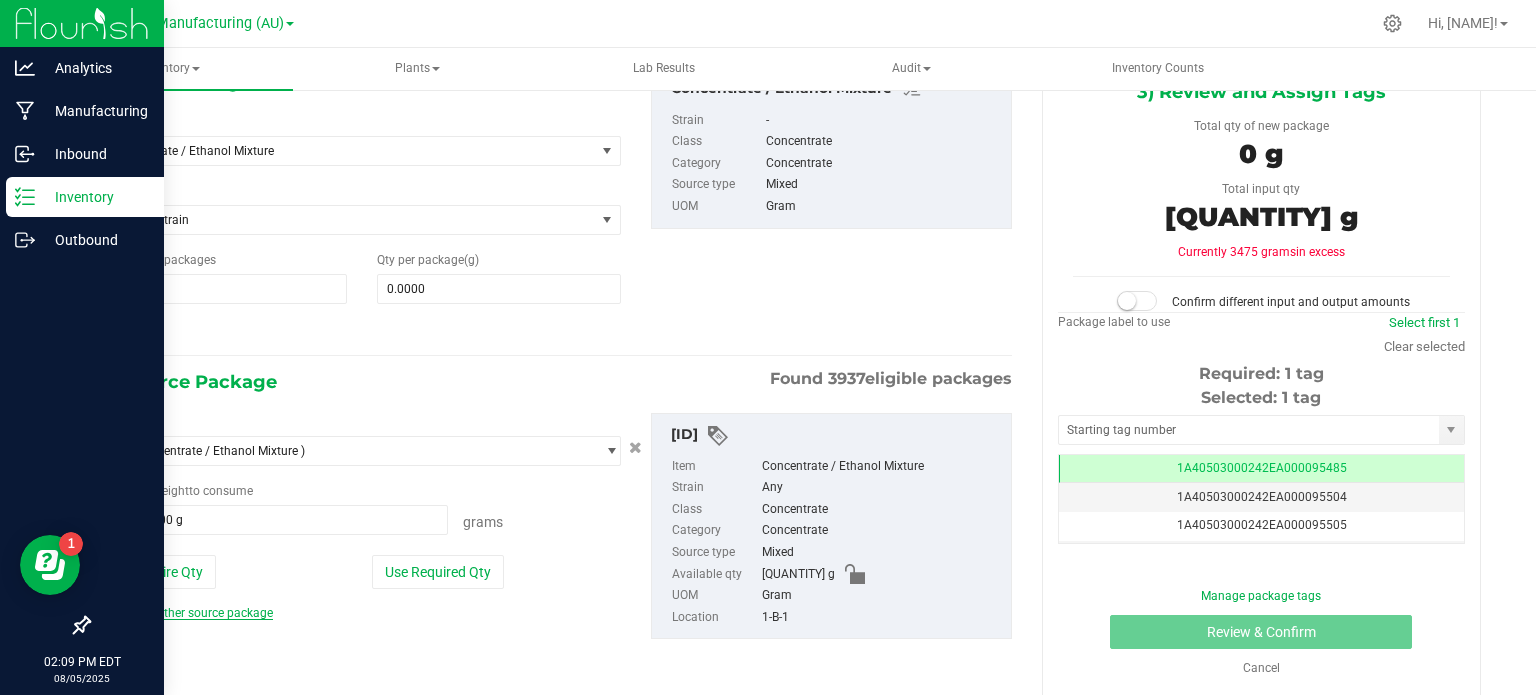 click on "Add another source package" at bounding box center [188, 613] 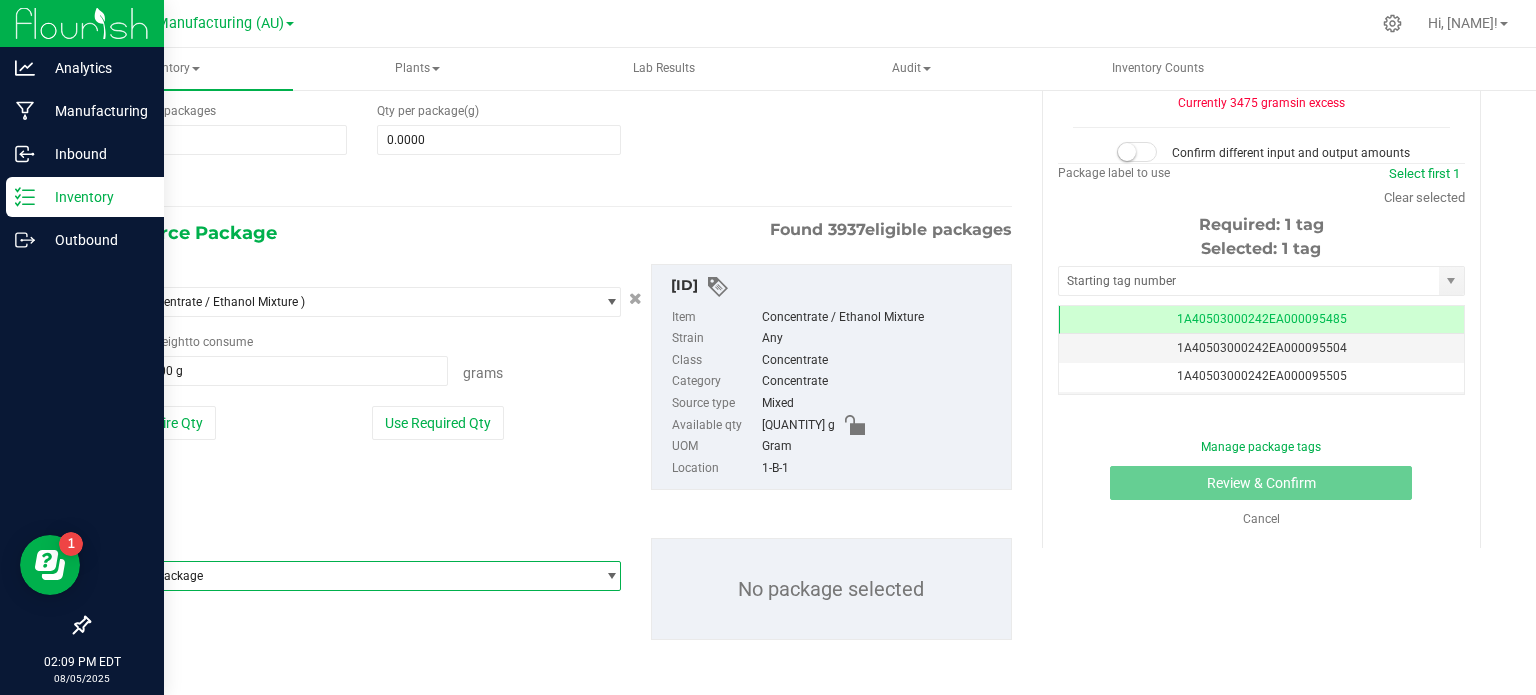 click on "Select package" at bounding box center [349, 576] 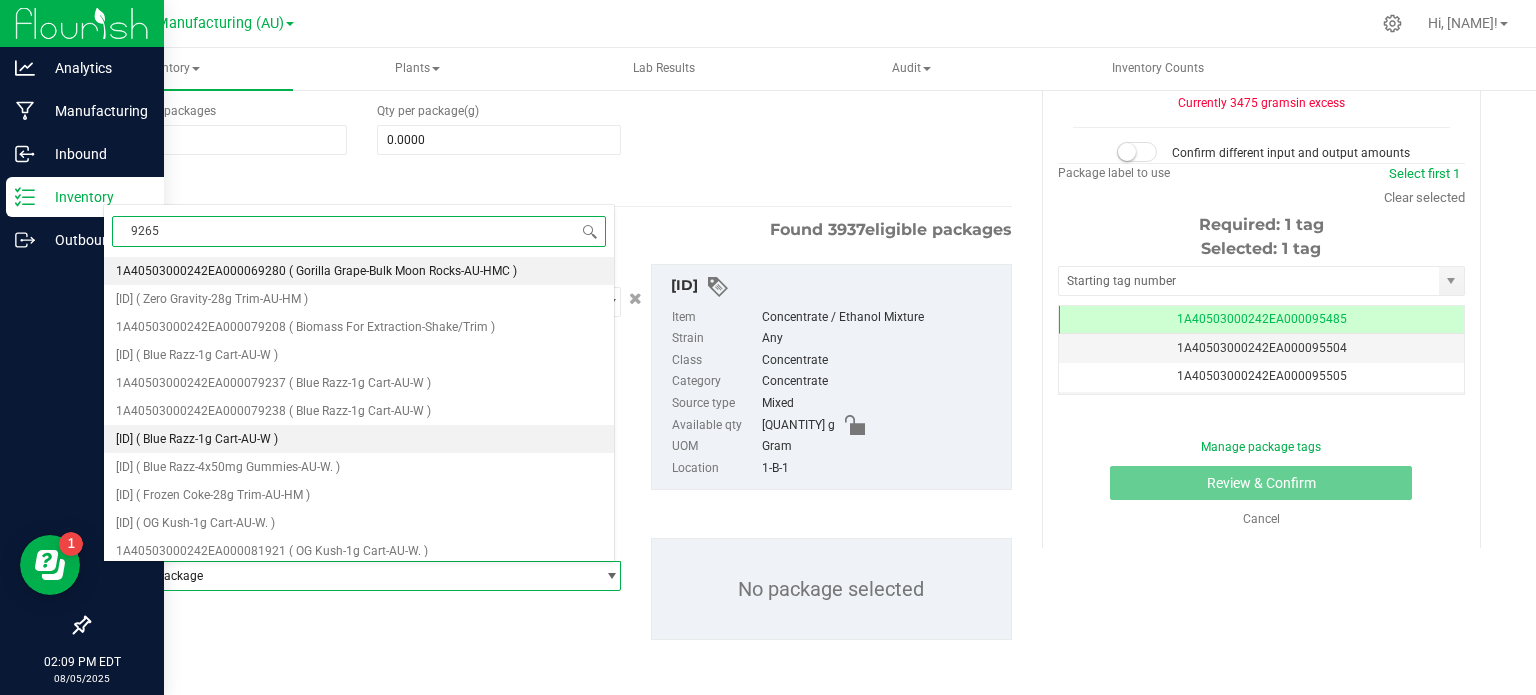 type on "92655" 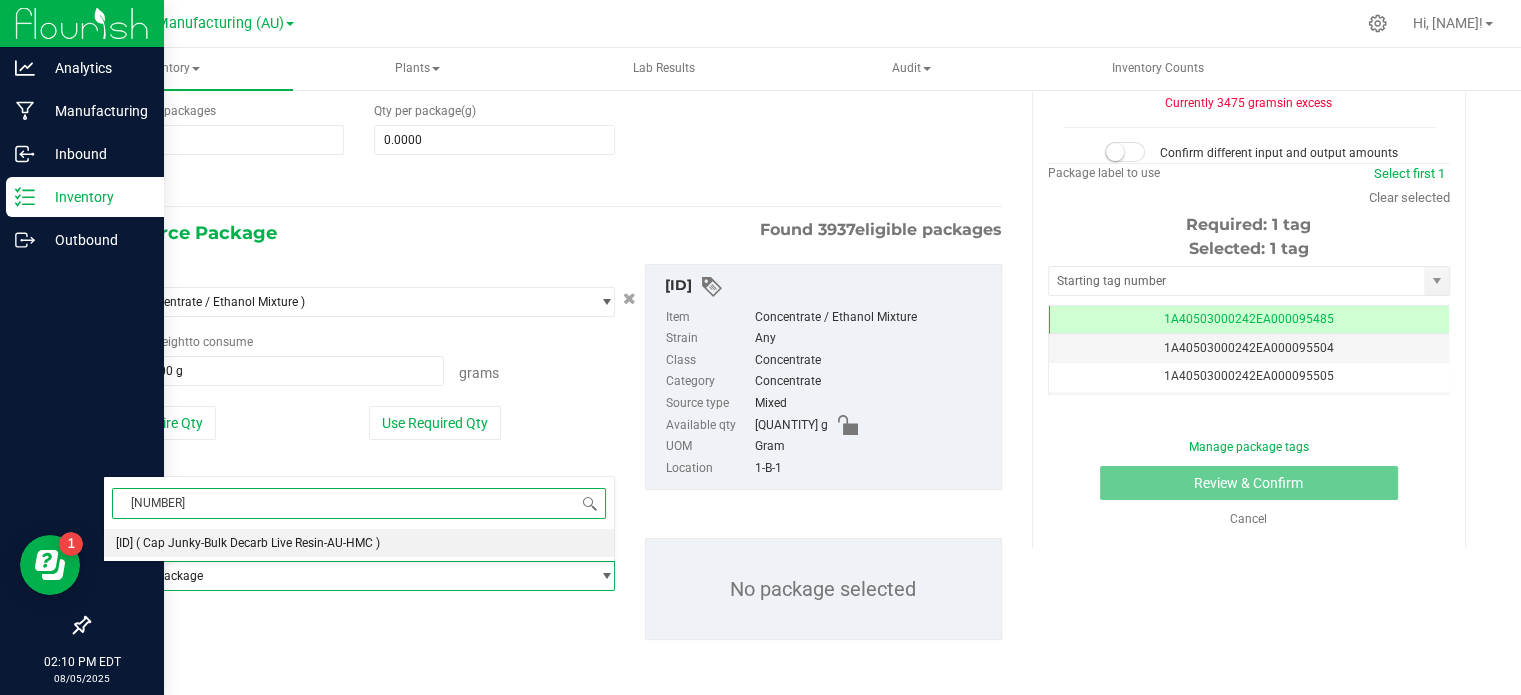 click on "1A40503000242EA000092655
(
Cap Junky-Bulk Decarb Live Resin-AU-HMC
)" at bounding box center [359, 543] 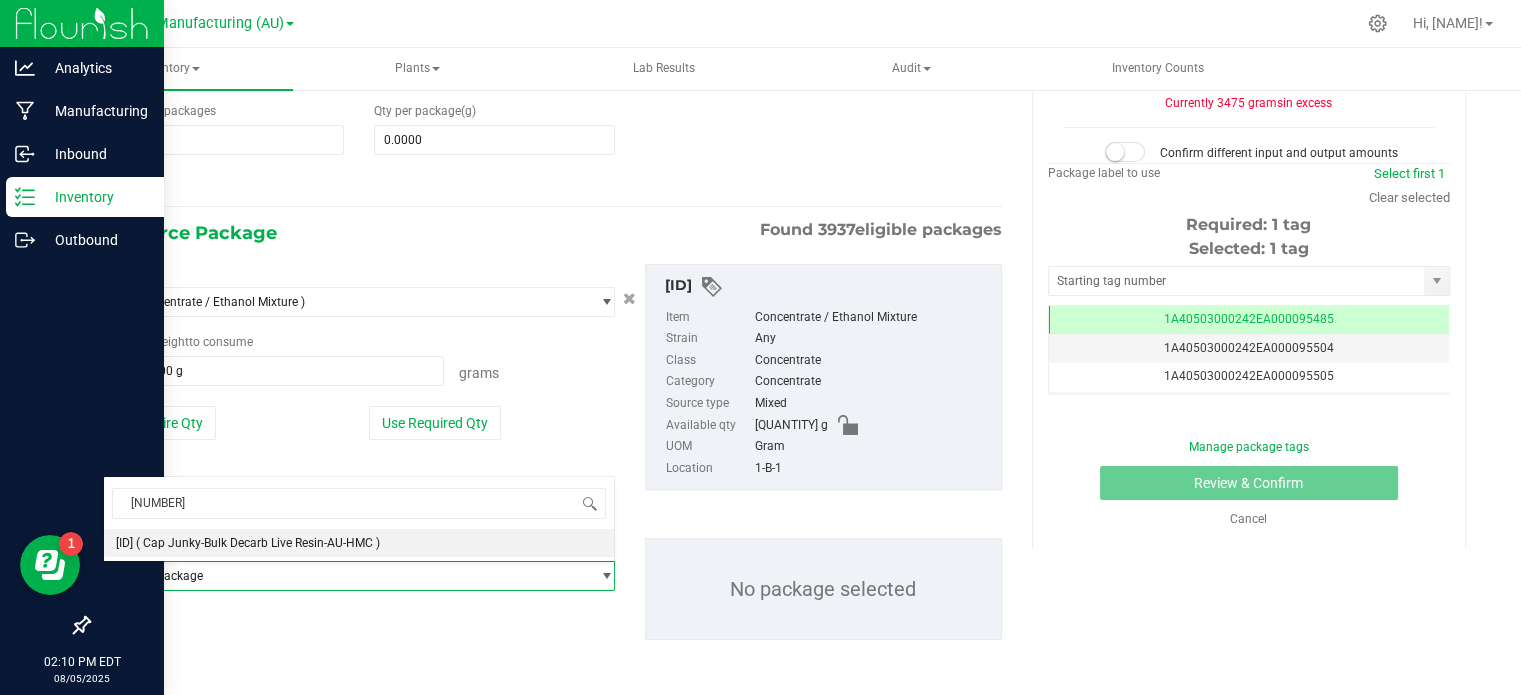 type 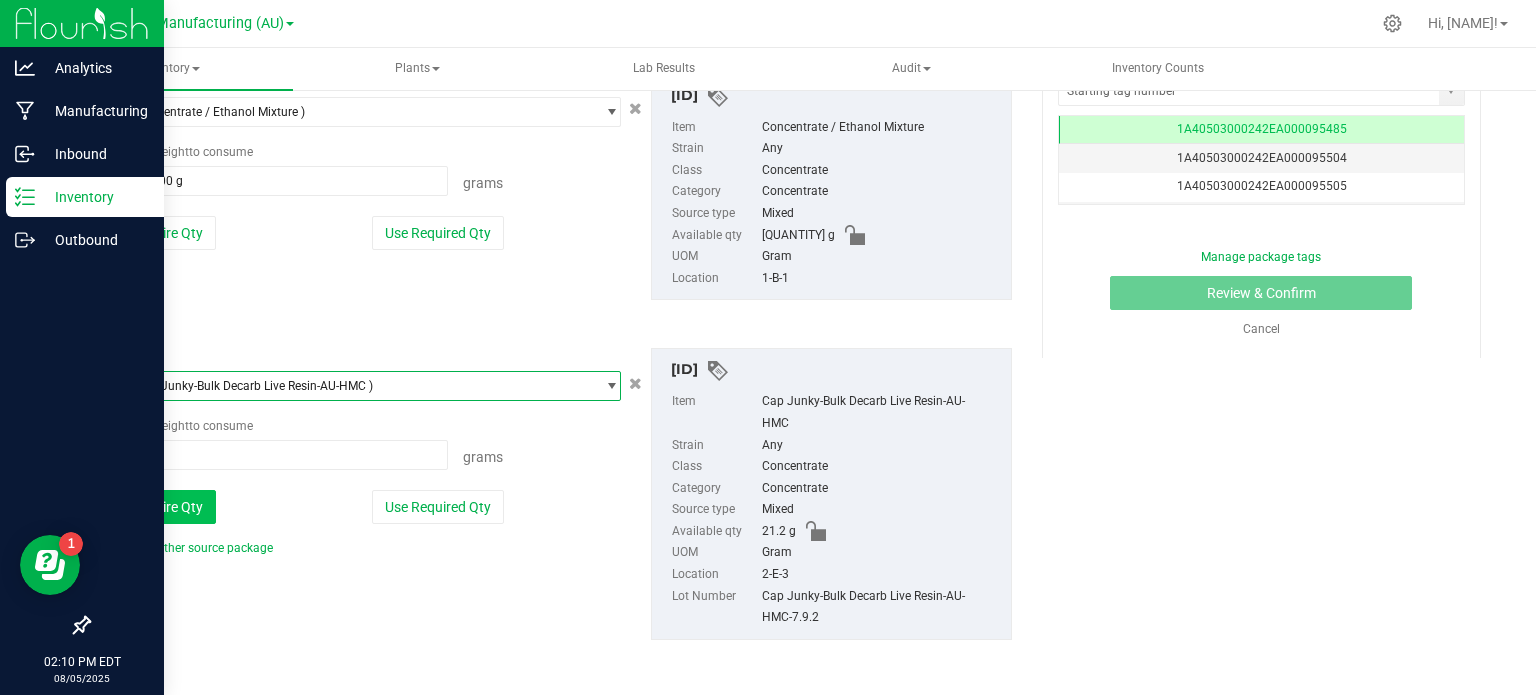 click on "Use Entire Qty" at bounding box center (159, 507) 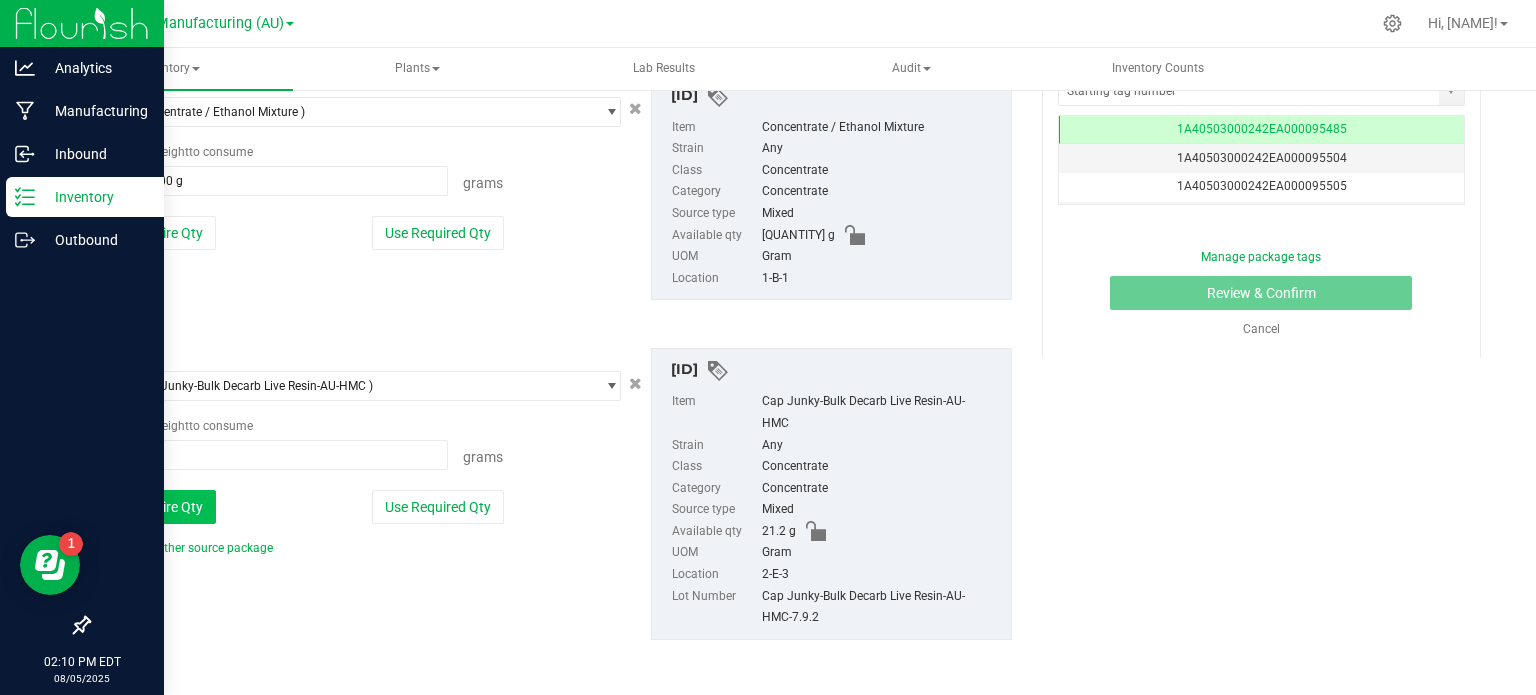 type on "21.2000 g" 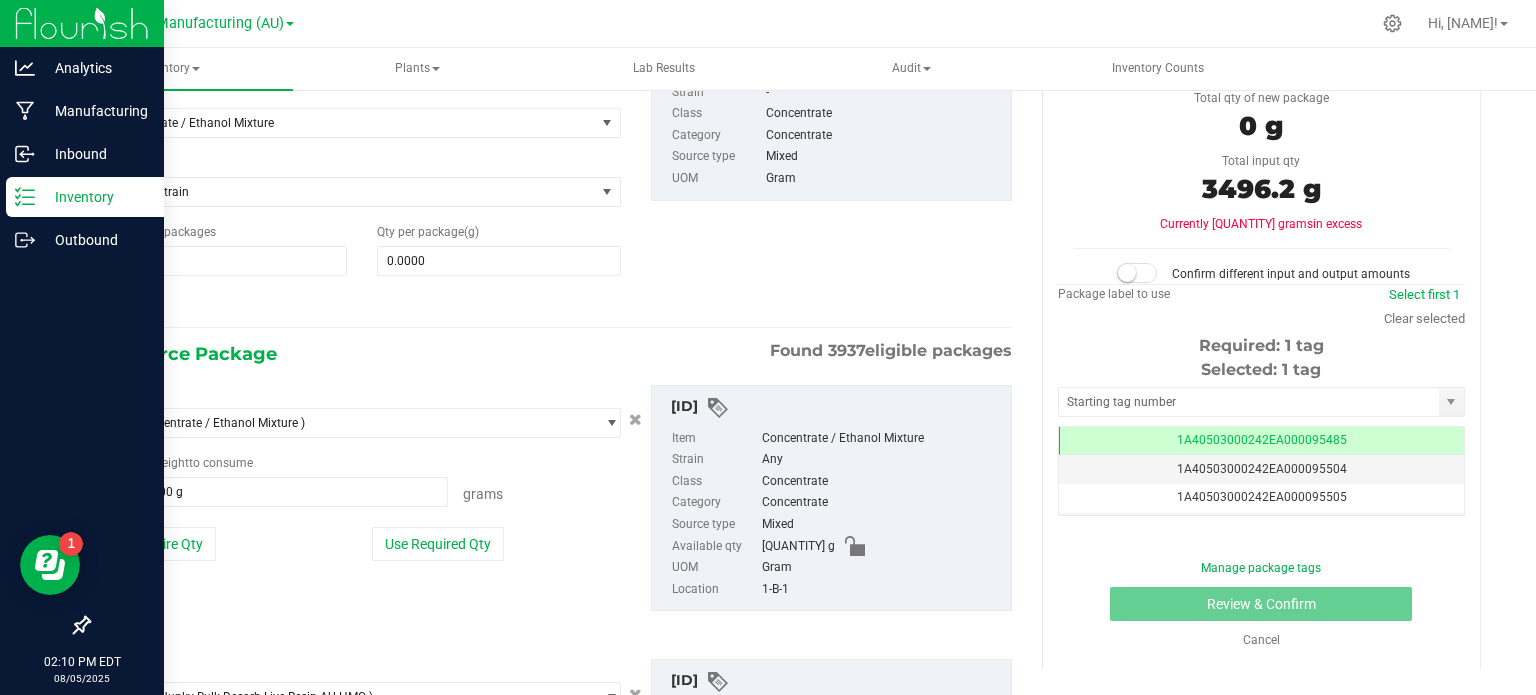 scroll, scrollTop: 151, scrollLeft: 0, axis: vertical 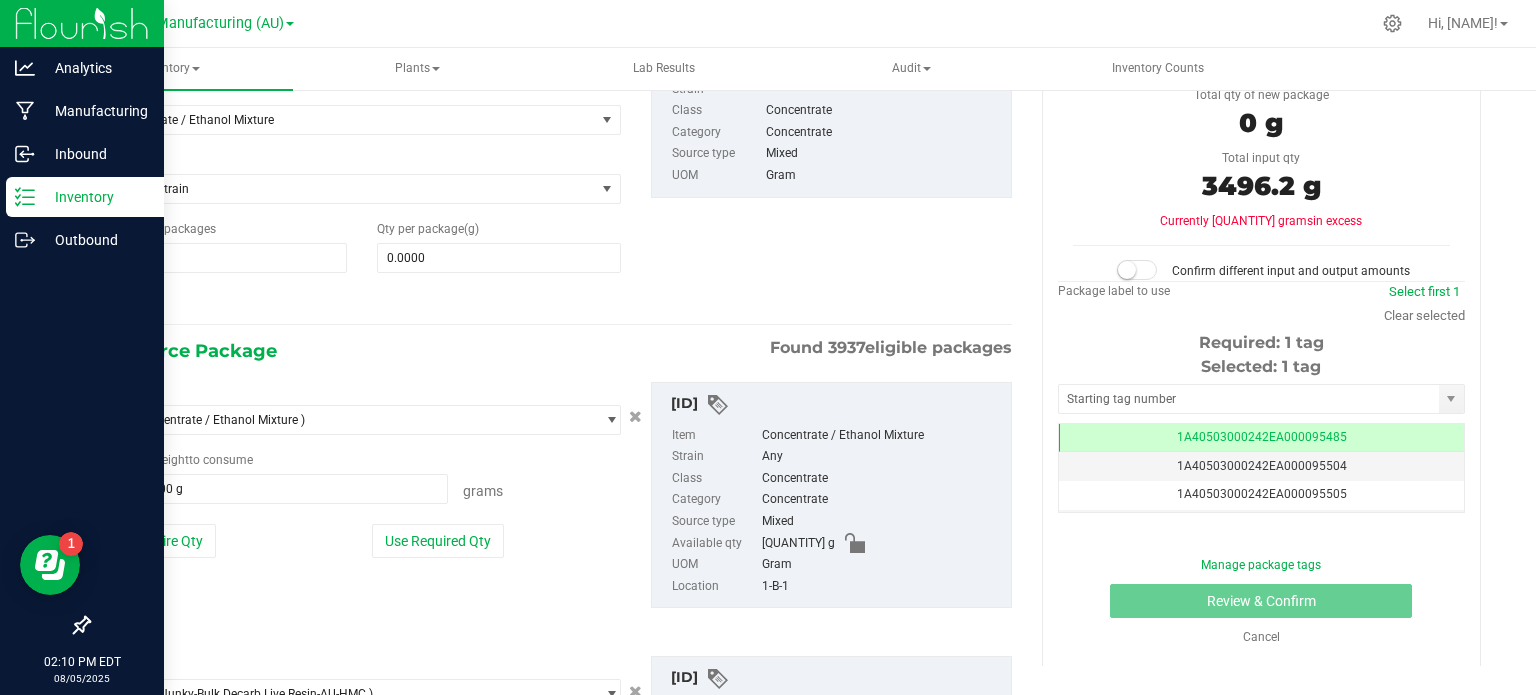 click on "1) New Package
Select Item
Concentrate / Ethanol Mixture
38 Special-28g Popcorn-AU-HM 38 Special-28g Trim-AU-HM 38 Special-28g-AU-HM 38 Special-Bulk Flower-AU-HM 38 Special-Bulk Popcorn-AU-HM 38 Special-Bulk Trim-AU-HM A.I.R-0.7g PR-AU-HM A.I.R-10x20mg LR Gummies-AU-HMC A.I.R-1g Live Resin-AU-HMC A.I.R-1g LR Cart-AU-HMC A.I.R-28g Trim-AU-HM A.I.R-28g-AU-HM A.I.R-3.5g Live Resin-AU-HMC A.I.R-3.5g-AU-HM A.I.R-Bulk 1g LR Cart-AU-HMC A.I.R-Bulk 20mg LR Gummies-AU-HMC A.I.R-Bulk Decarb Live Resin-AU-HMC A.I.R-Bulk Flower-AU-HM A.I.R-Bulk Live Resin-AU-HMC A.I.R-Bulk Popcorn-AU-HM A.I.R-Bulk Trim-AU-HM A.I.R-Fresh Frozen-AU-HMC AF Gooey-0.7g PR 5pk-AU-HM AF Gooey-28g-AU-HM" at bounding box center [557, 175] 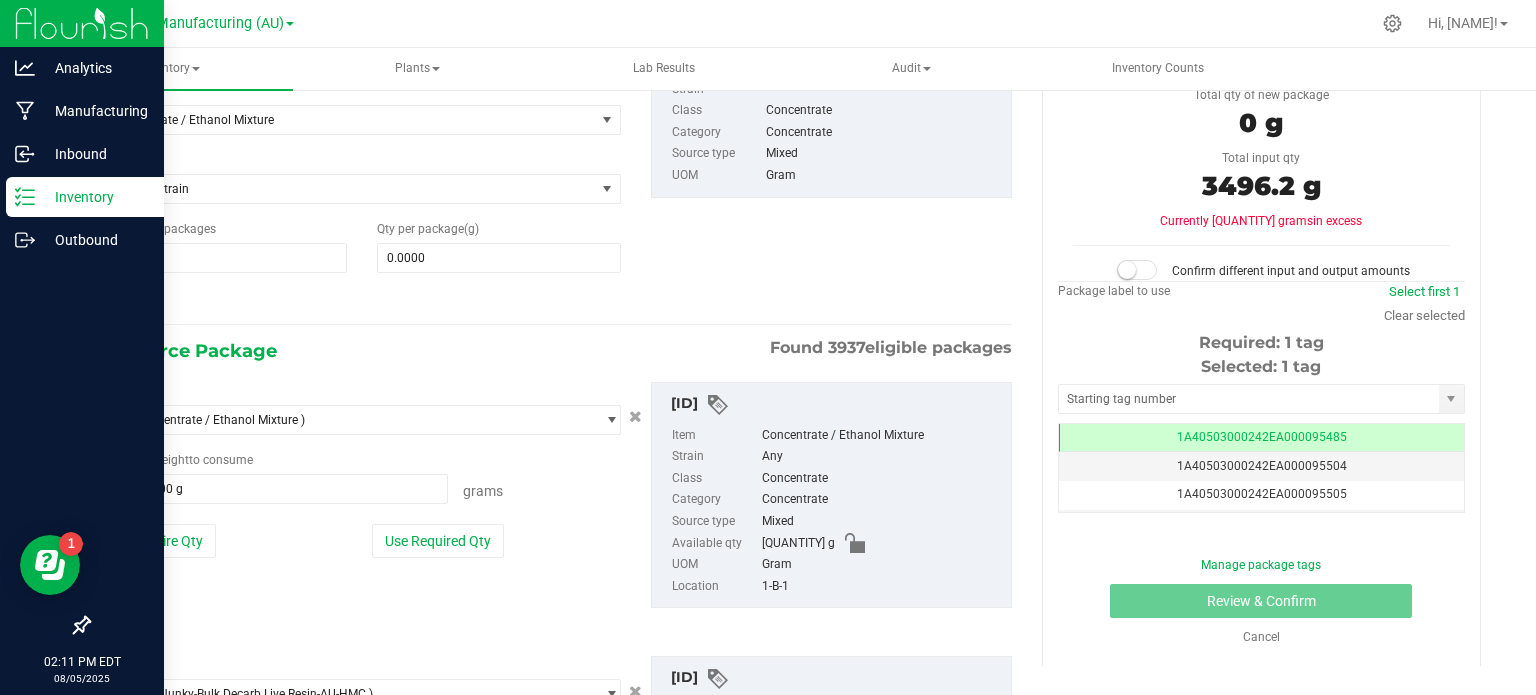 click at bounding box center [362, 301] 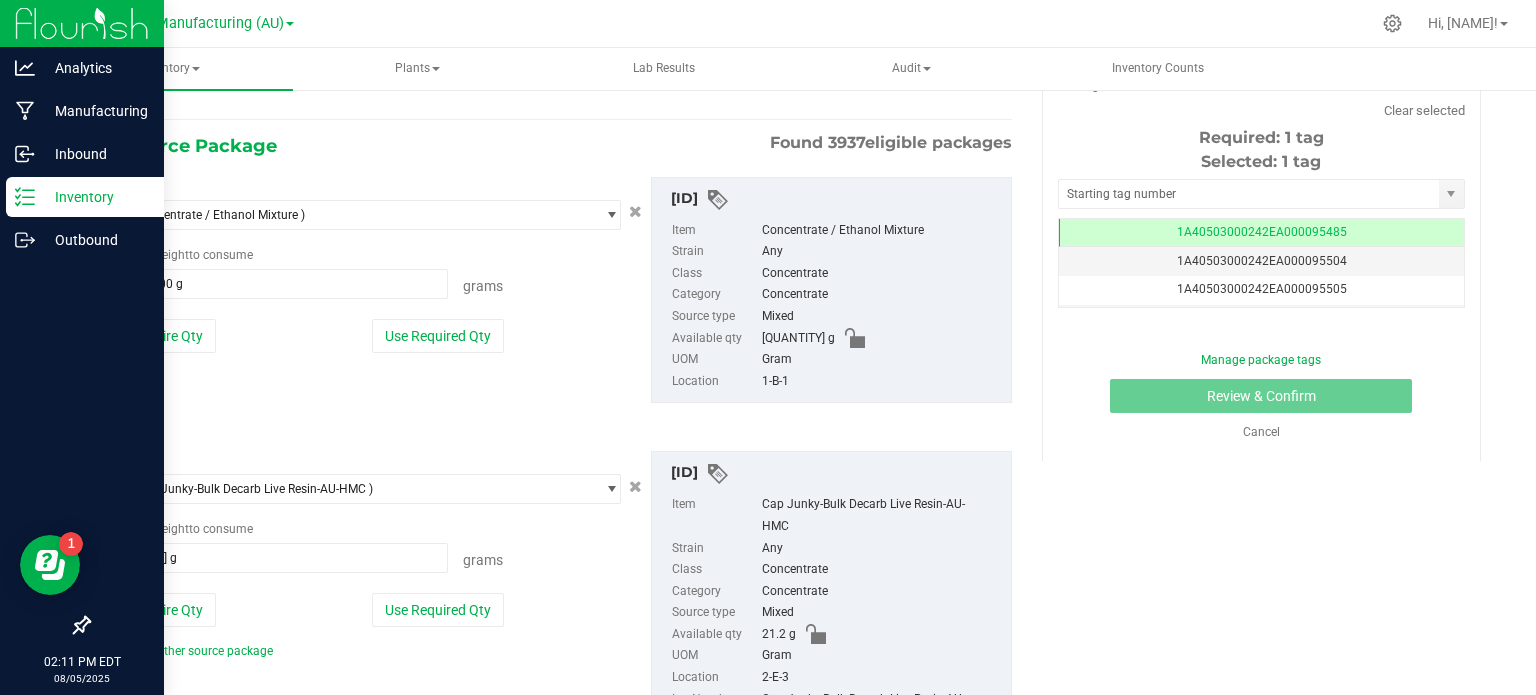 scroll, scrollTop: 358, scrollLeft: 0, axis: vertical 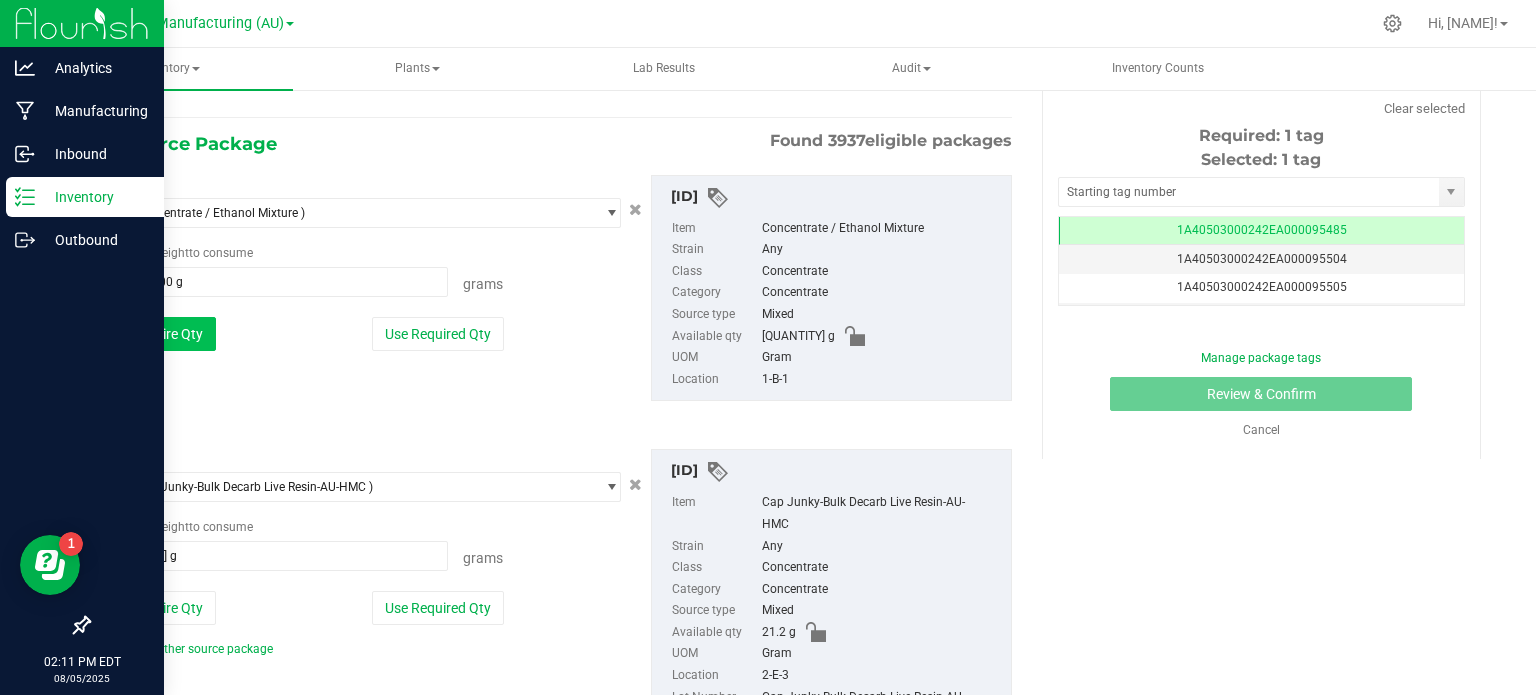 click on "Use Entire Qty" at bounding box center [159, 334] 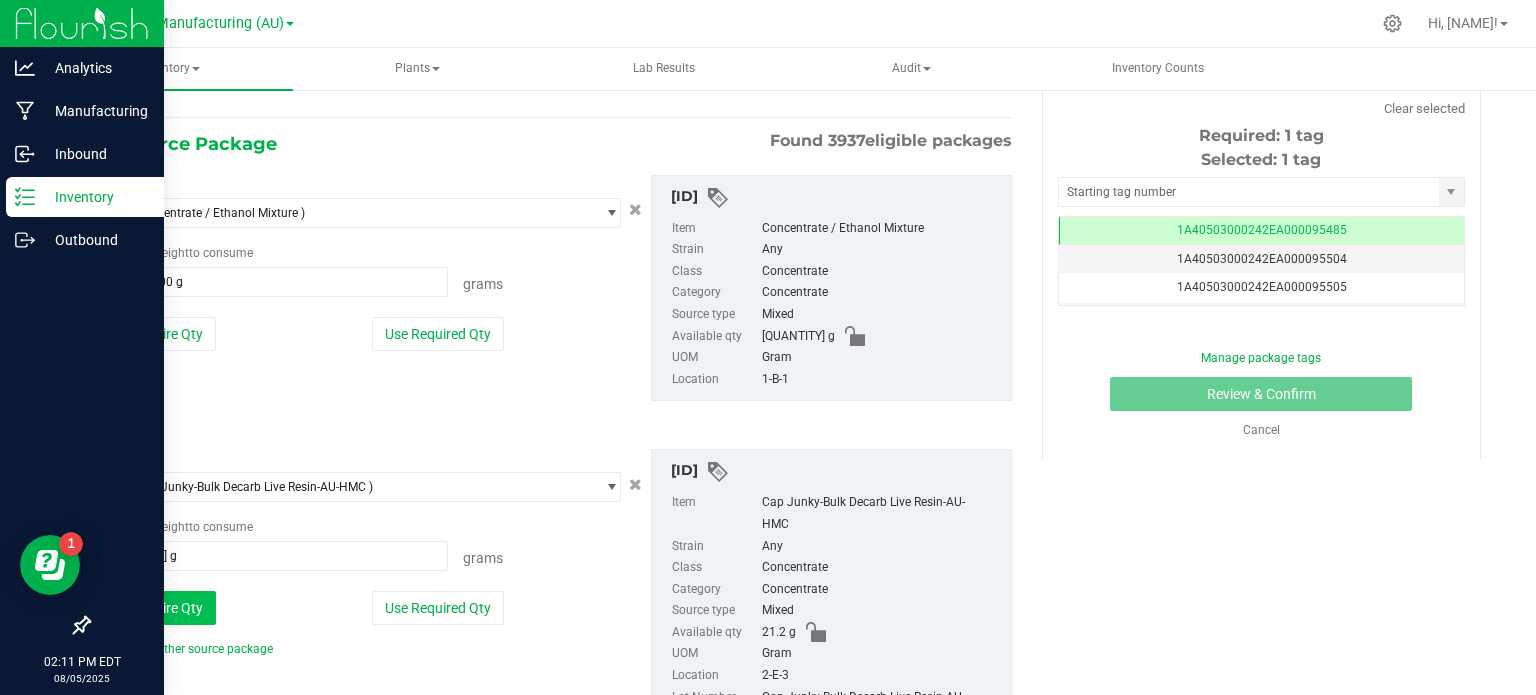 click on "Use Entire Qty" at bounding box center (159, 608) 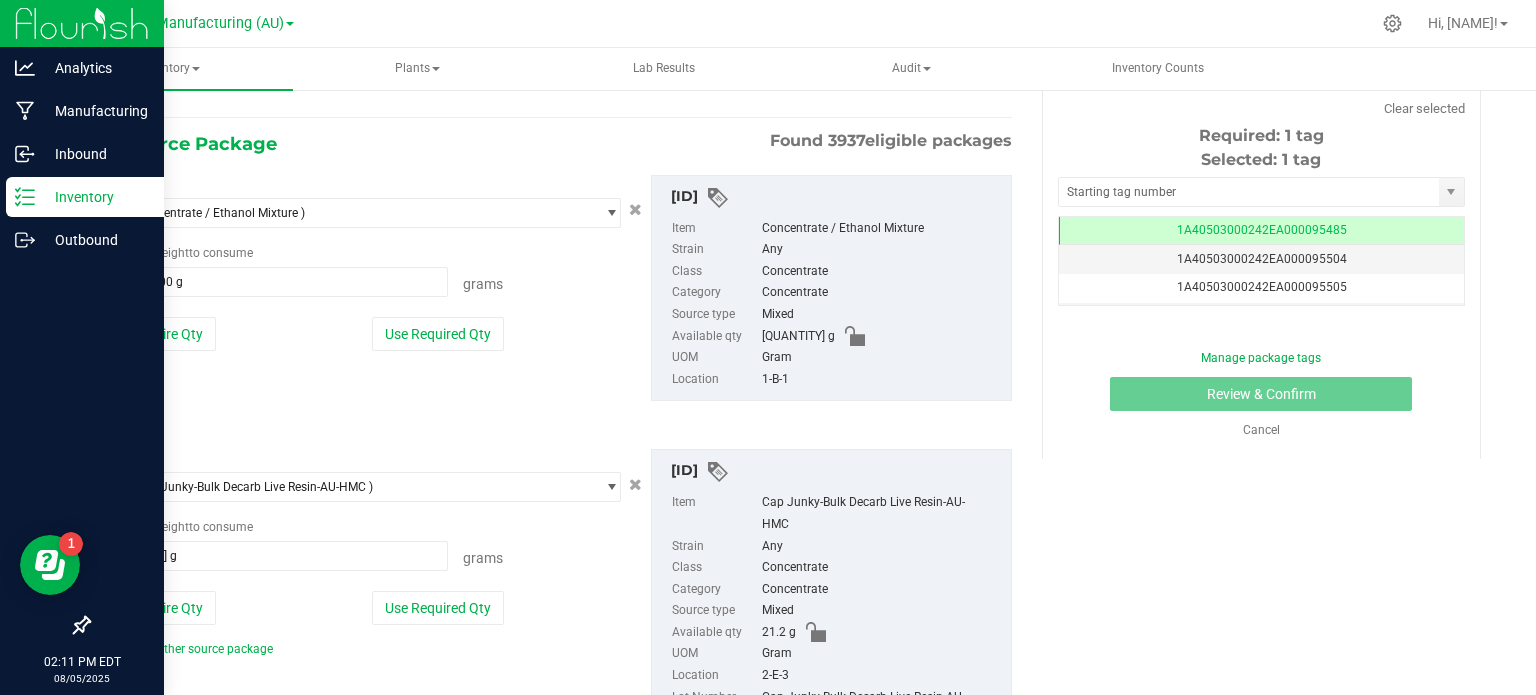 scroll, scrollTop: 0, scrollLeft: 0, axis: both 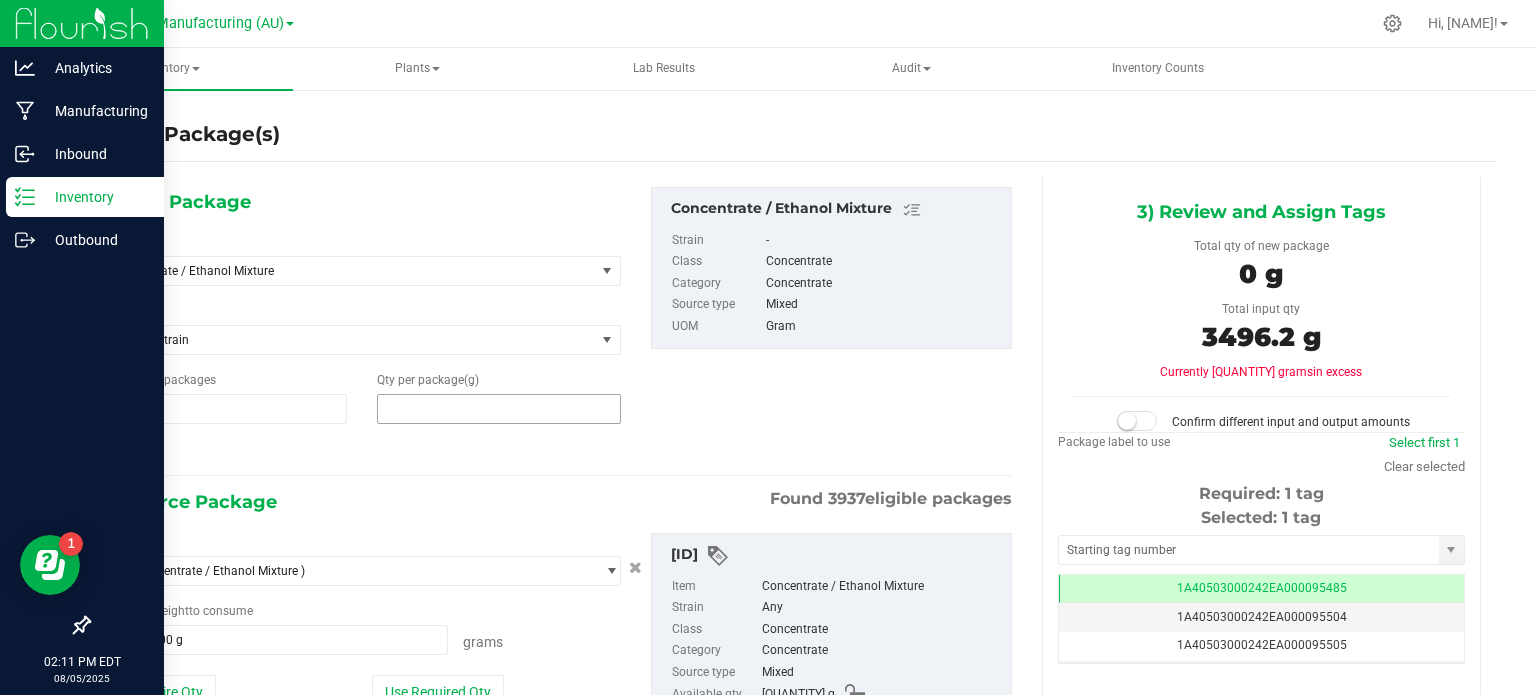 click at bounding box center [499, 409] 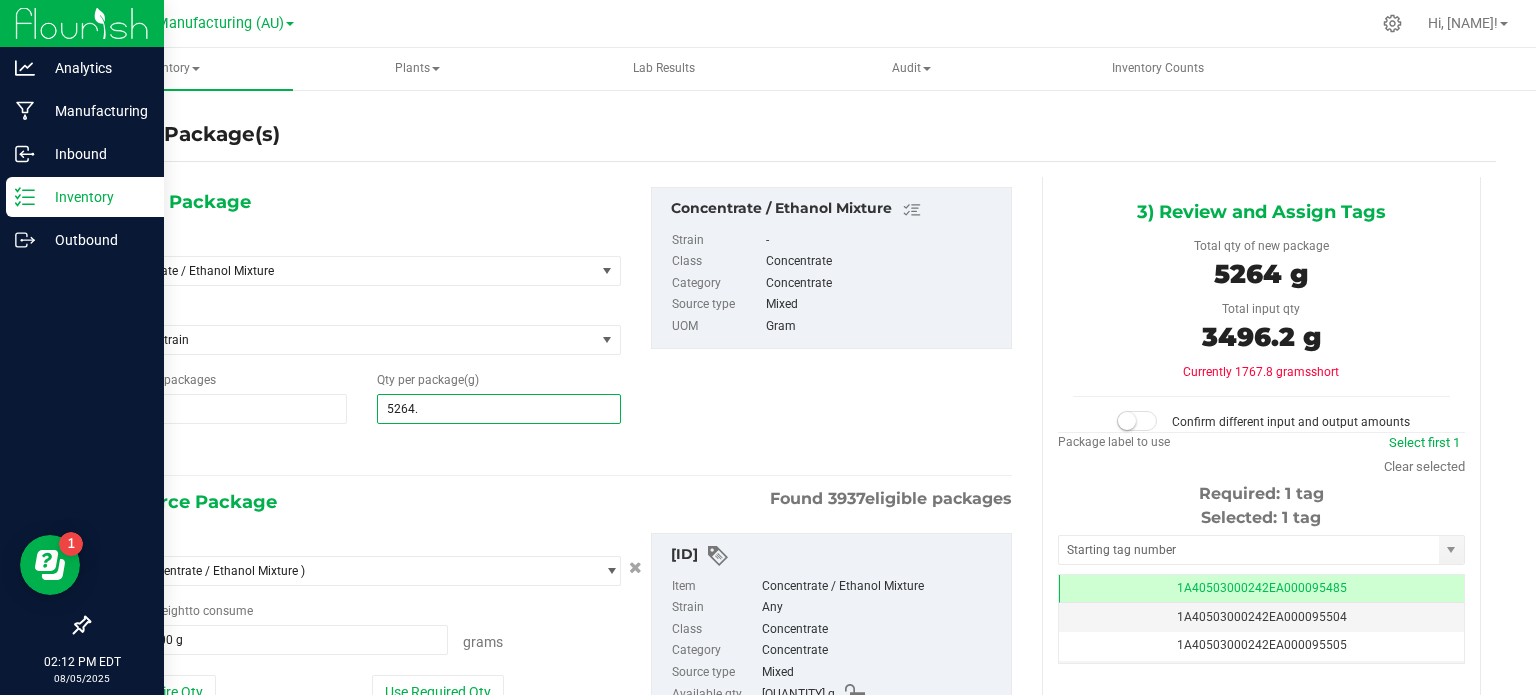 type on "5264.4" 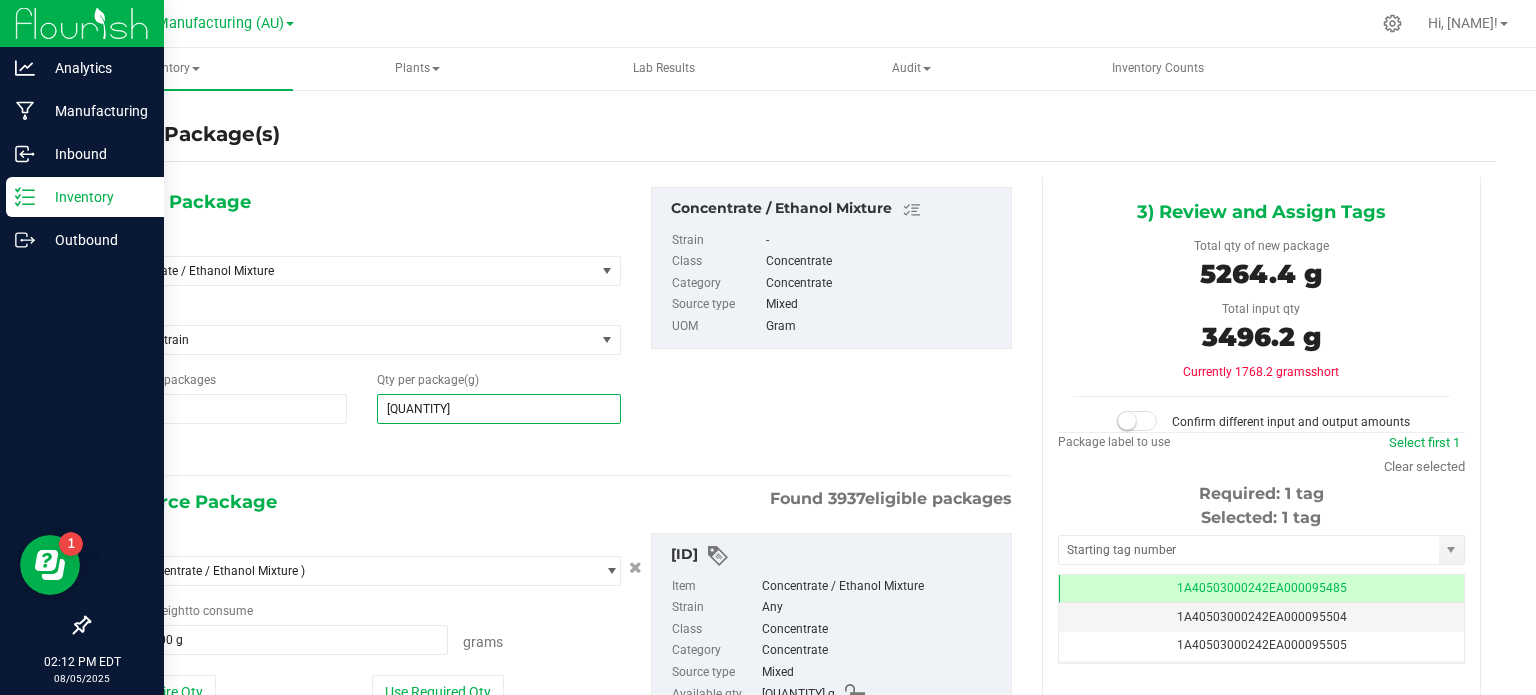 type on "5,264.4000" 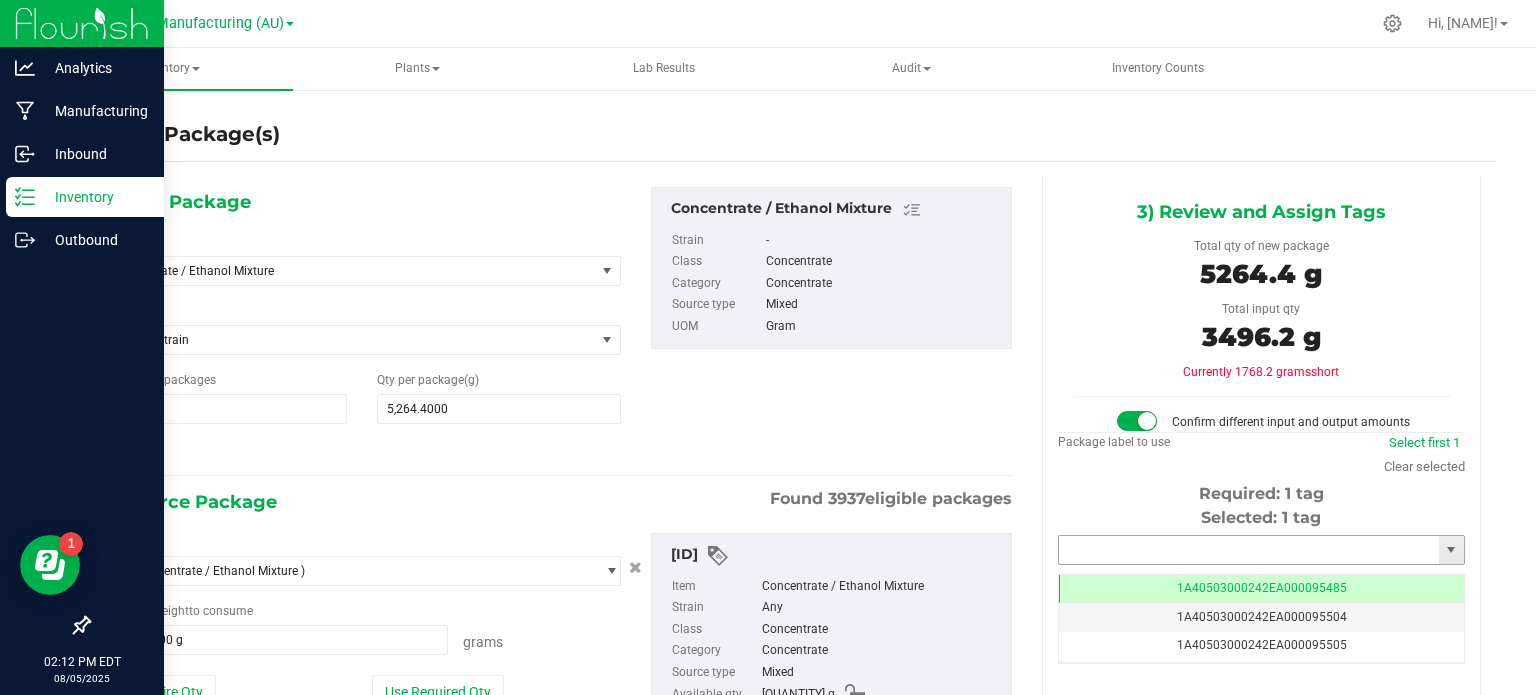 click at bounding box center [1249, 550] 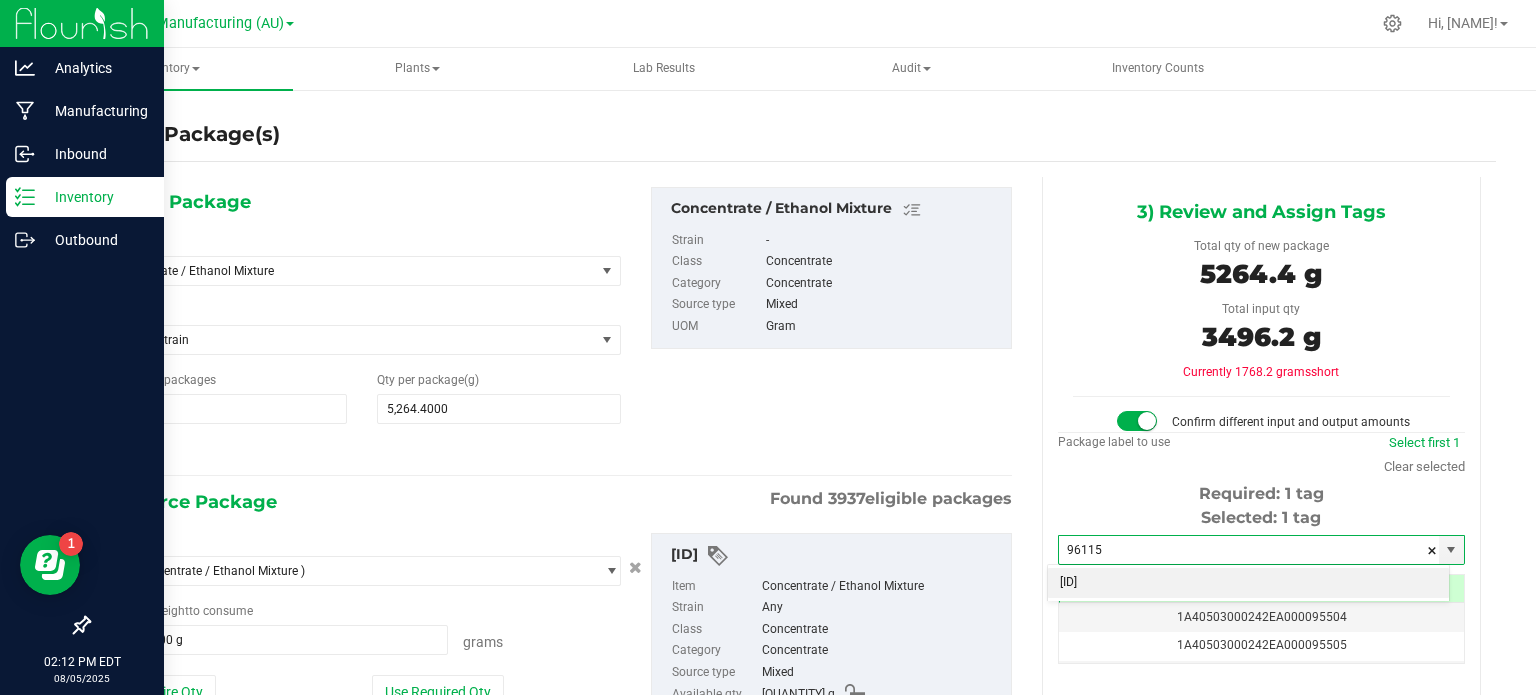 click on "1A40503000242EA000096115" at bounding box center [1248, 583] 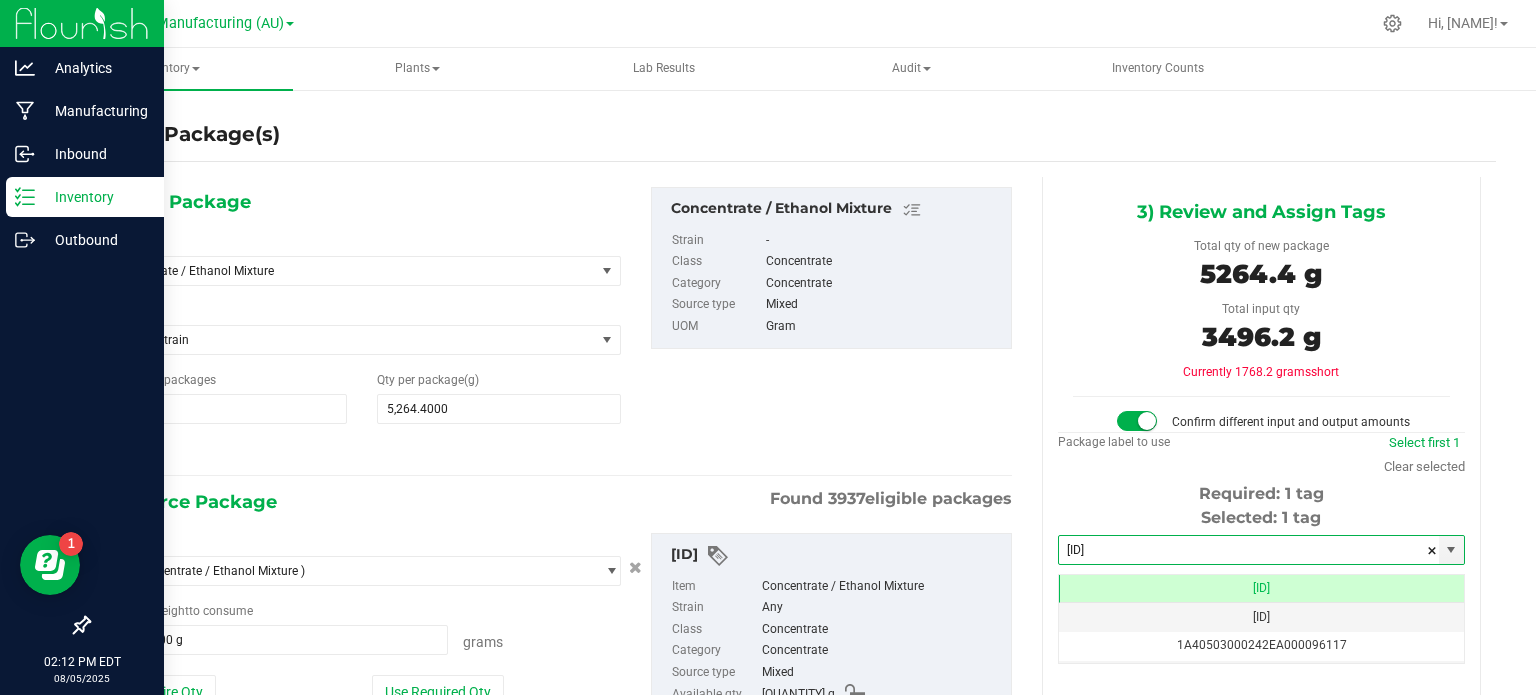 scroll, scrollTop: 0, scrollLeft: 0, axis: both 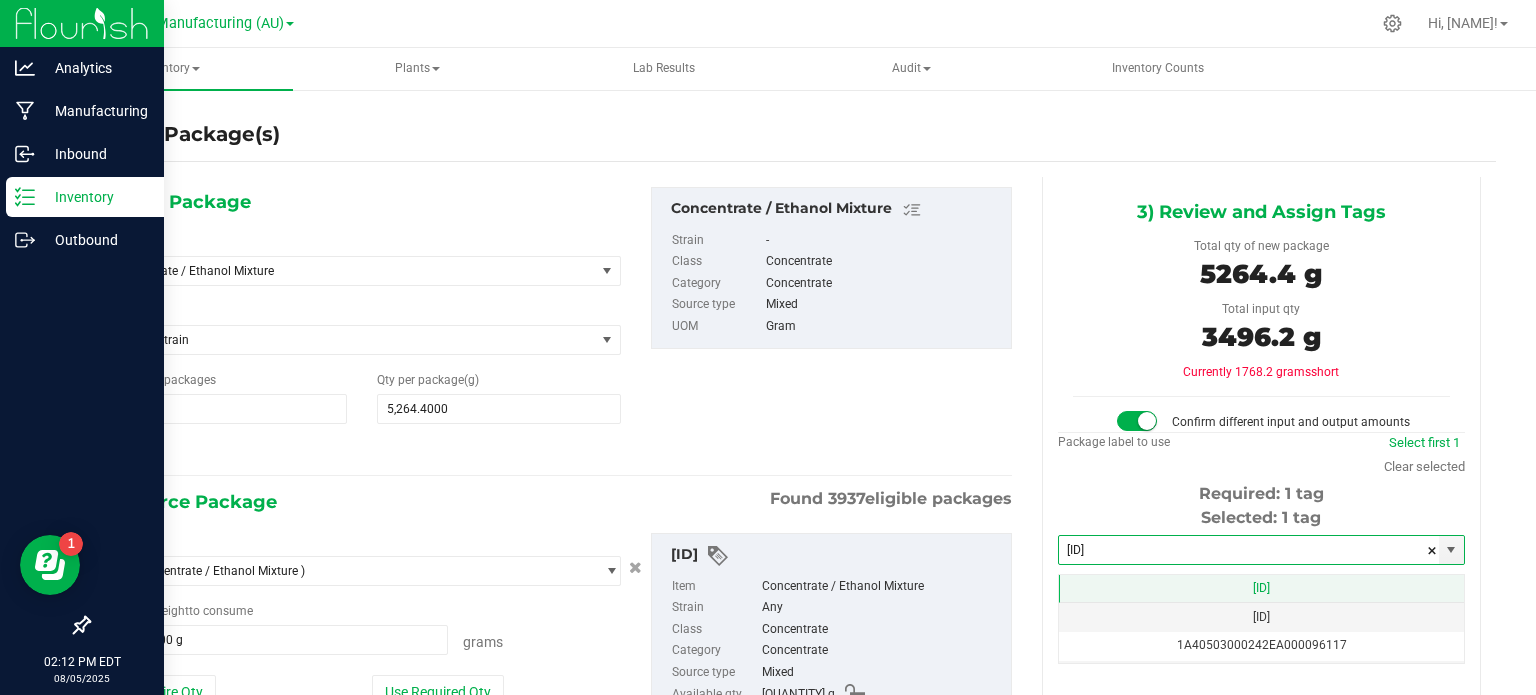 type on "1A40503000242EA000096115" 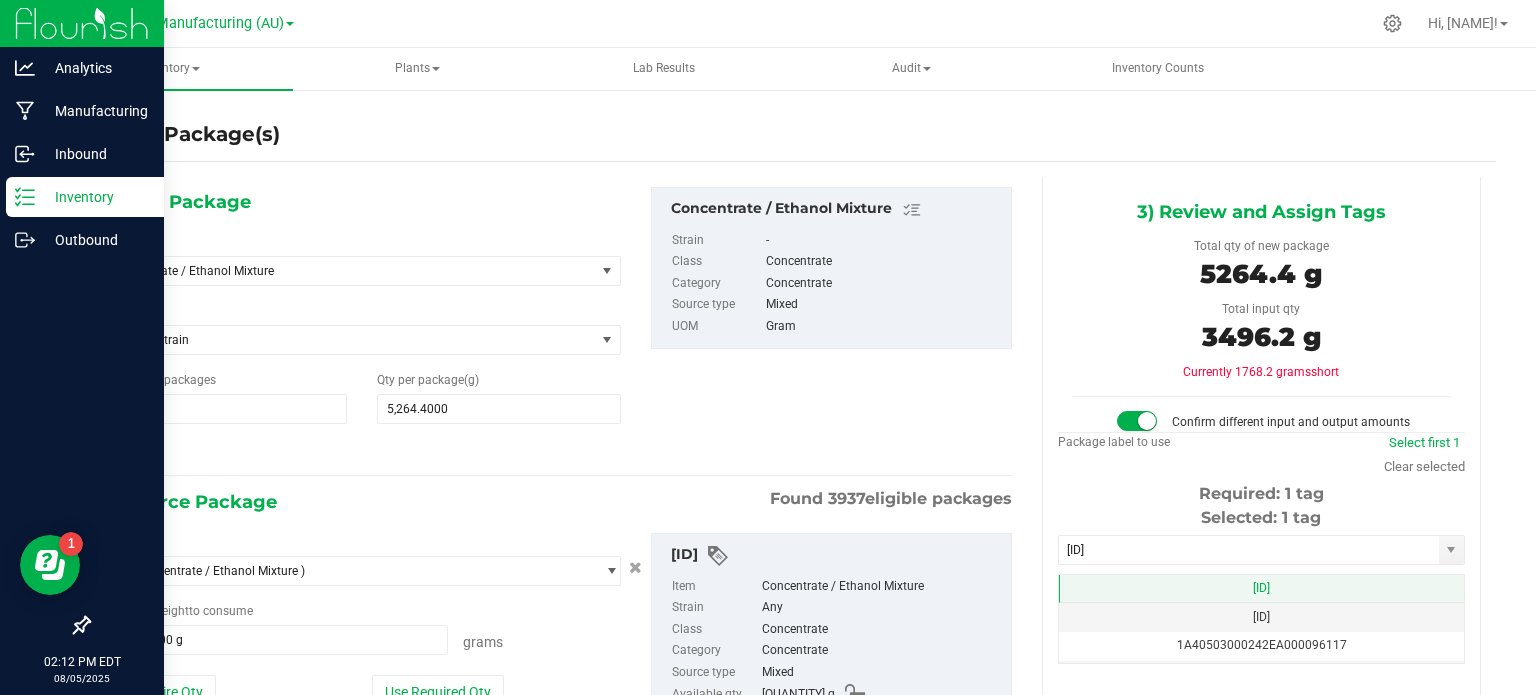 click on "1A40503000242EA000096115" at bounding box center [1261, 588] 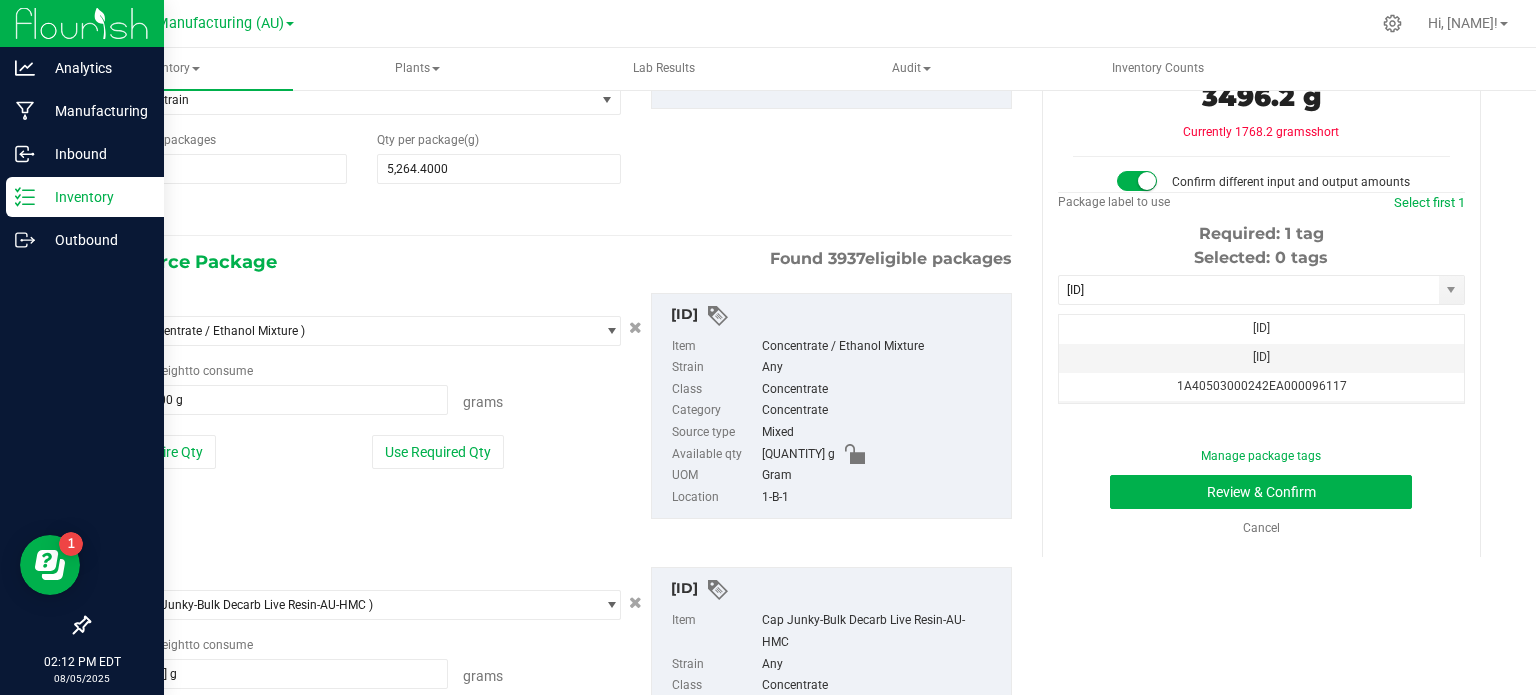 scroll, scrollTop: 253, scrollLeft: 0, axis: vertical 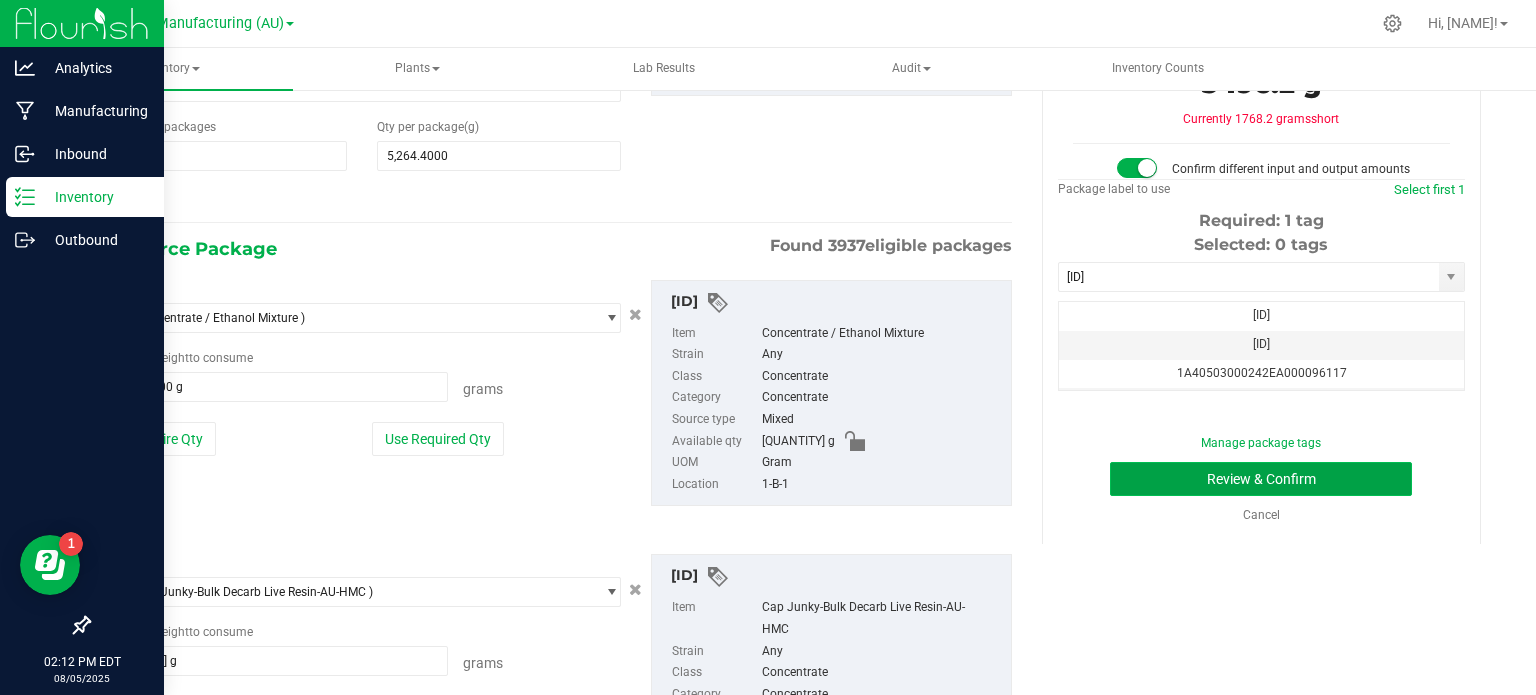 click on "Review & Confirm" at bounding box center [1261, 479] 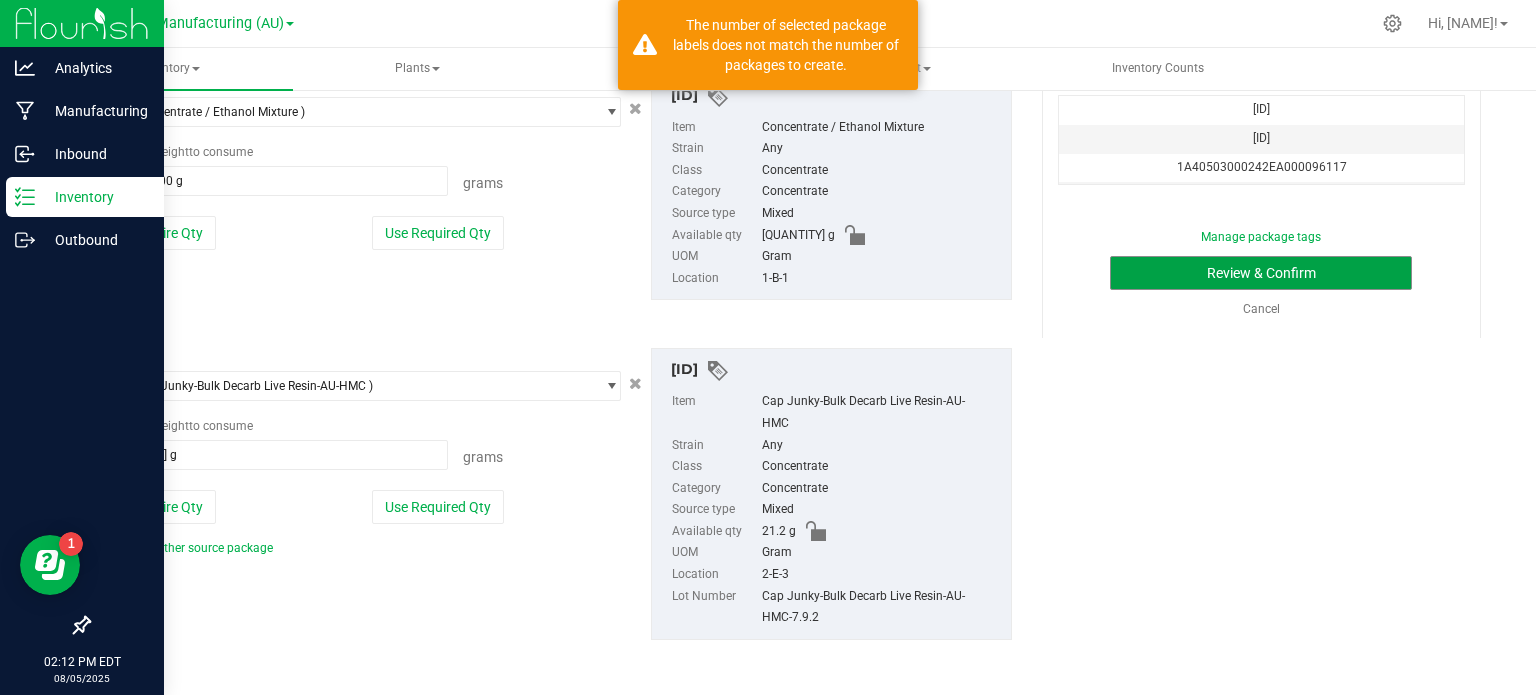 scroll, scrollTop: 65, scrollLeft: 0, axis: vertical 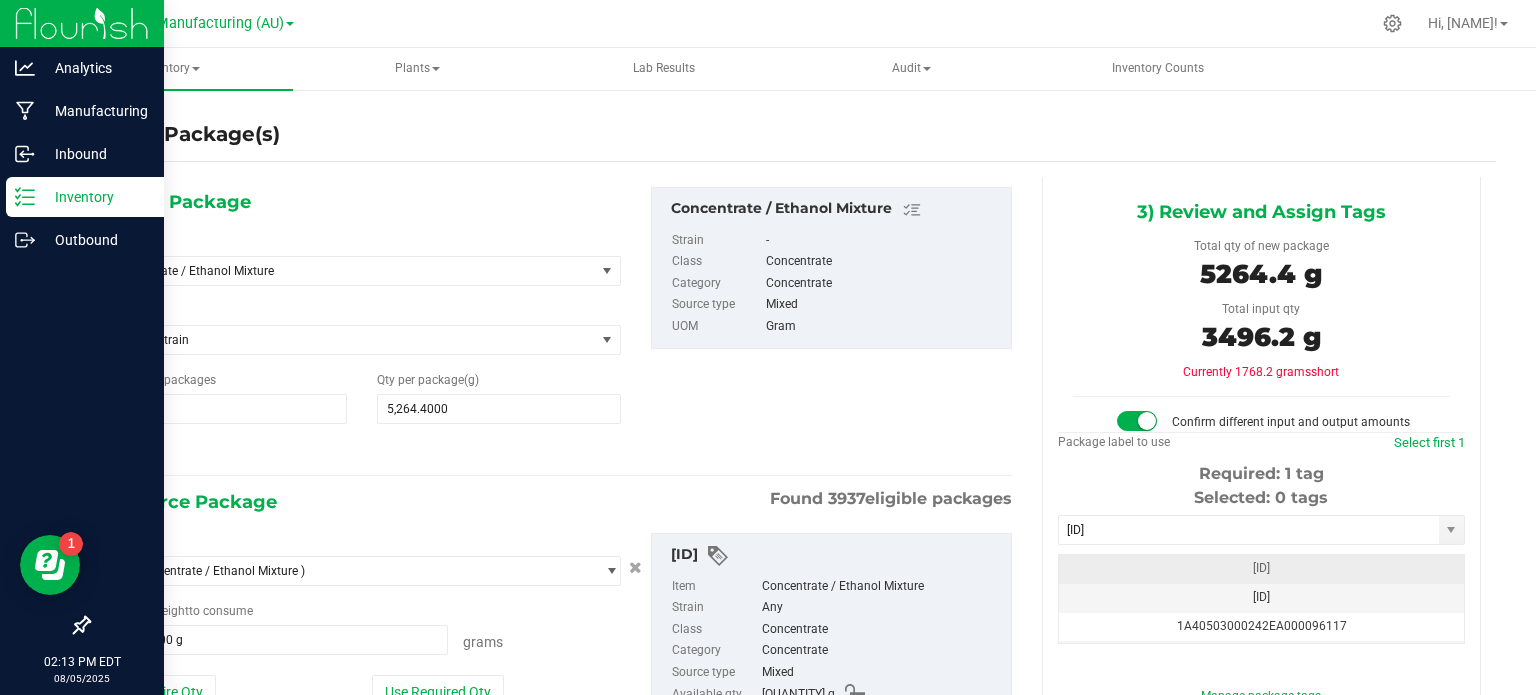 click on "1A40503000242EA000096115" at bounding box center [1261, 568] 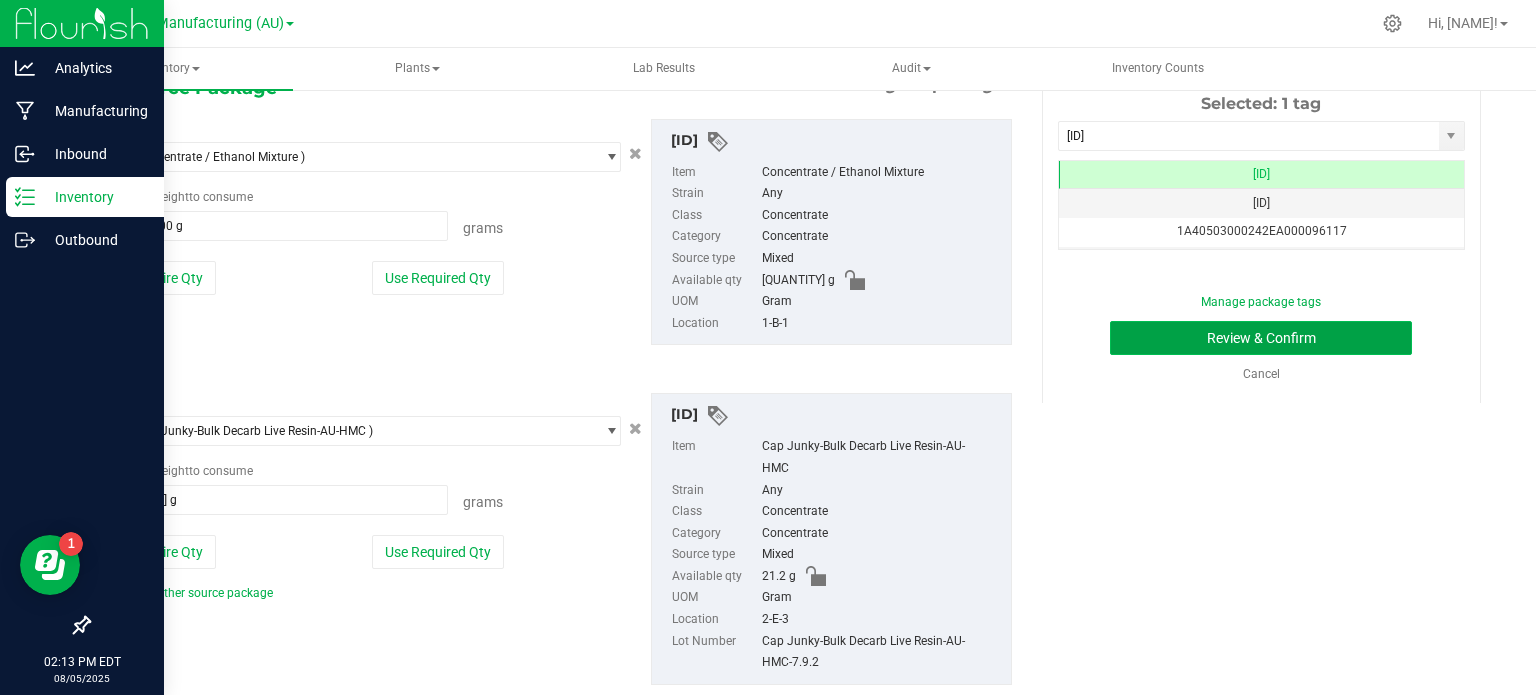 click on "Review & Confirm" at bounding box center [1261, 338] 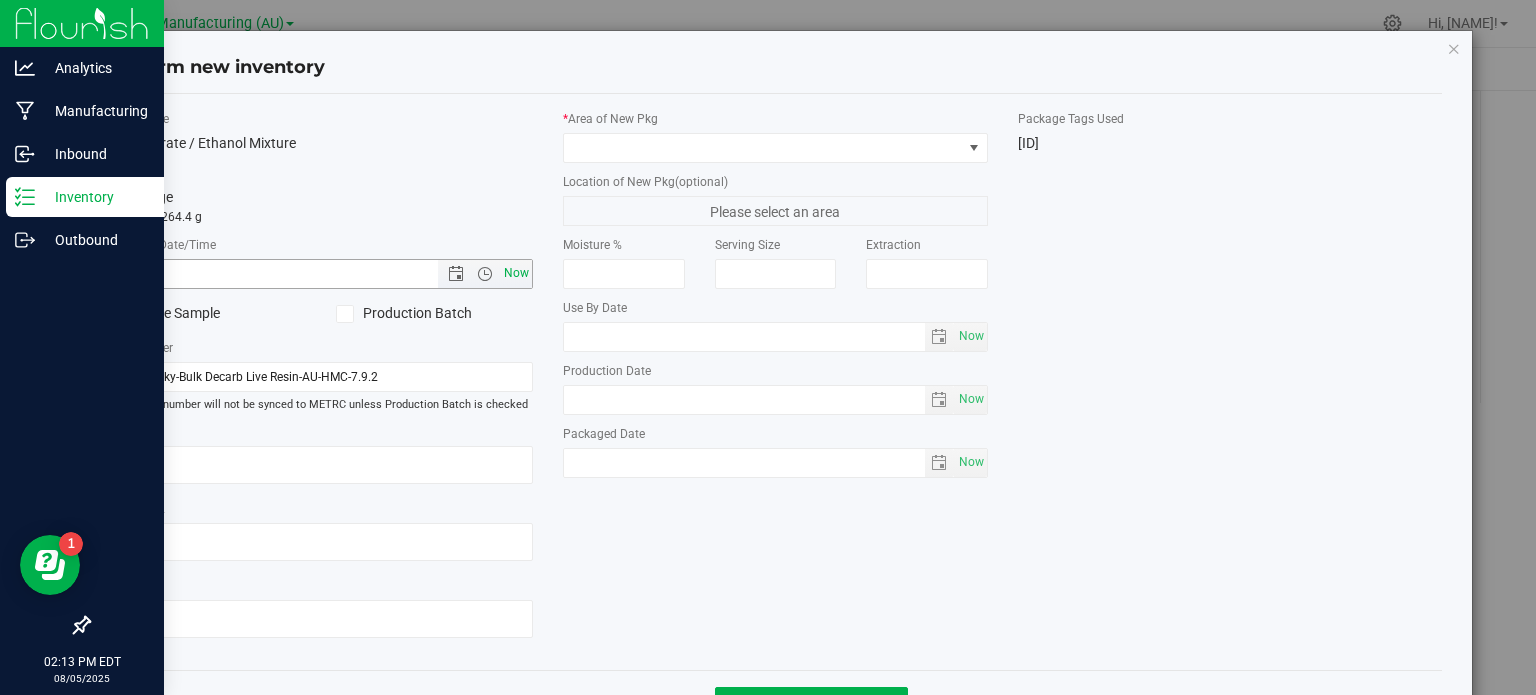 click on "Now" at bounding box center (517, 273) 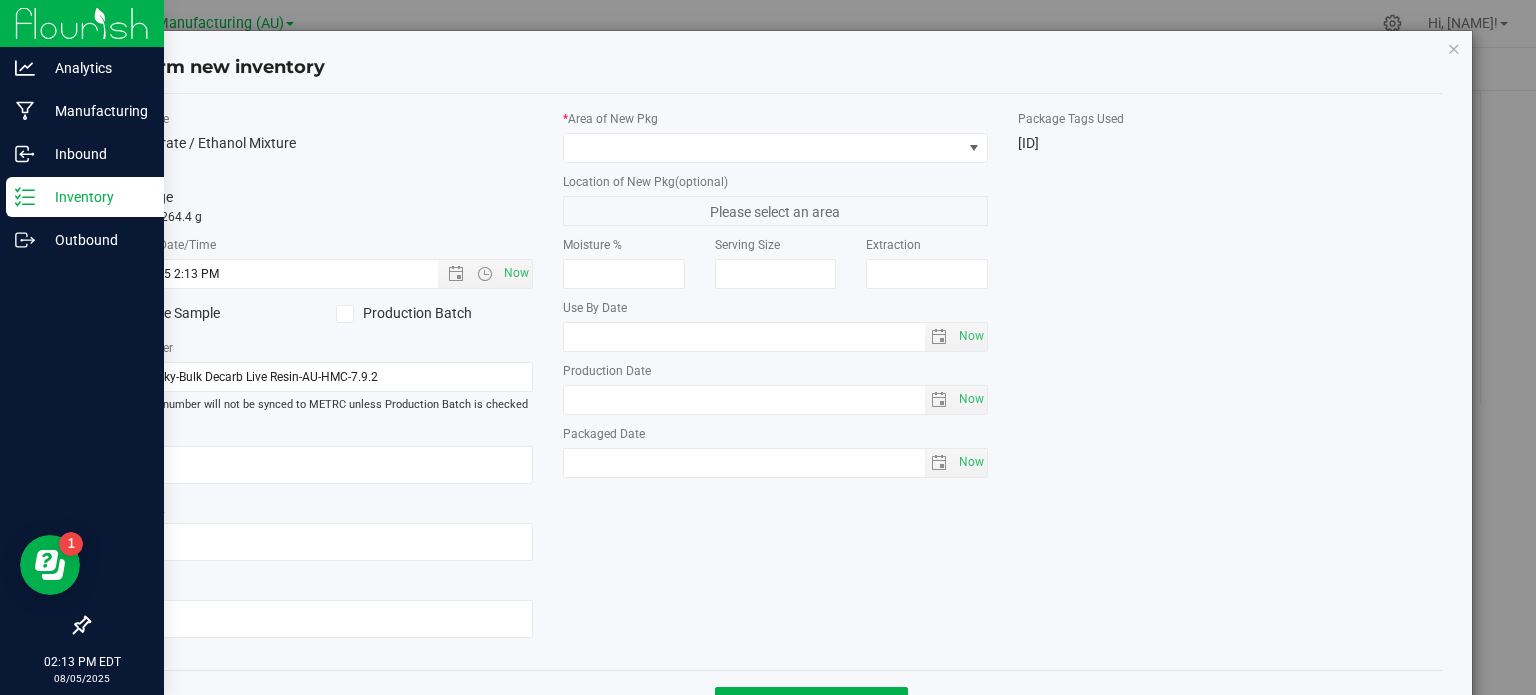 click at bounding box center [345, 314] 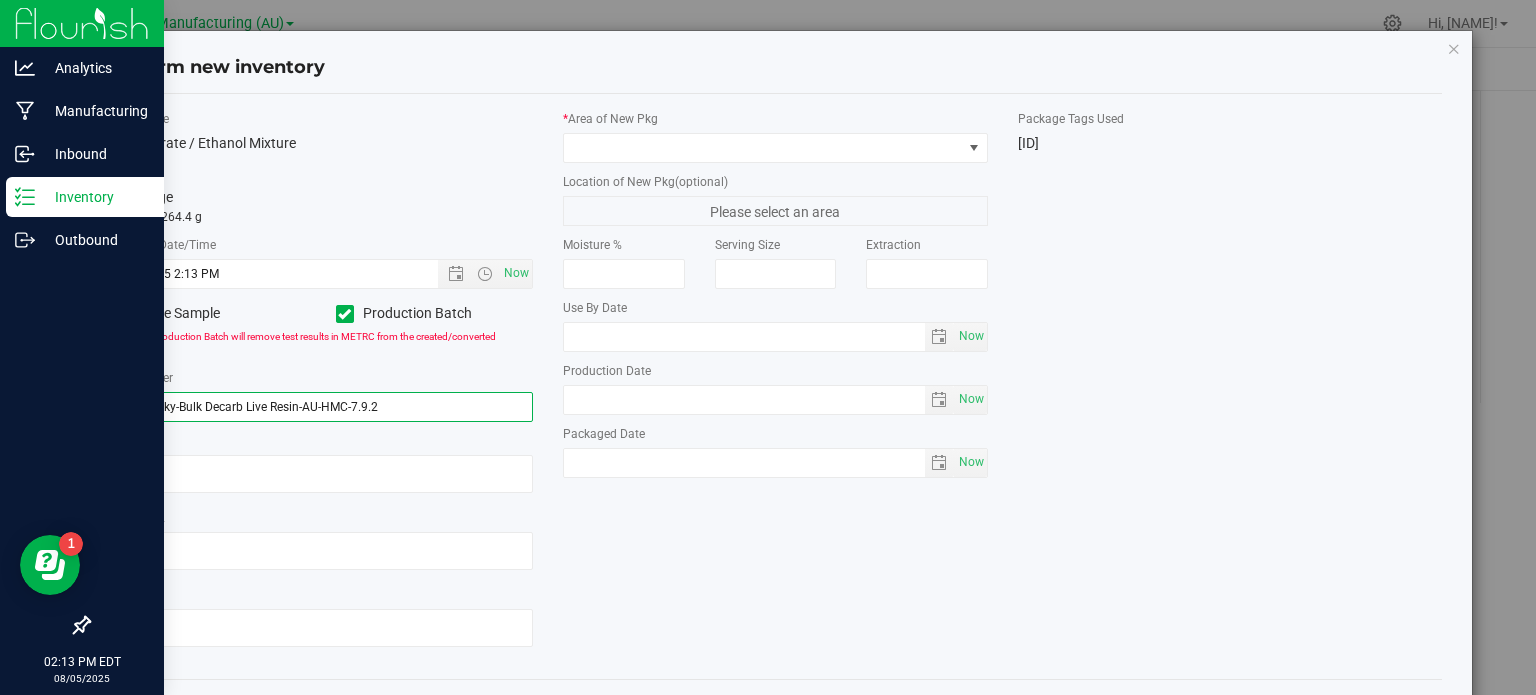 click on "Cap Junky-Bulk Decarb Live Resin-AU-HMC-7.9.2" at bounding box center [321, 407] 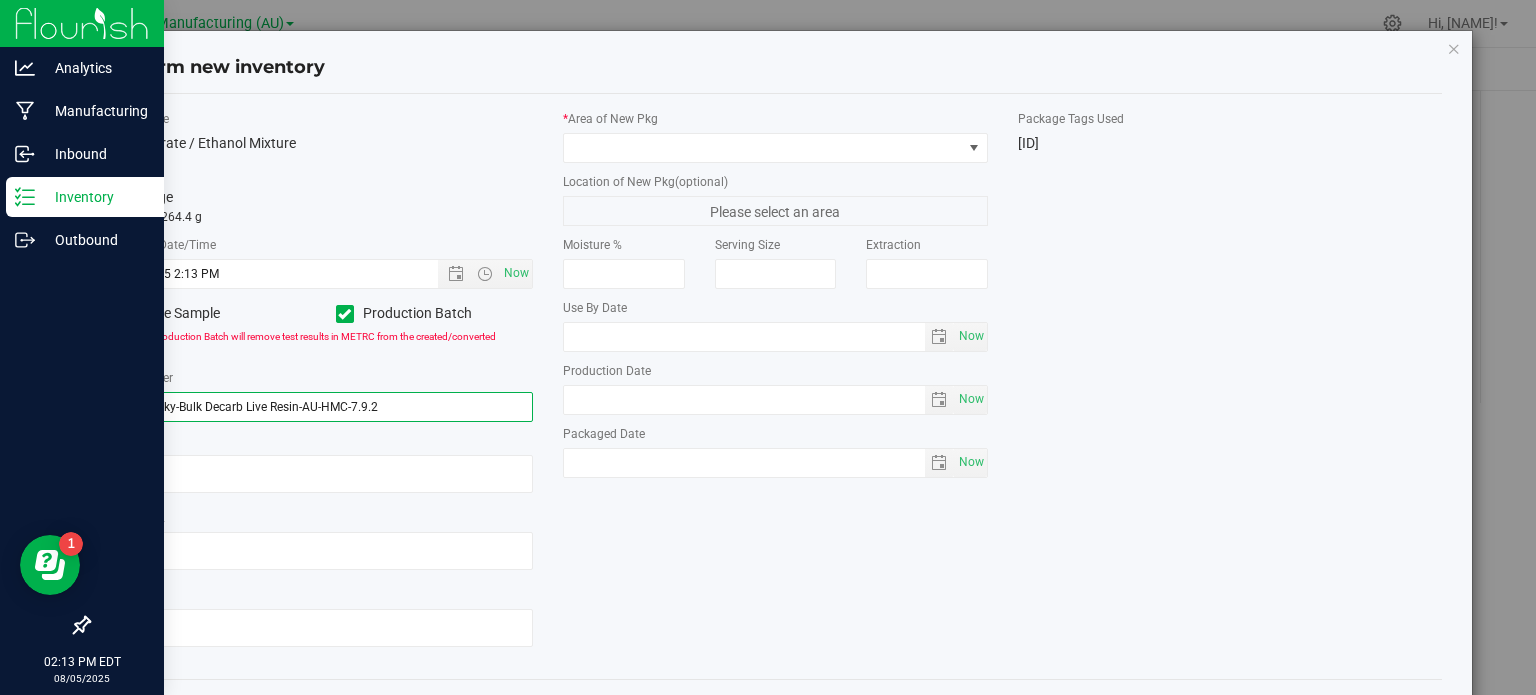 click on "Cap Junky-Bulk Decarb Live Resin-AU-HMC-7.9.2" at bounding box center [321, 407] 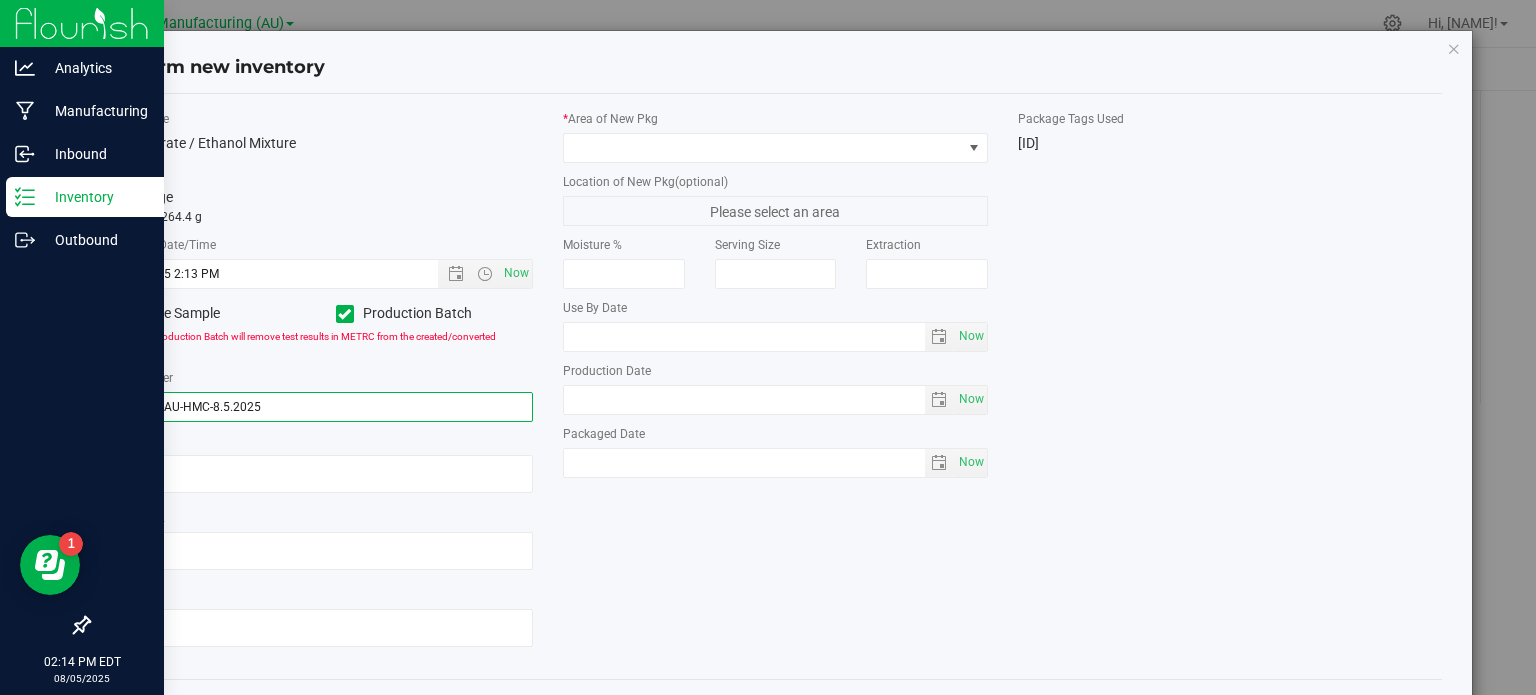 type on "Reclaim-AU-HMC-8.5.2025" 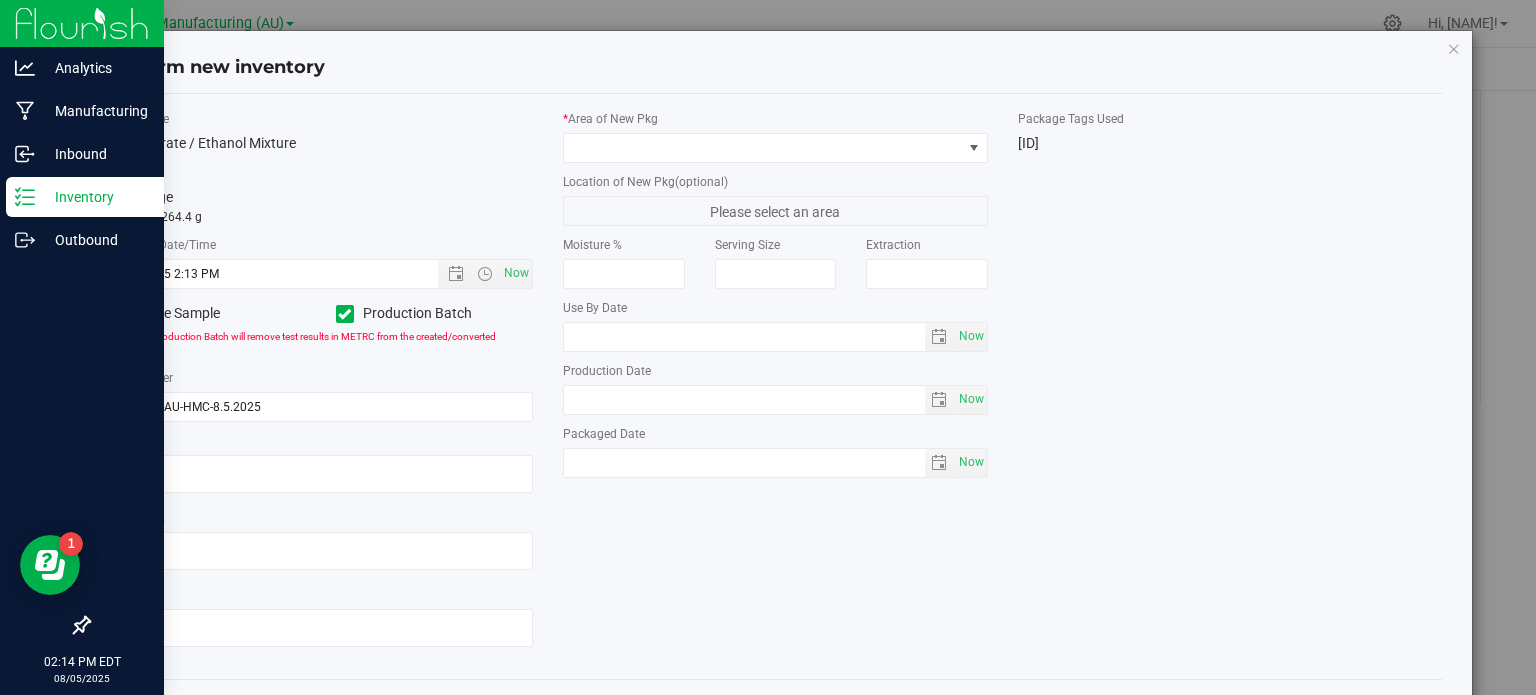 click on "Item Name
Concentrate / Ethanol Mixture
Total Qty
1 package  totaling 5264.4 g
*
Created Date/Time
8/5/2025 2:13 PM
Now
Trade Sample
Production Batch" at bounding box center [776, 386] 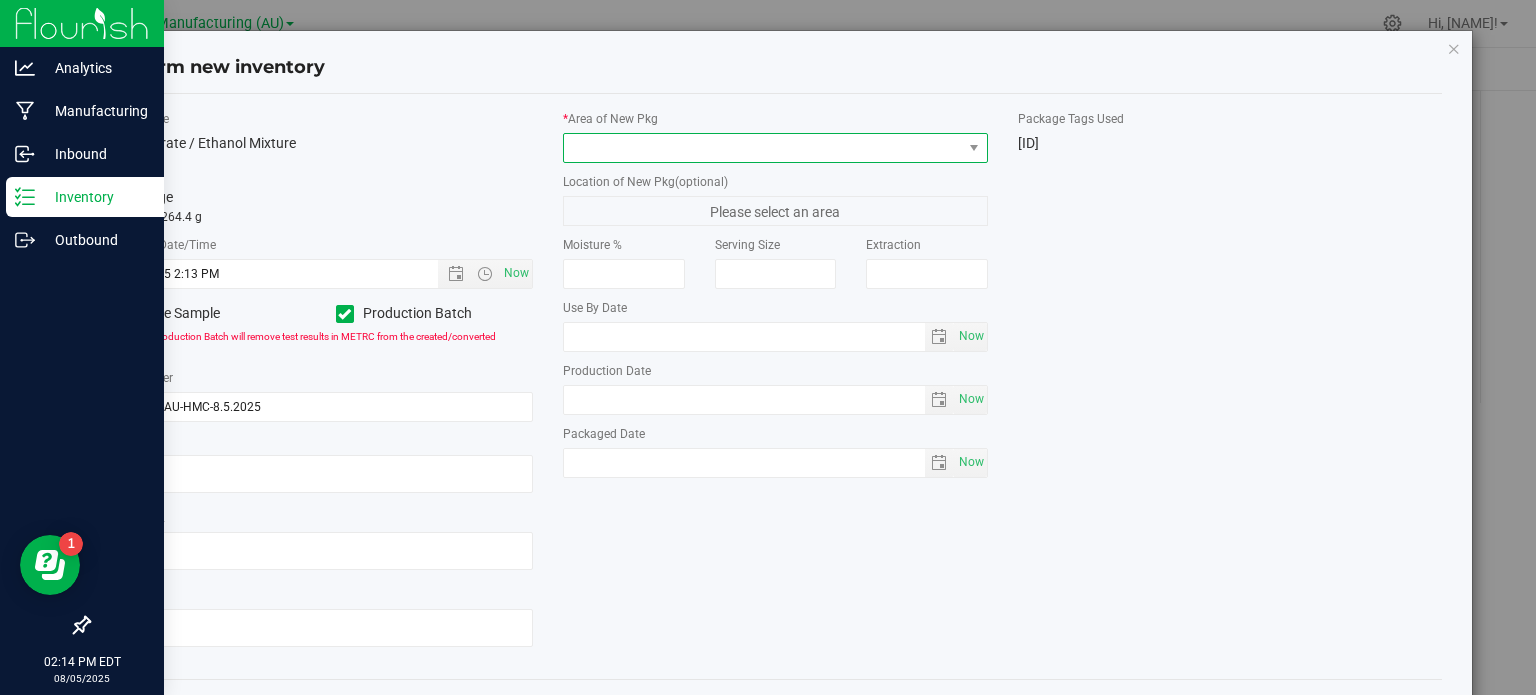 click at bounding box center [763, 148] 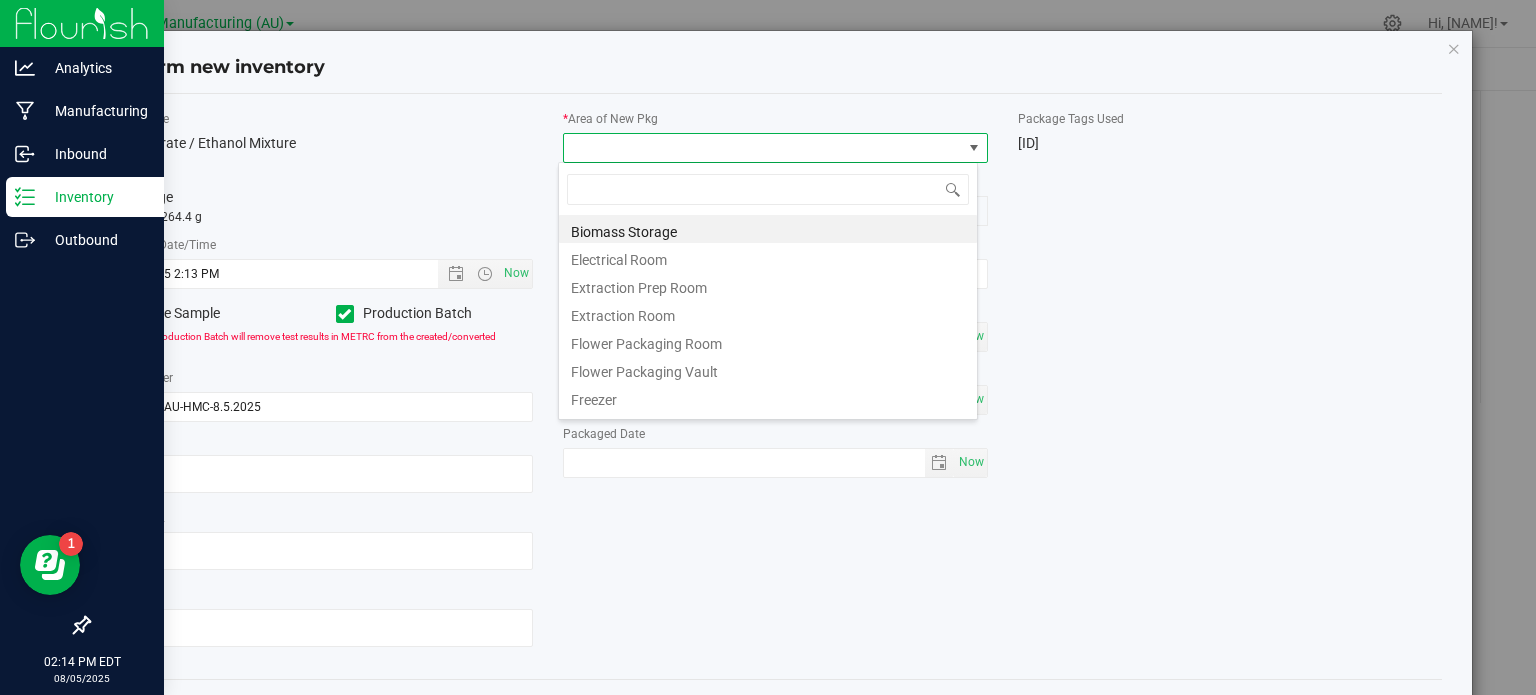 scroll, scrollTop: 99970, scrollLeft: 99580, axis: both 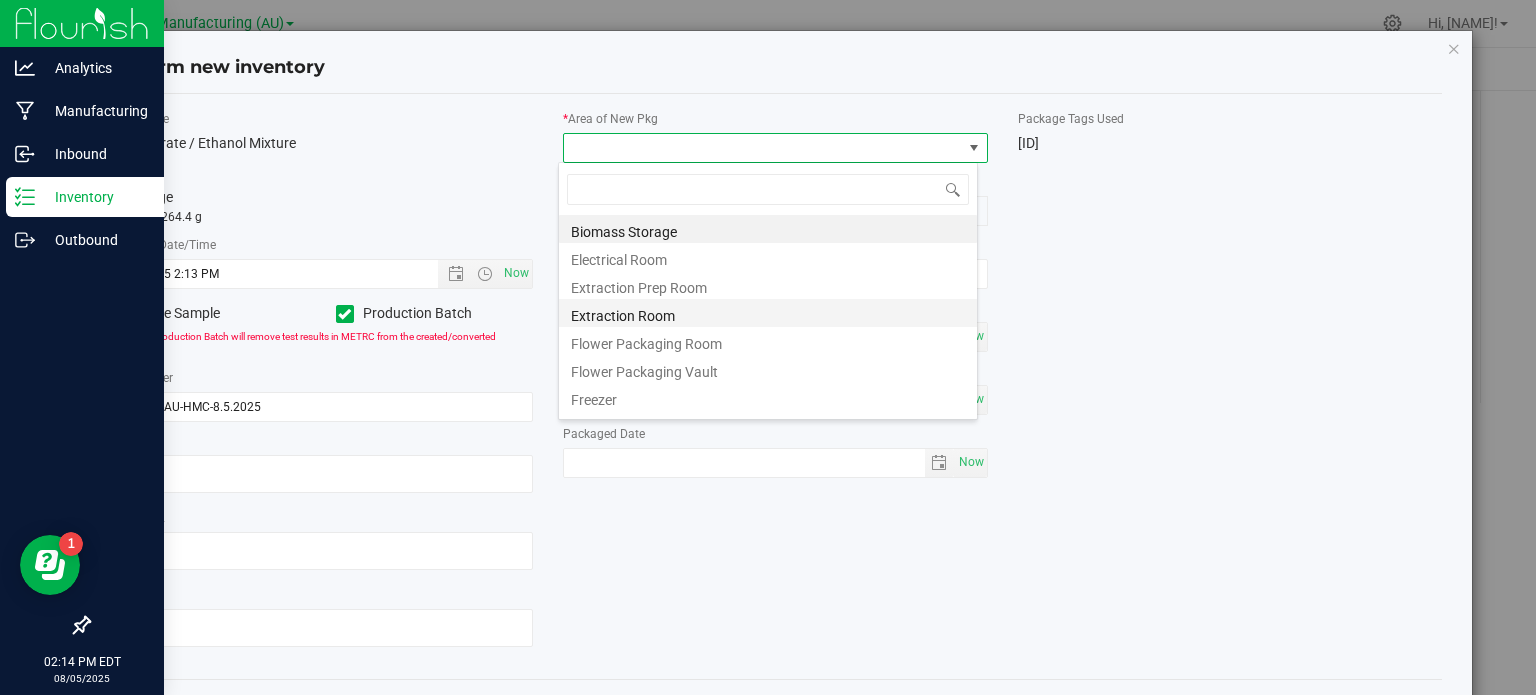 click on "Extraction Room" at bounding box center (768, 313) 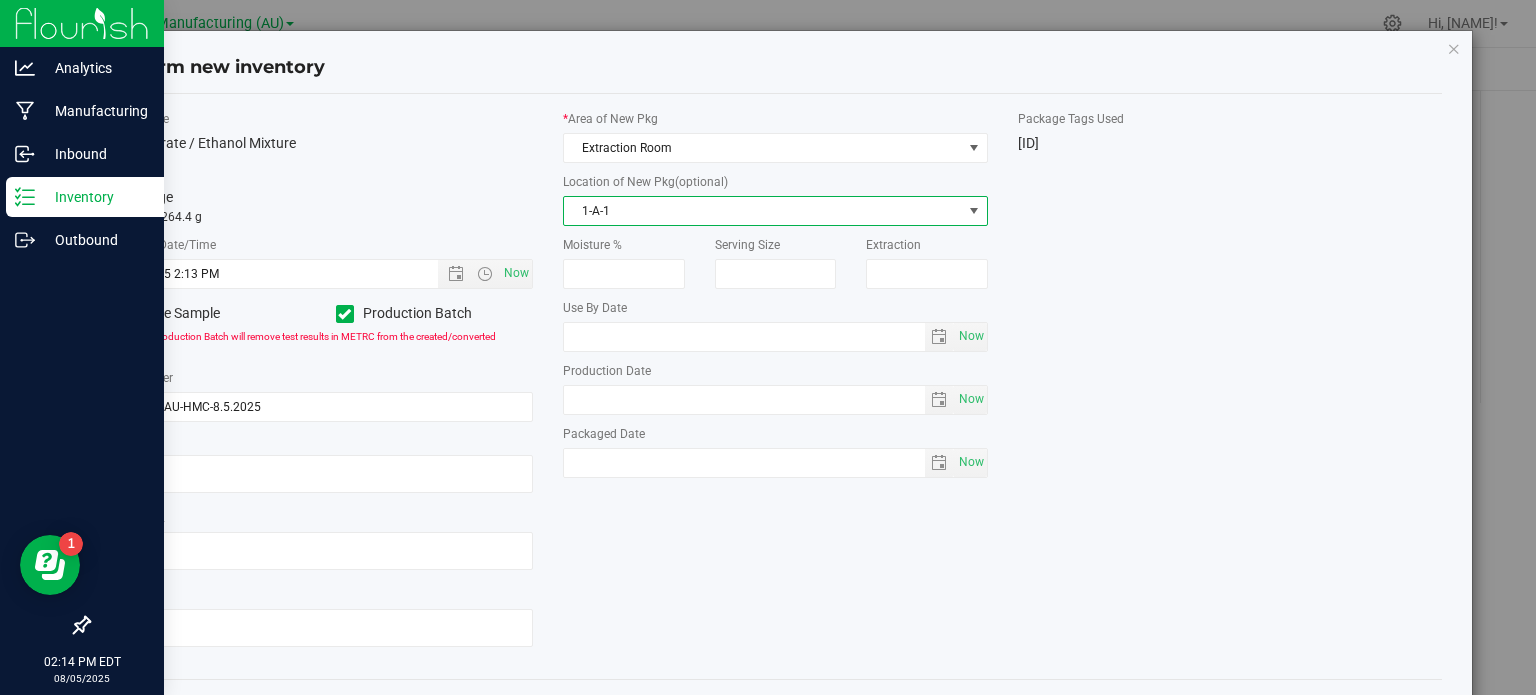 click on "1-A-1" at bounding box center (763, 211) 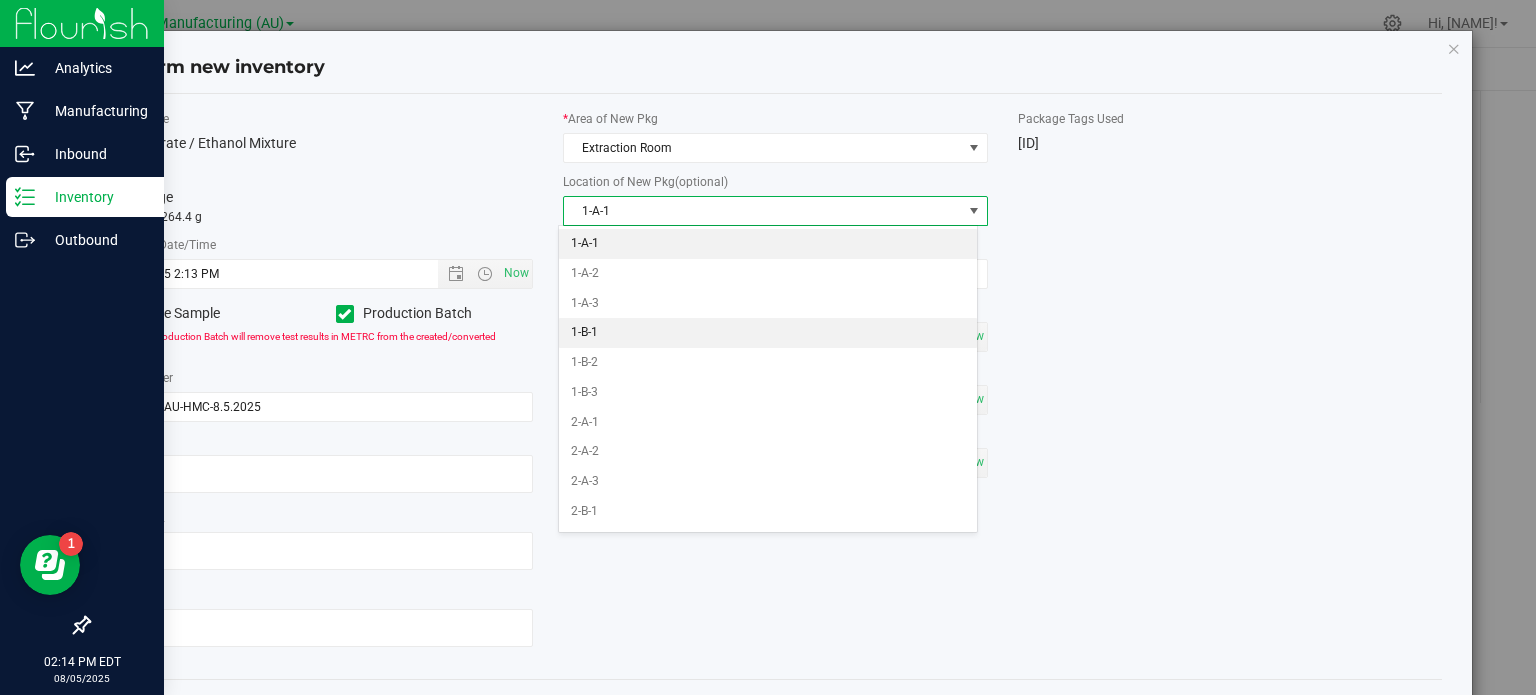 click on "1-B-1" at bounding box center (768, 333) 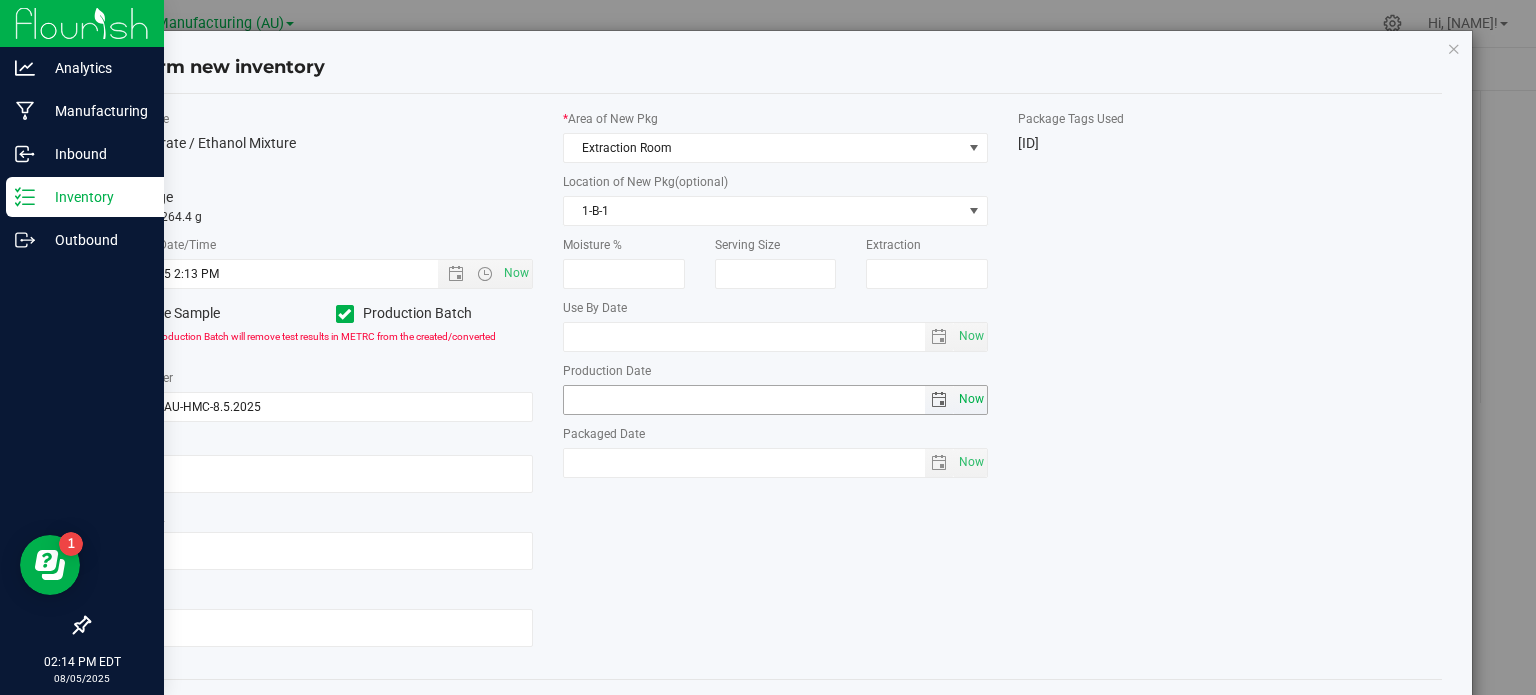 click on "Now" at bounding box center [971, 399] 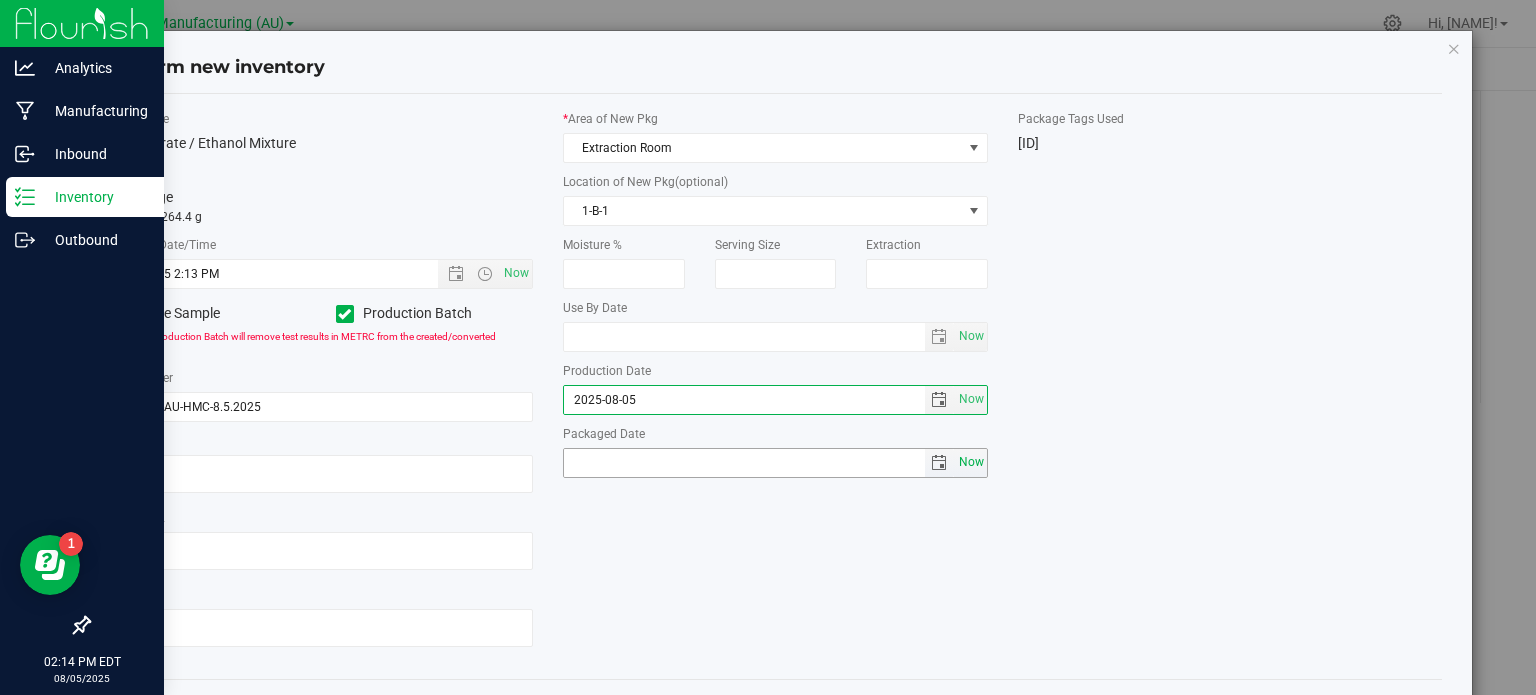 click on "Now" at bounding box center [971, 462] 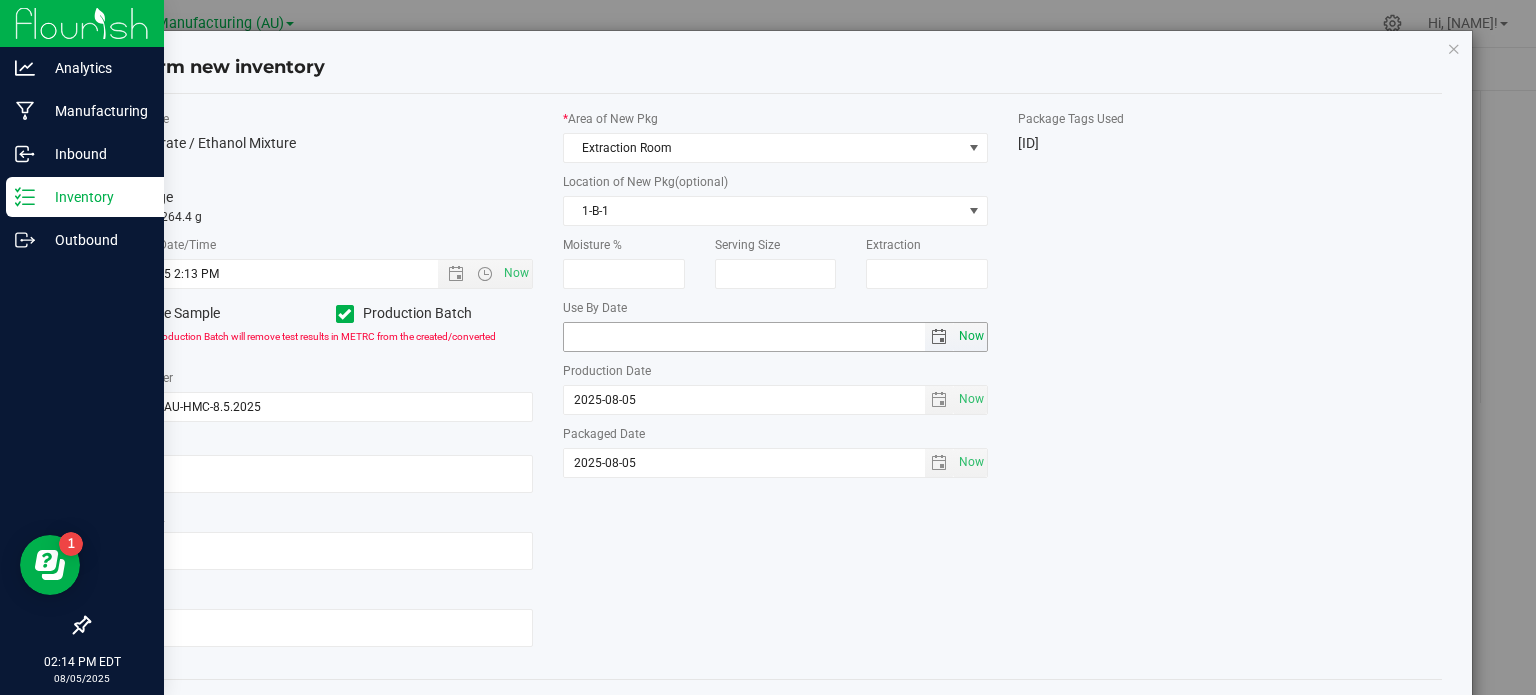 click on "Now" at bounding box center [971, 336] 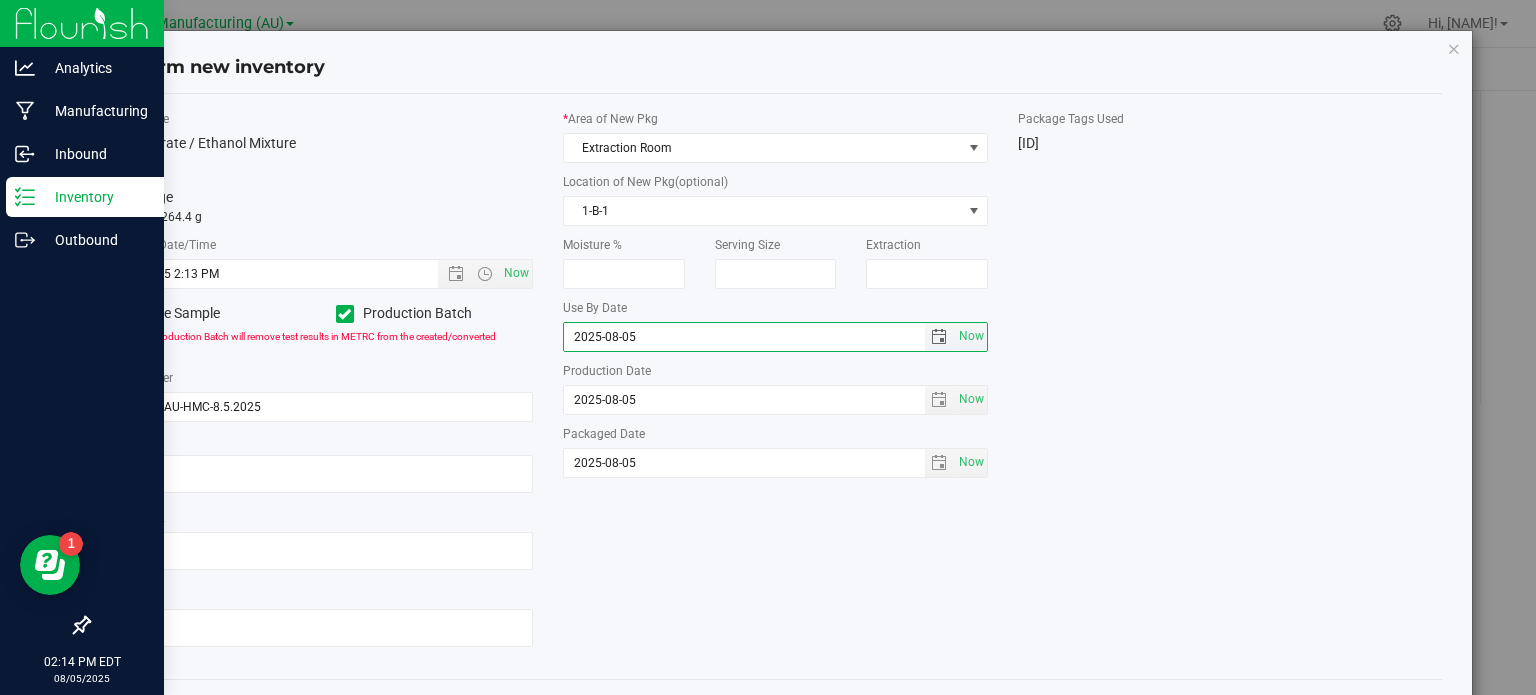 click on "2025-08-05" at bounding box center (744, 337) 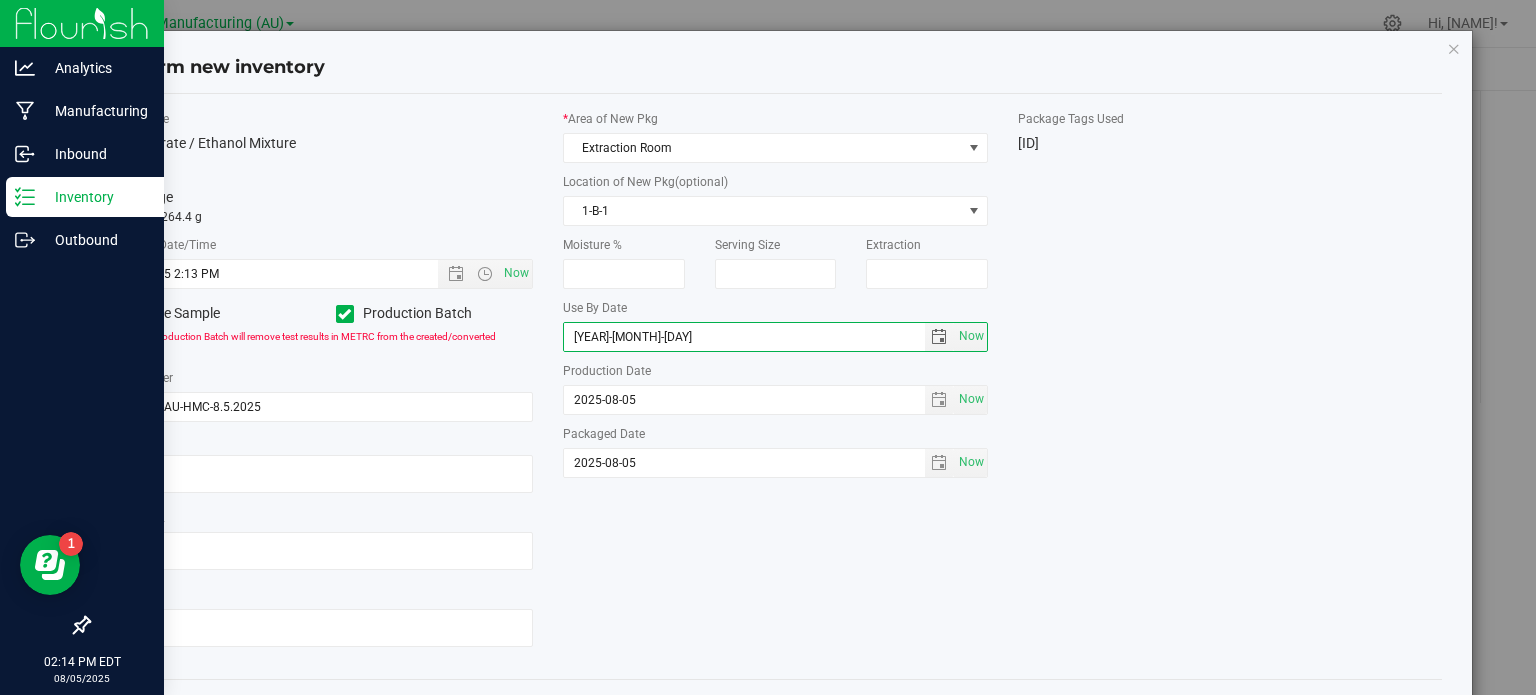 type on "[DATE]" 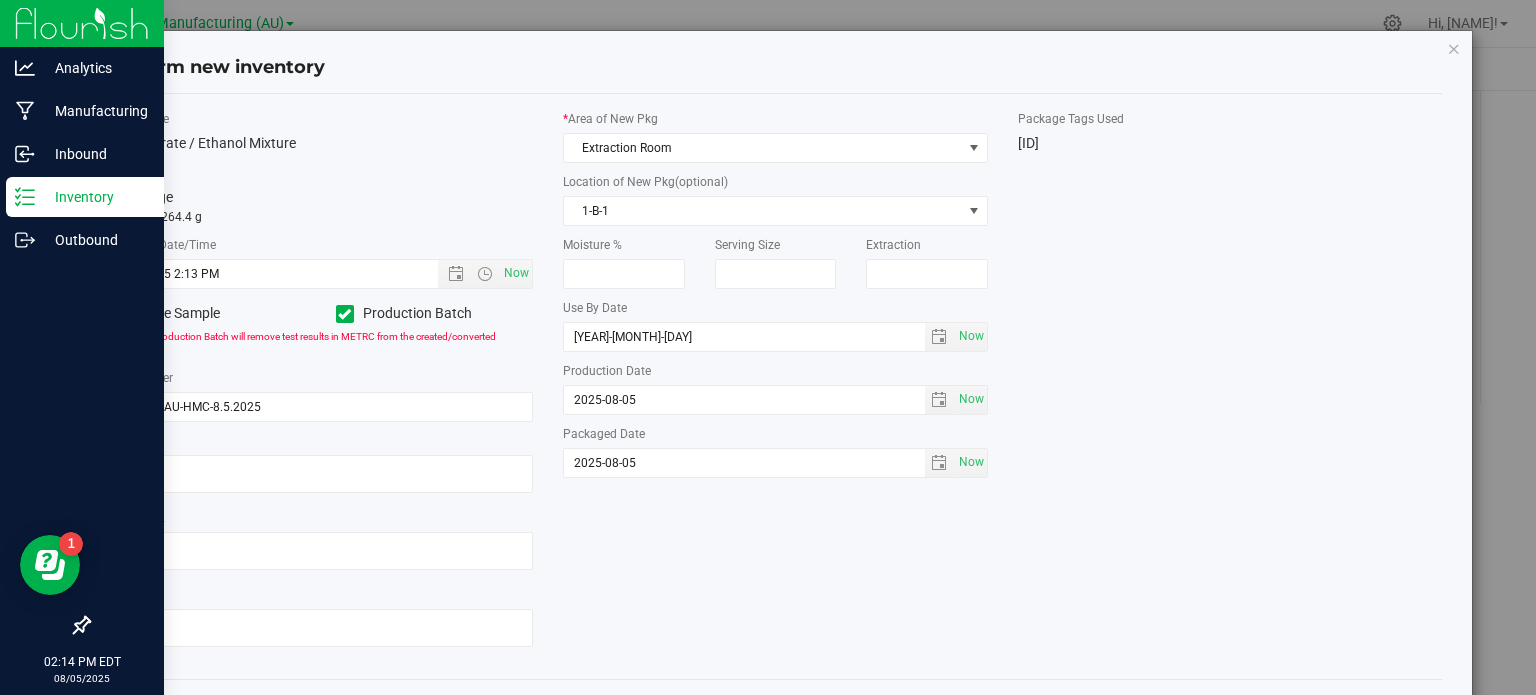click on "Item Name
Concentrate / Ethanol Mixture
Total Qty
1 package  totaling 5264.4 g
*
Created Date/Time
8/5/2025 2:13 PM
Now
Trade Sample
Production Batch" at bounding box center (776, 386) 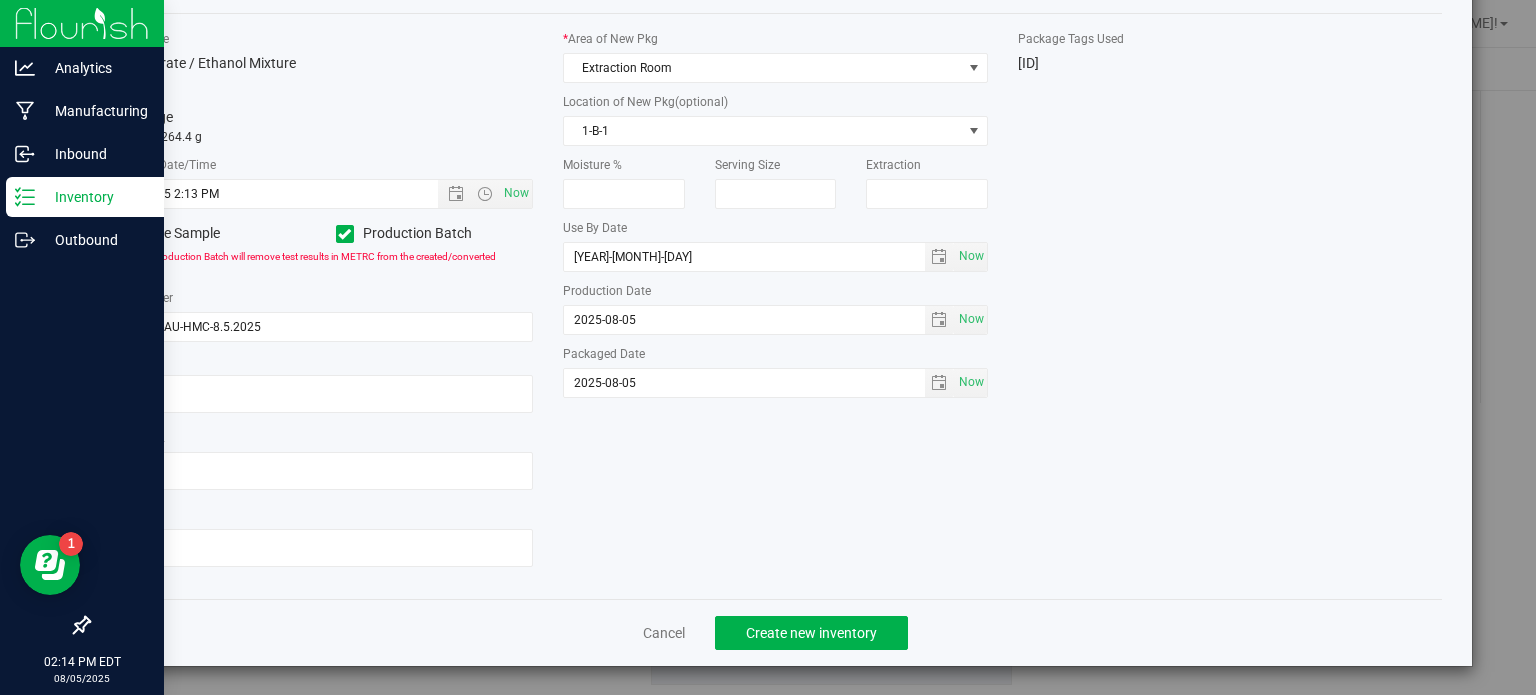 scroll, scrollTop: 80, scrollLeft: 0, axis: vertical 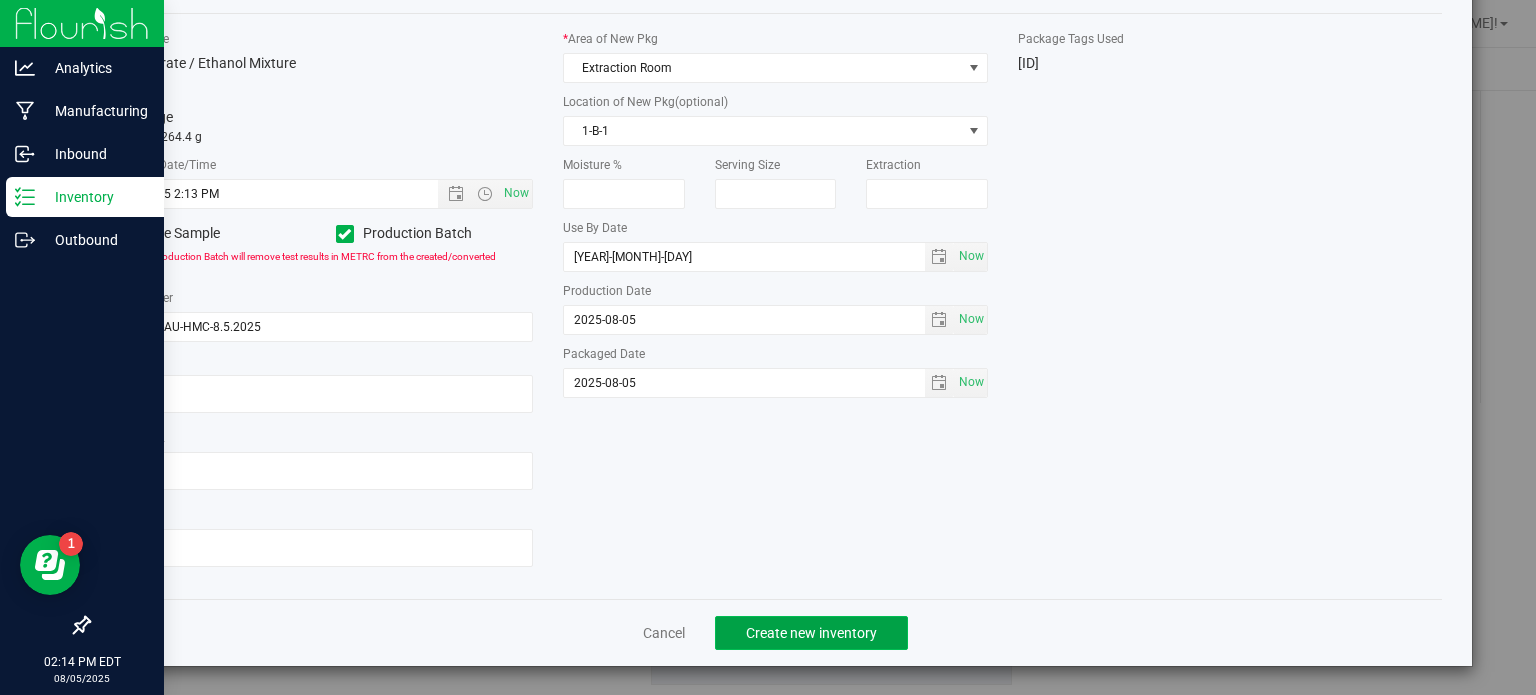 click on "Create new inventory" 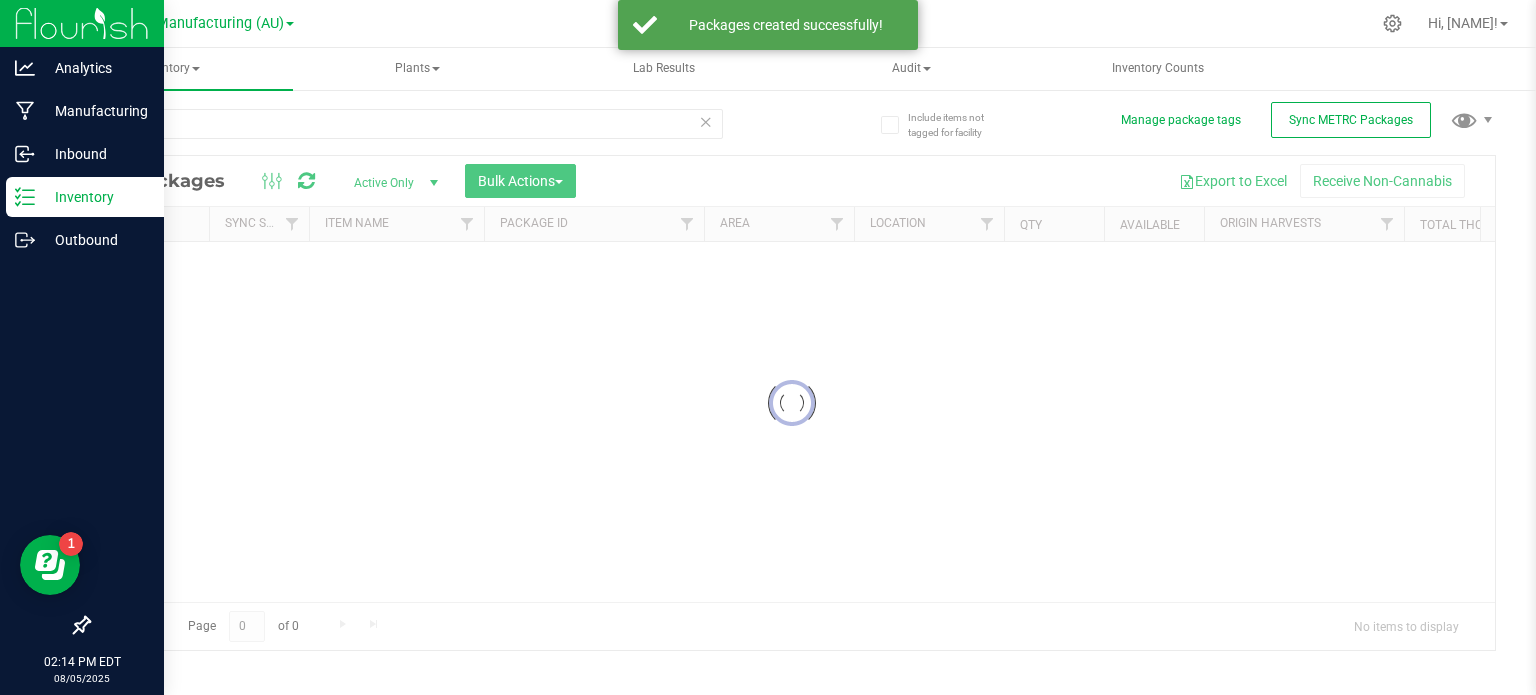 scroll, scrollTop: 35, scrollLeft: 0, axis: vertical 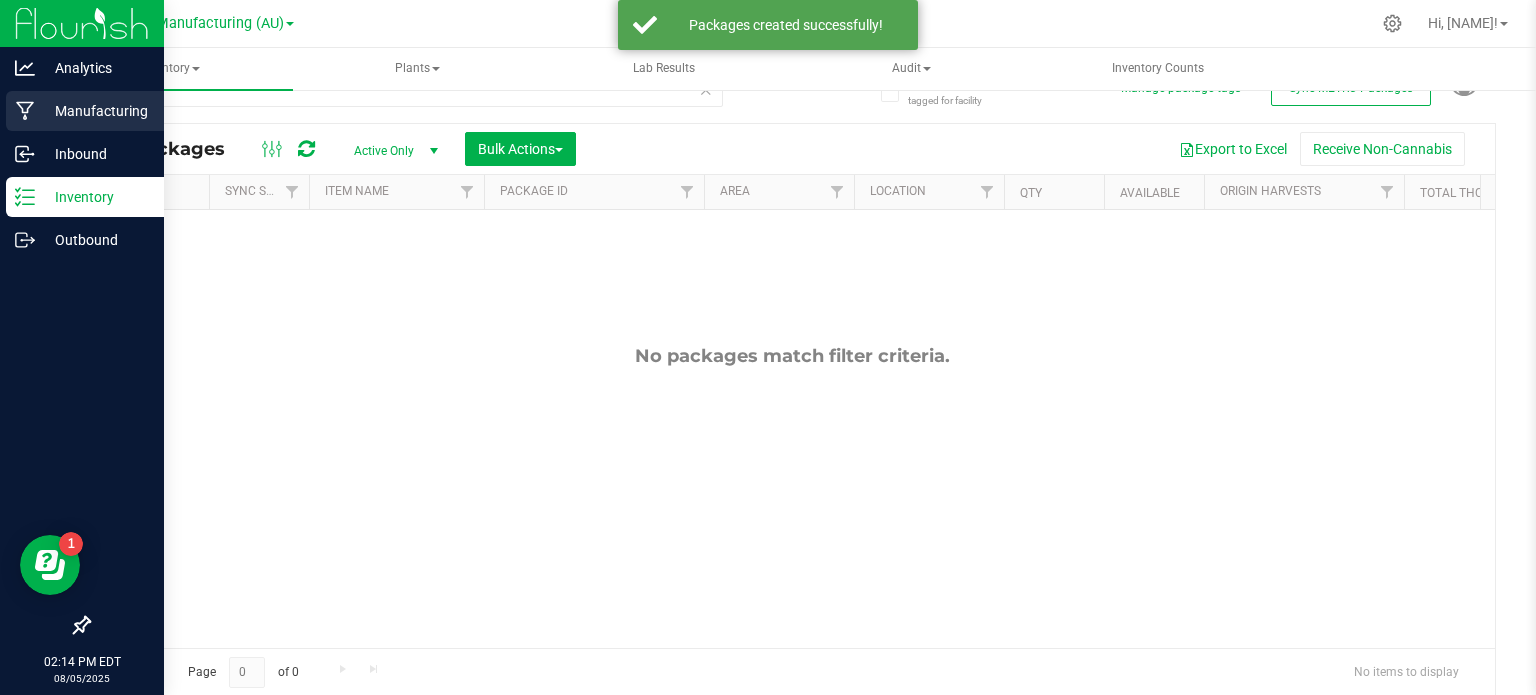 click on "Manufacturing" at bounding box center (95, 111) 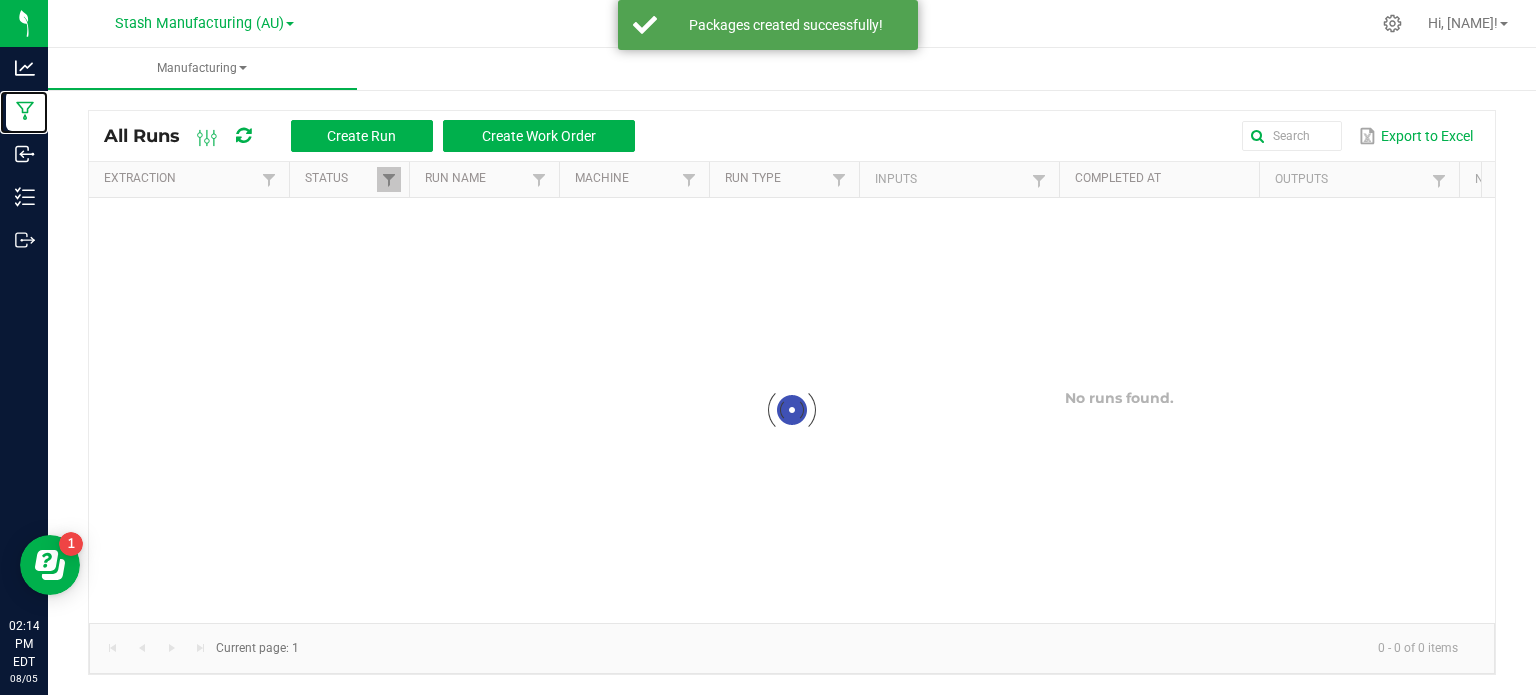 scroll, scrollTop: 0, scrollLeft: 0, axis: both 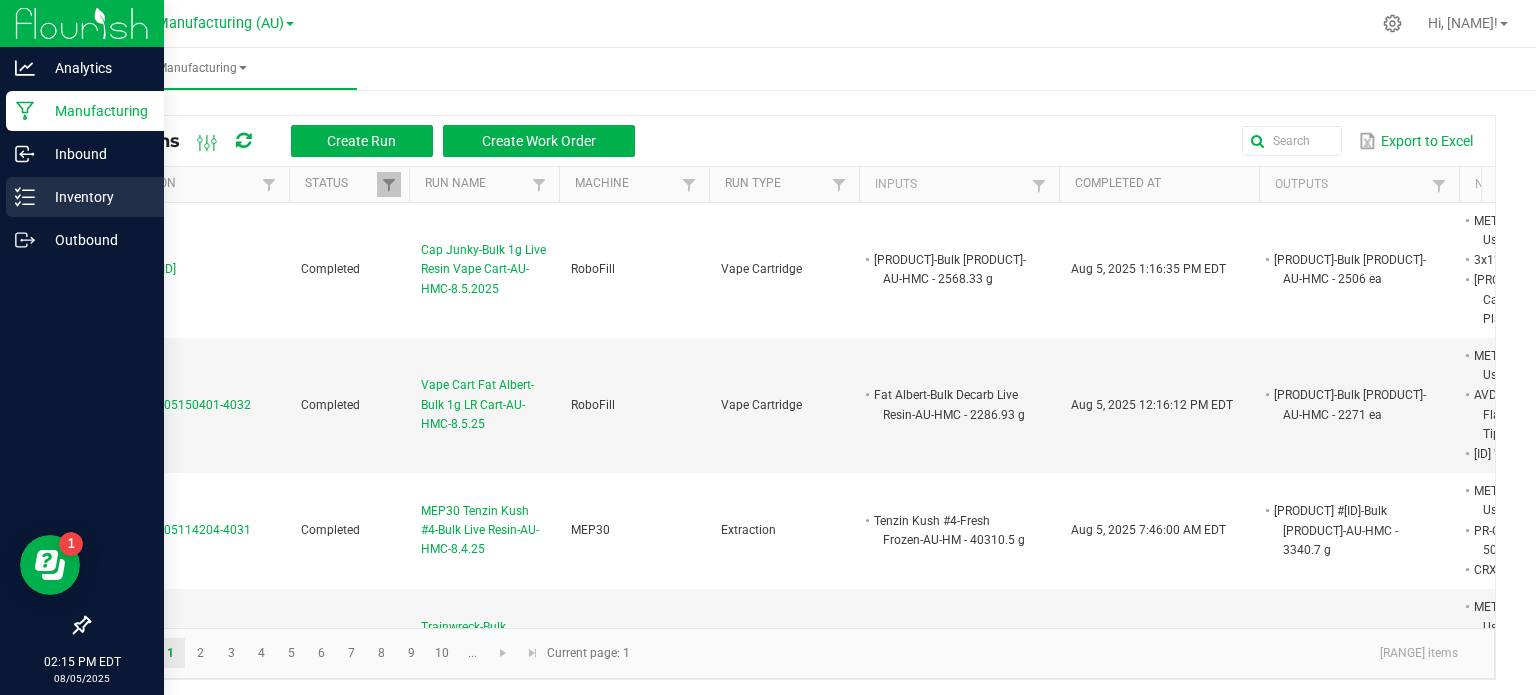 click on "Inventory" at bounding box center [95, 197] 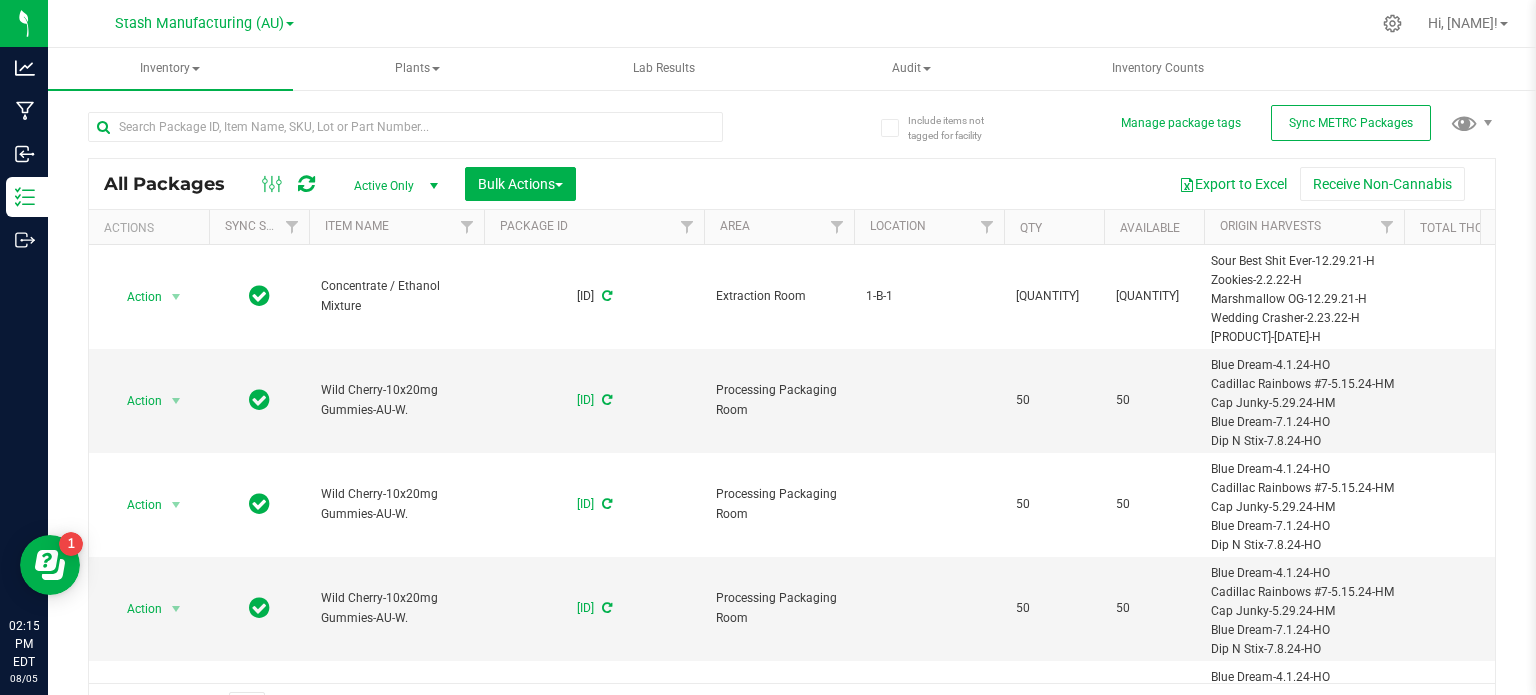 click on "Export to Excel
Receive Non-Cannabis" at bounding box center [1035, 184] 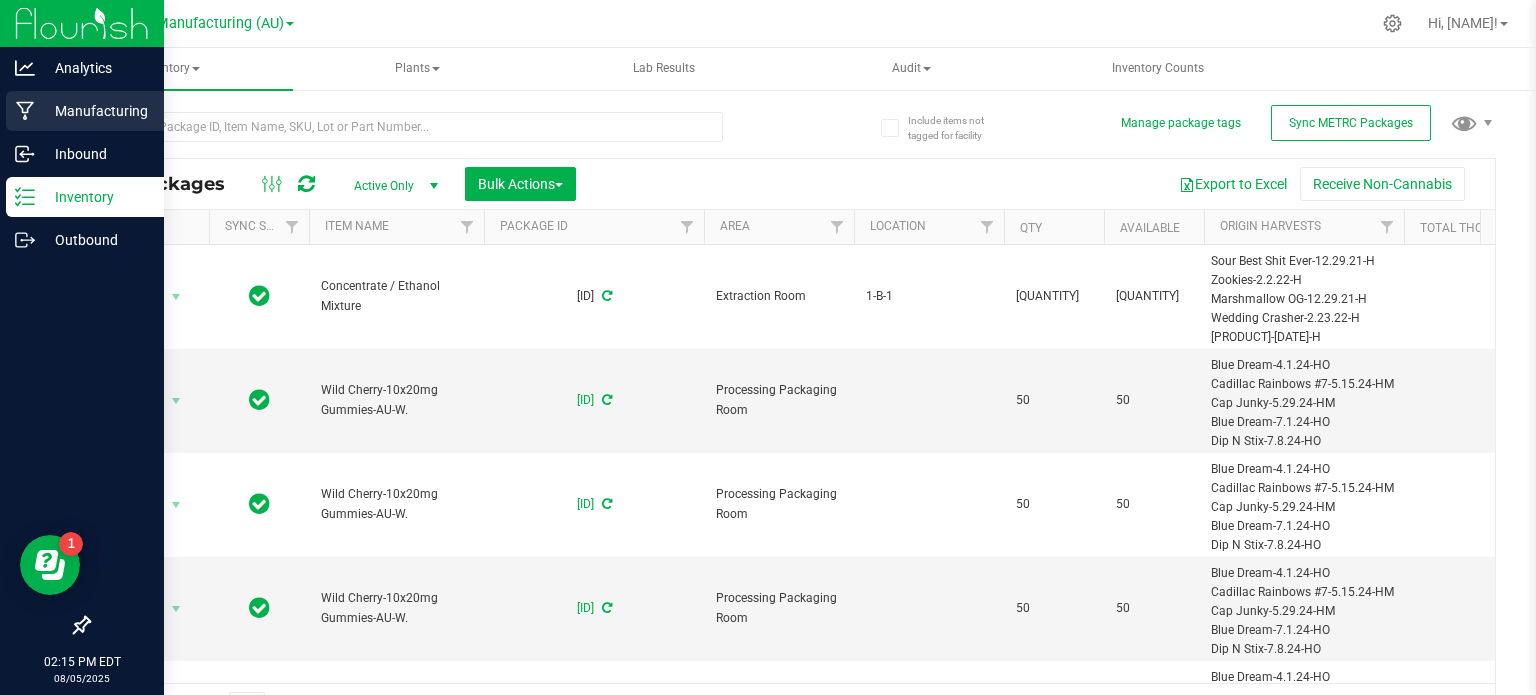 click 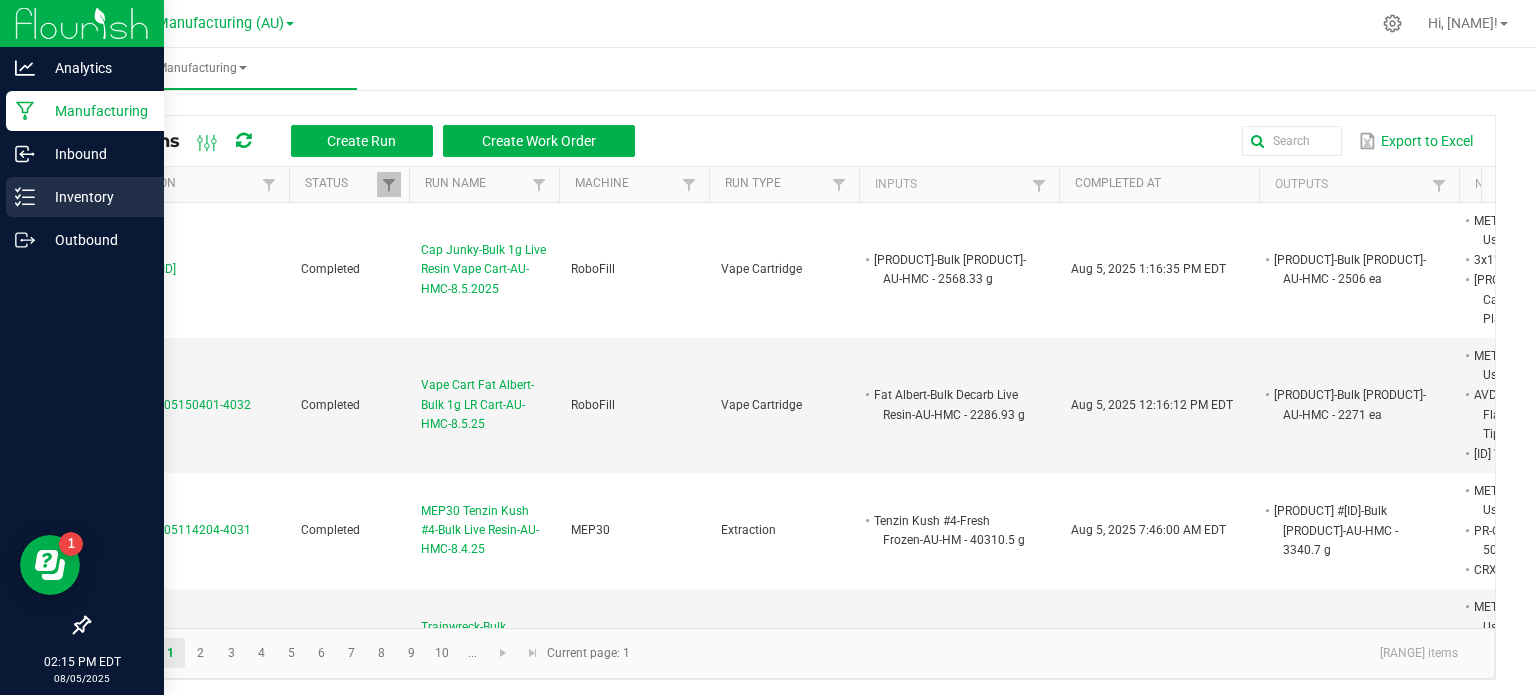 click on "Inventory" at bounding box center [95, 197] 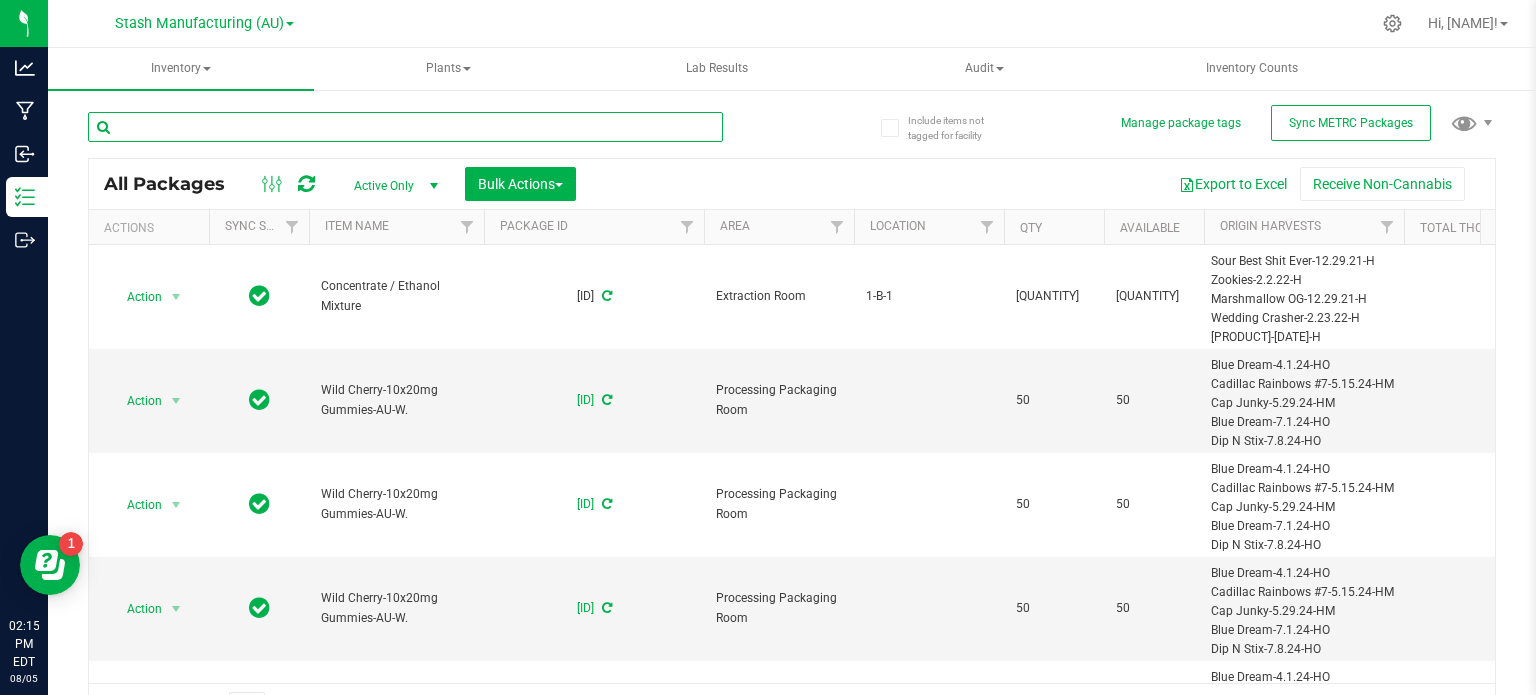 click at bounding box center (405, 127) 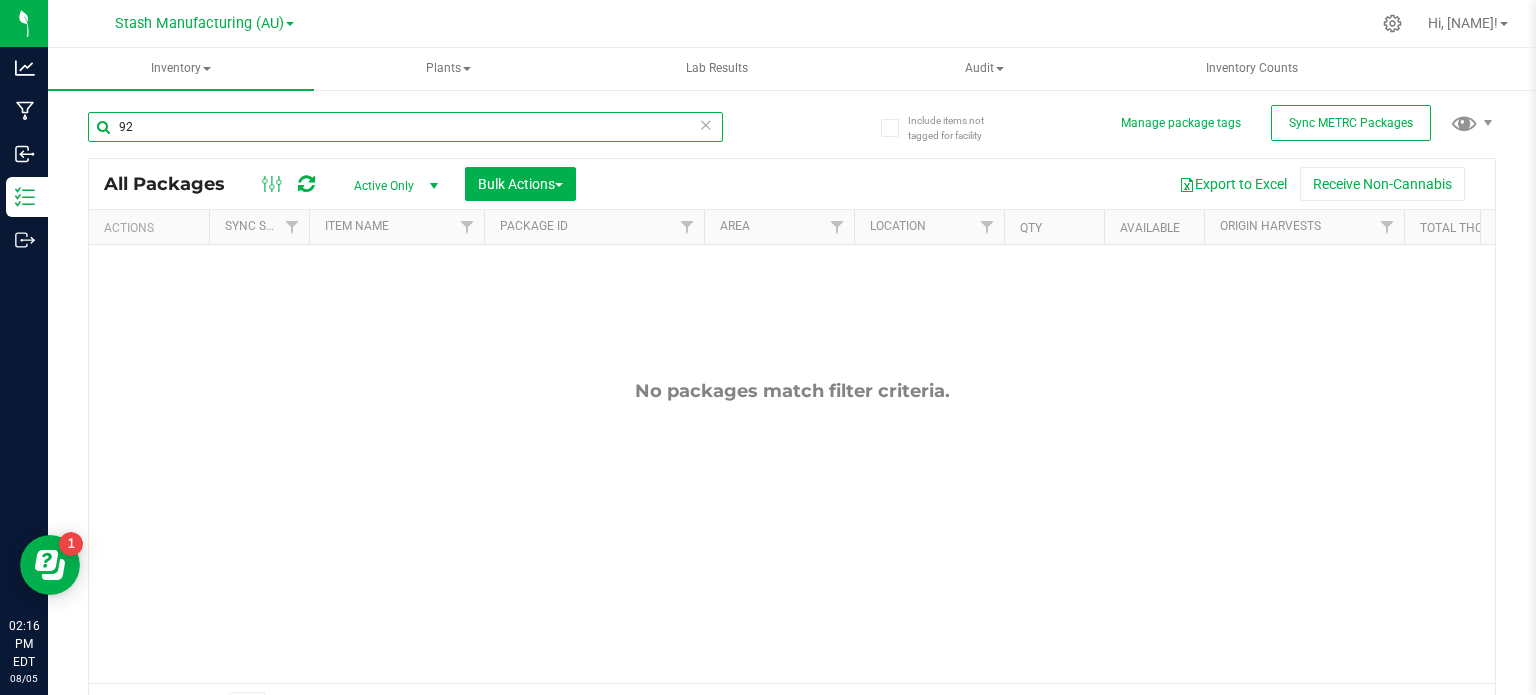 type on "9" 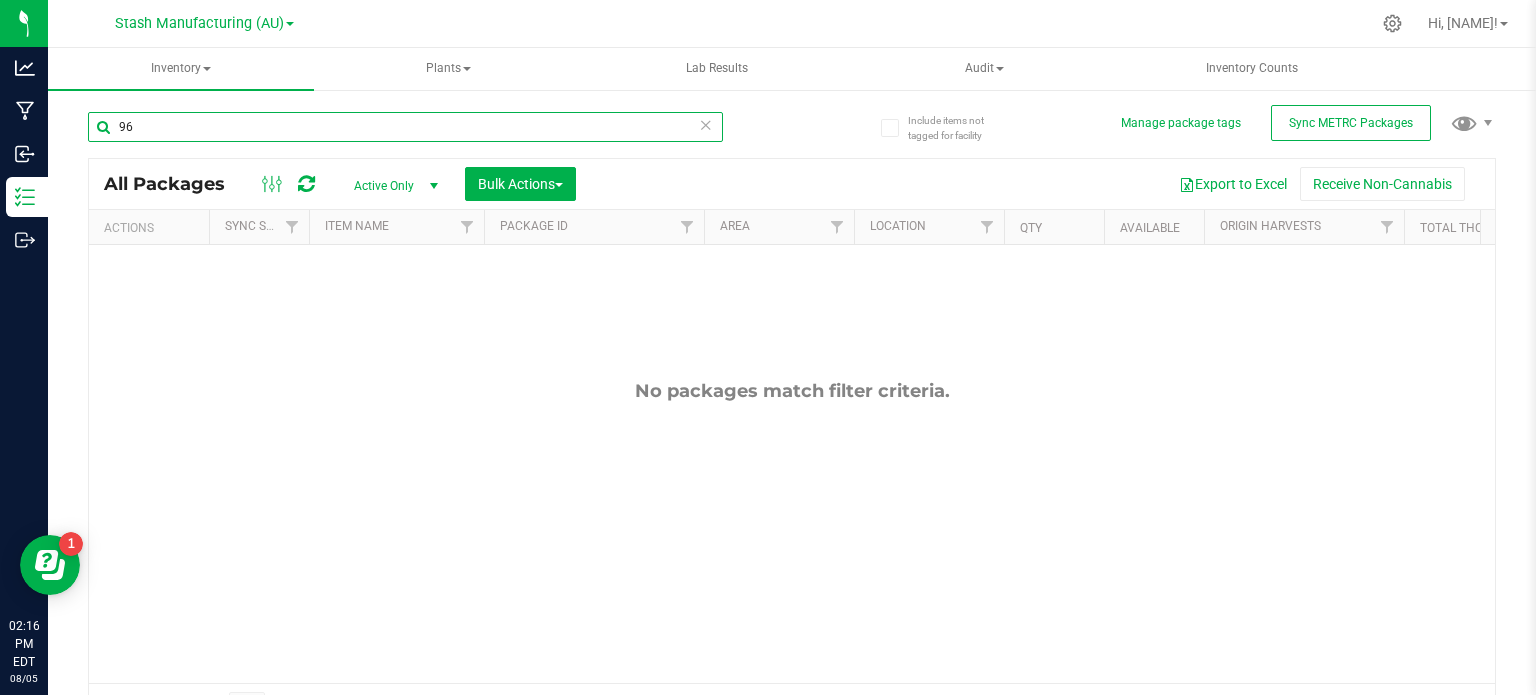 type on "9" 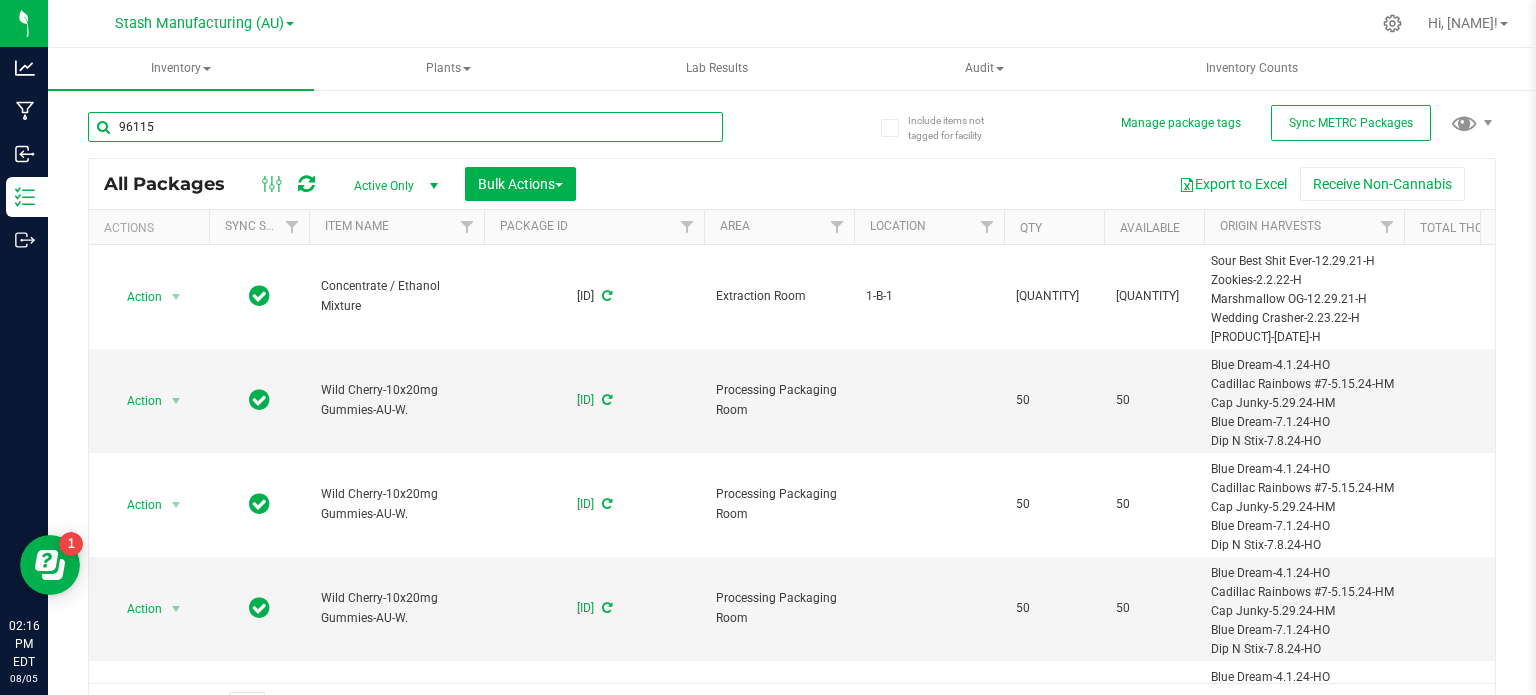 type on "96115" 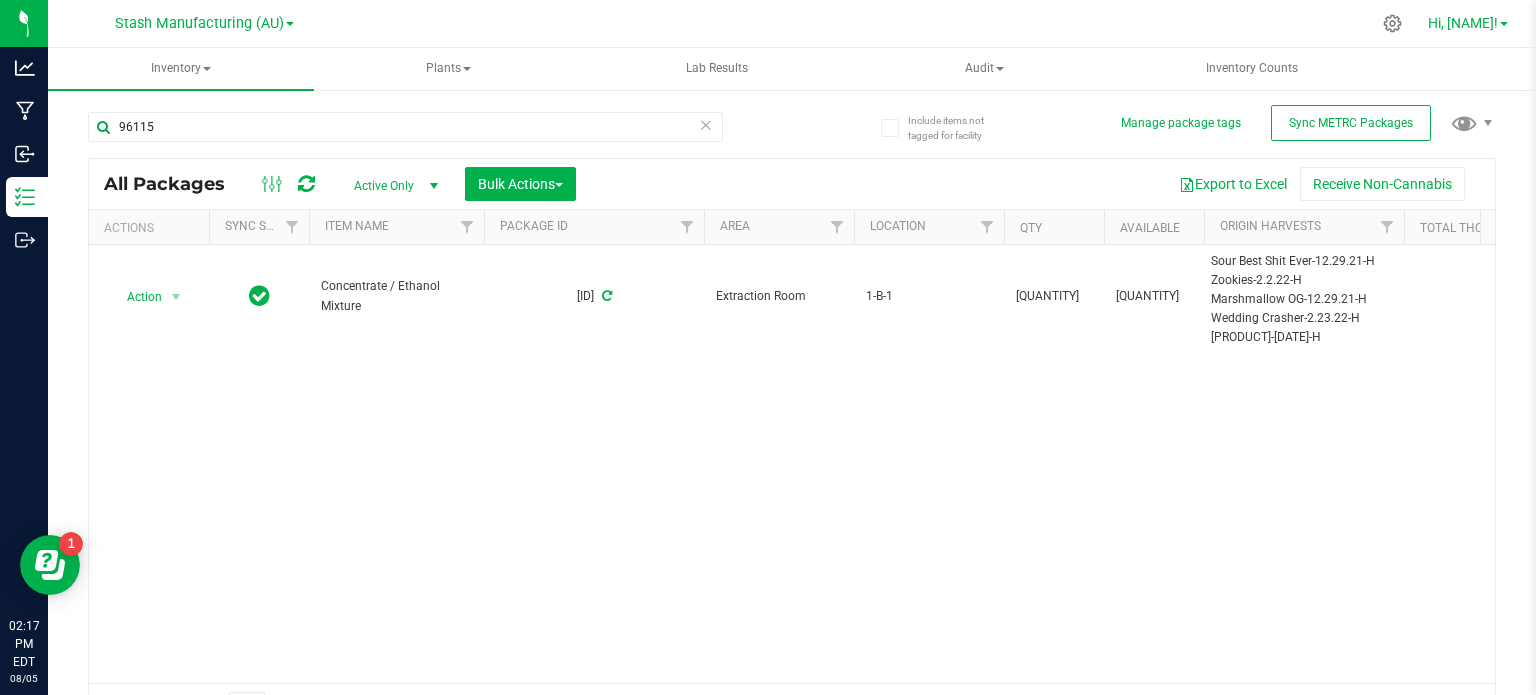 click on "Hi, [NAME]!" at bounding box center (1463, 23) 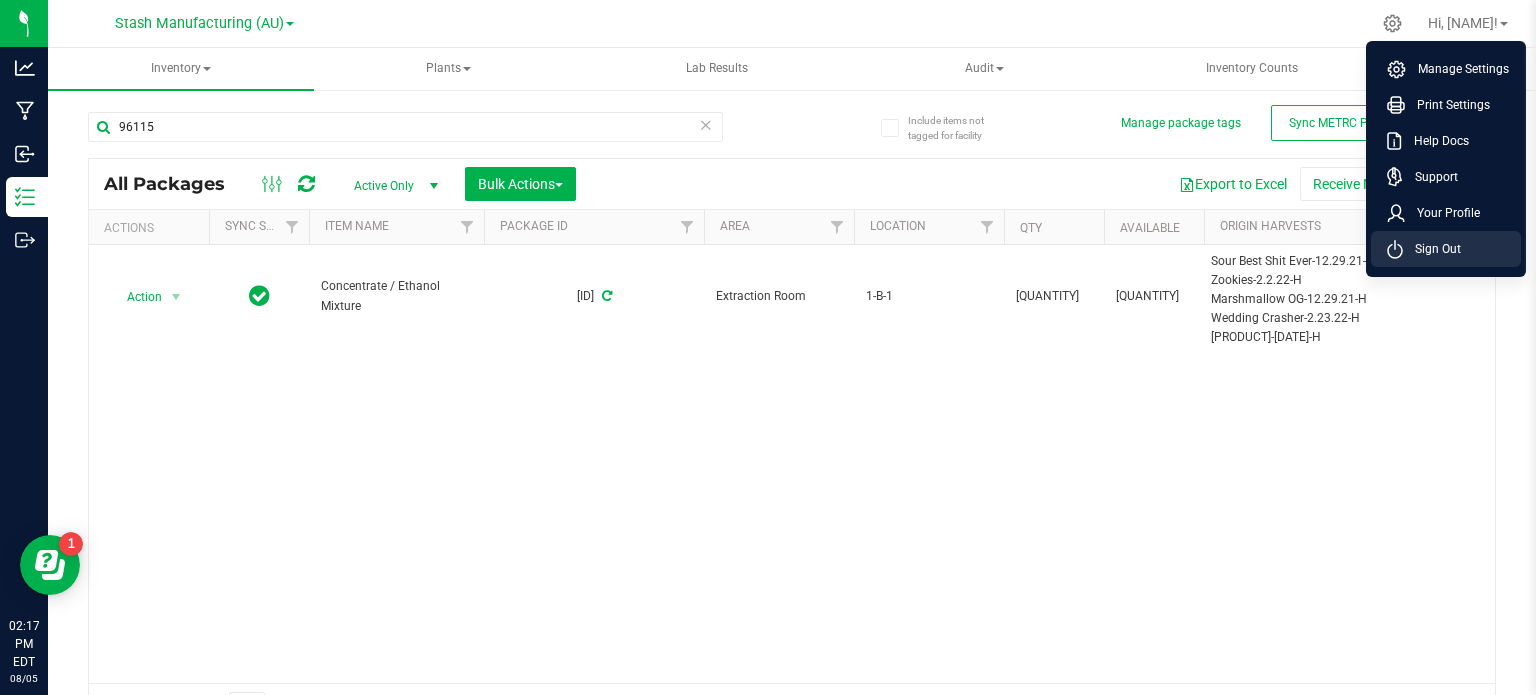 click on "Sign Out" at bounding box center (1432, 249) 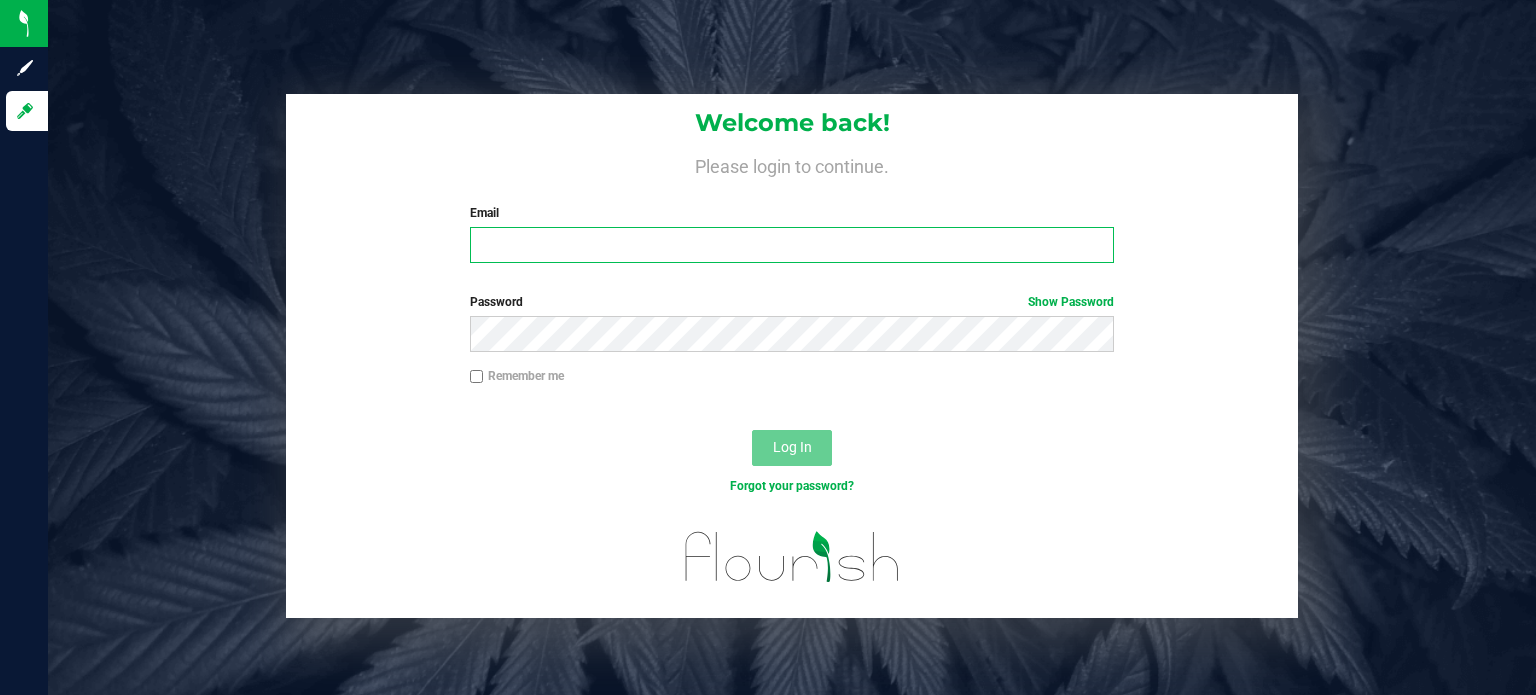 type on "[EMAIL]" 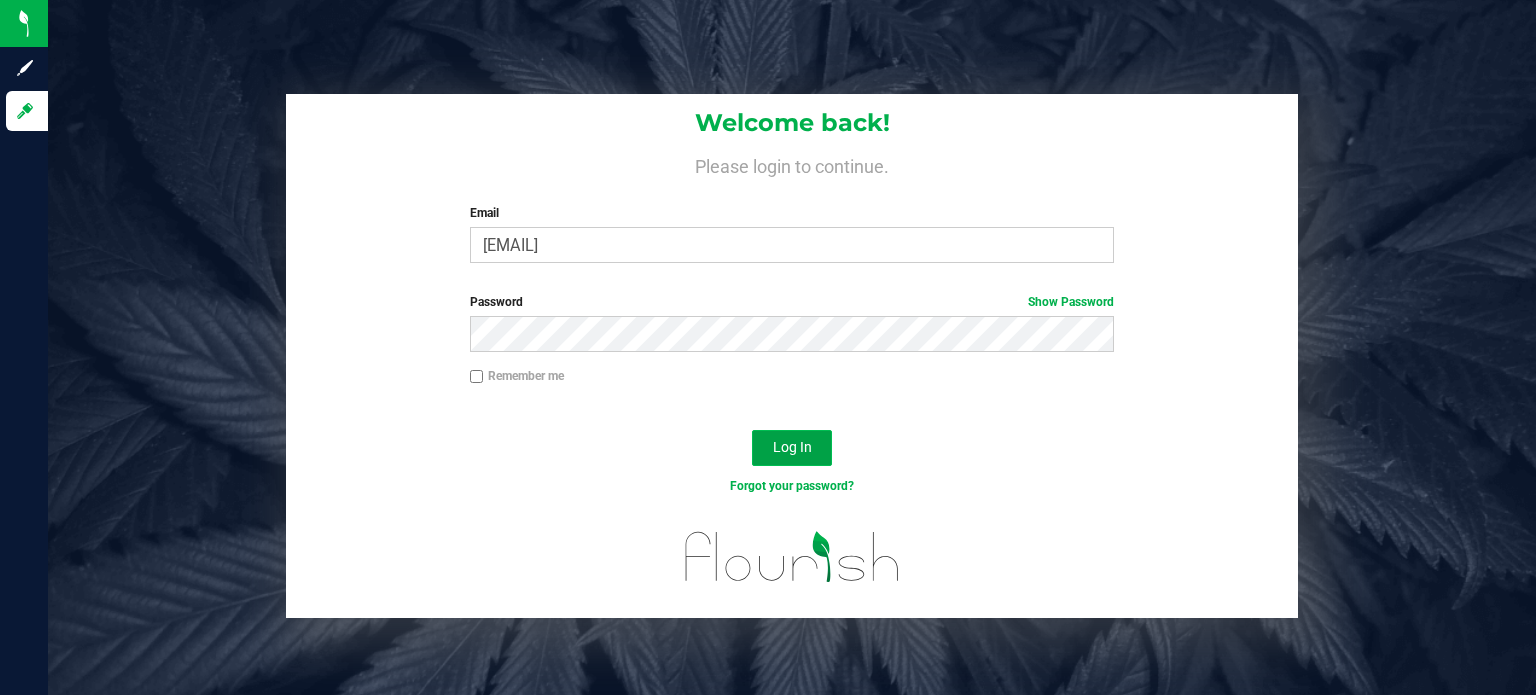 click on "Log In" at bounding box center [792, 447] 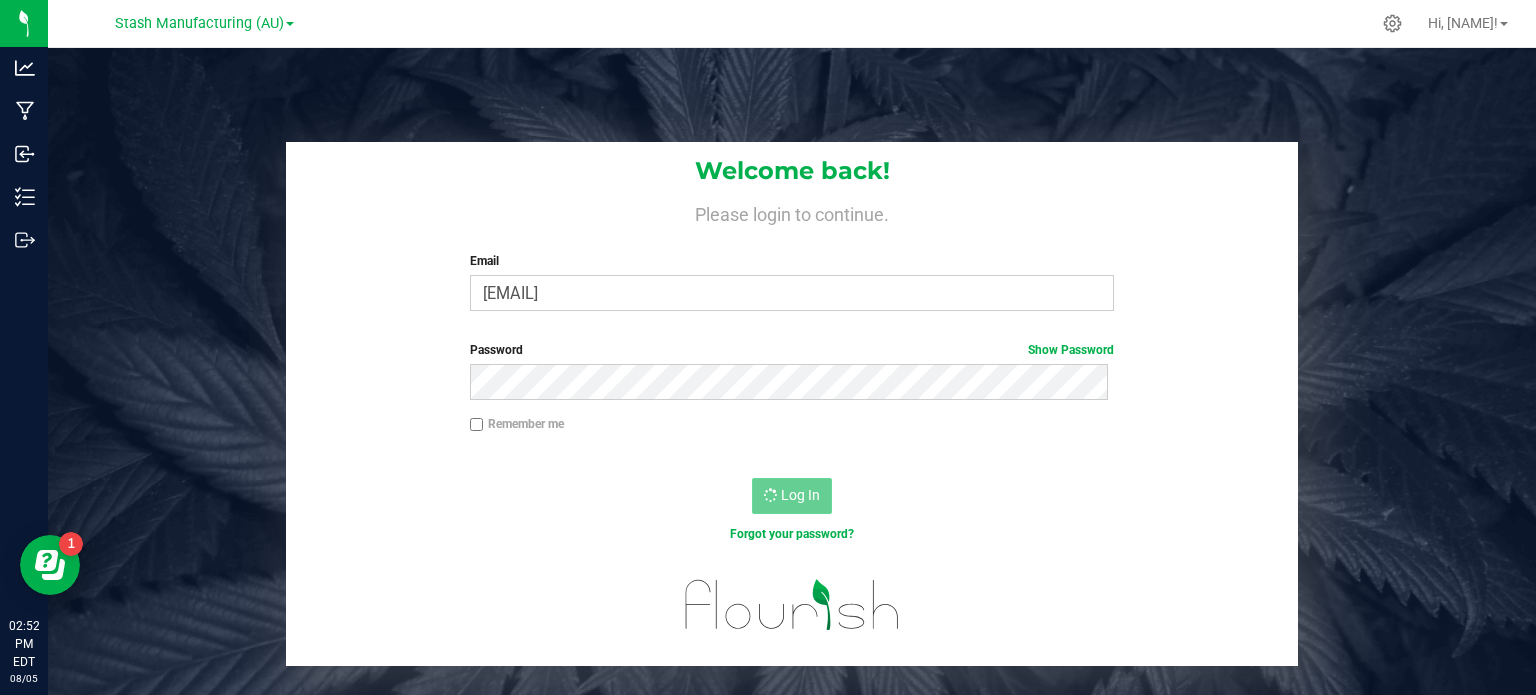 scroll, scrollTop: 0, scrollLeft: 0, axis: both 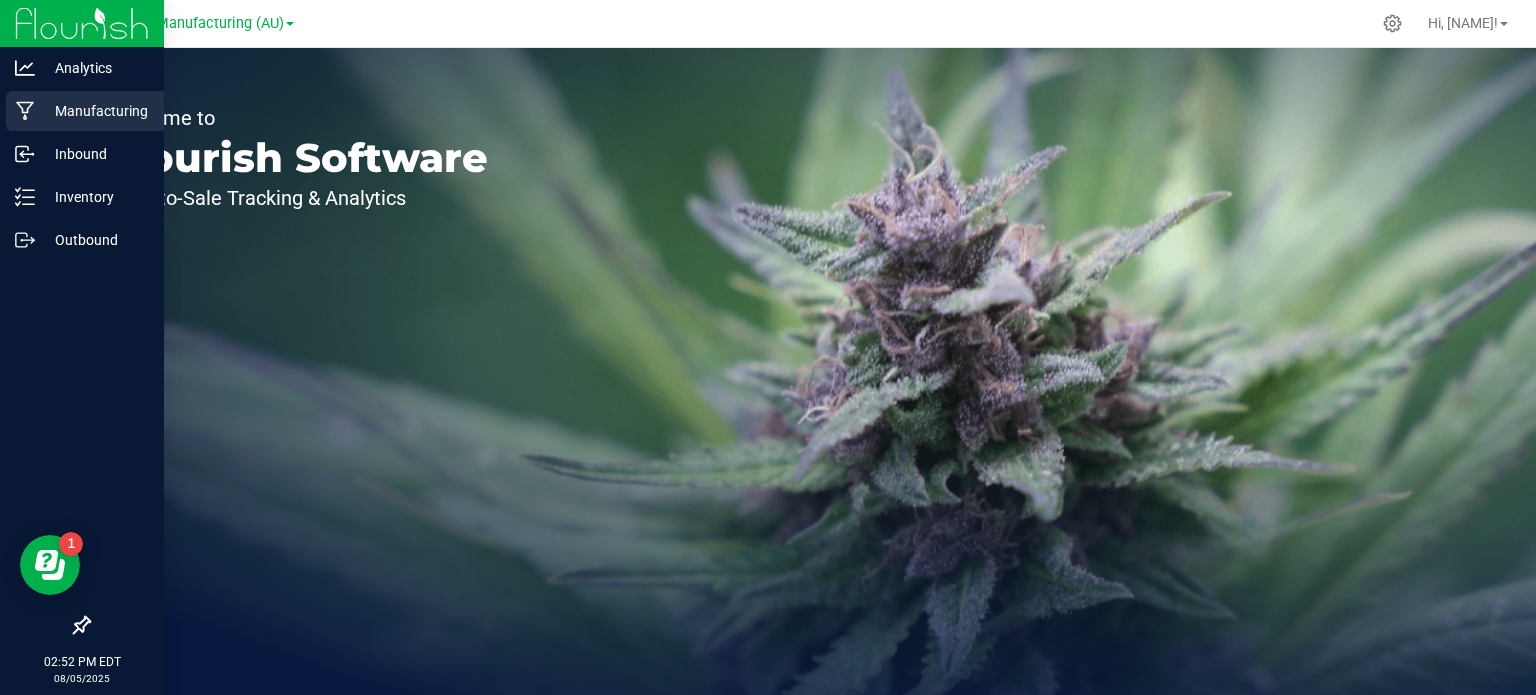 click on "Manufacturing" at bounding box center [95, 111] 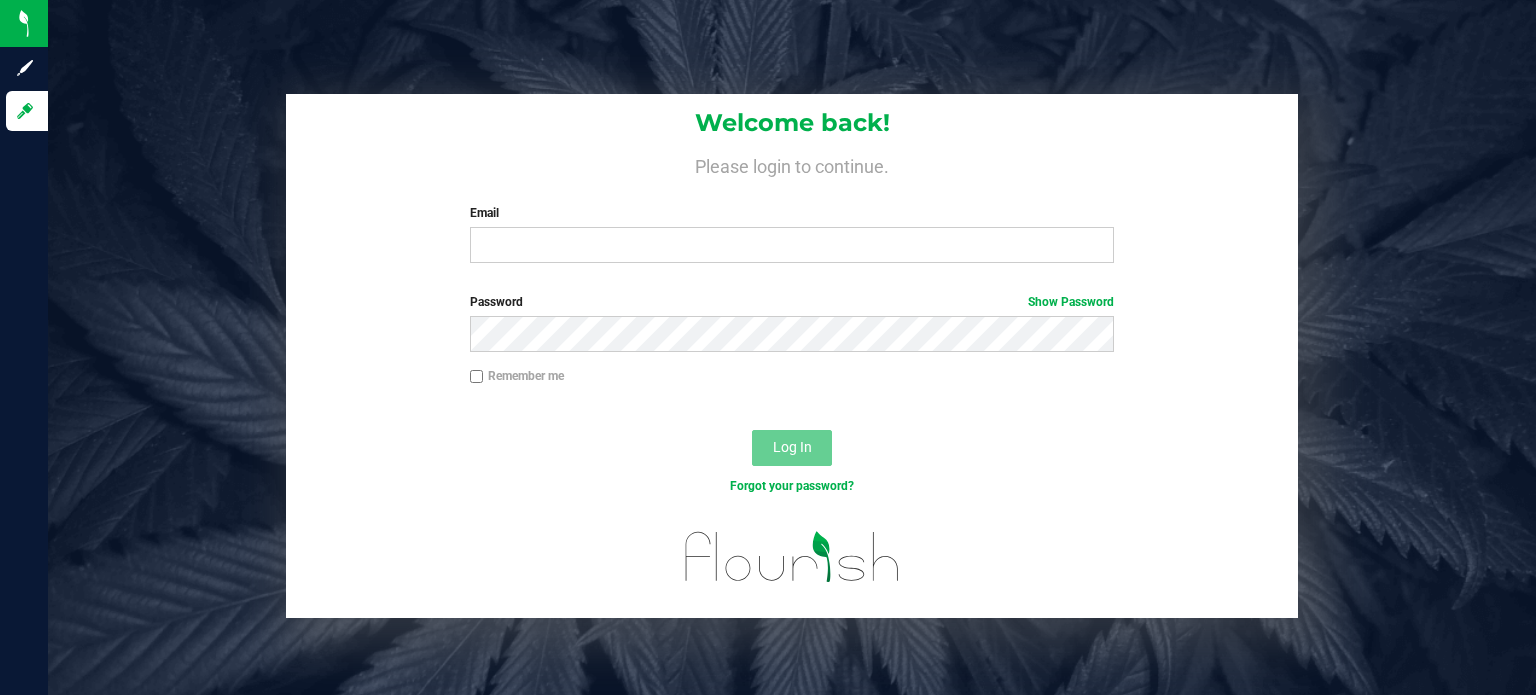 scroll, scrollTop: 0, scrollLeft: 0, axis: both 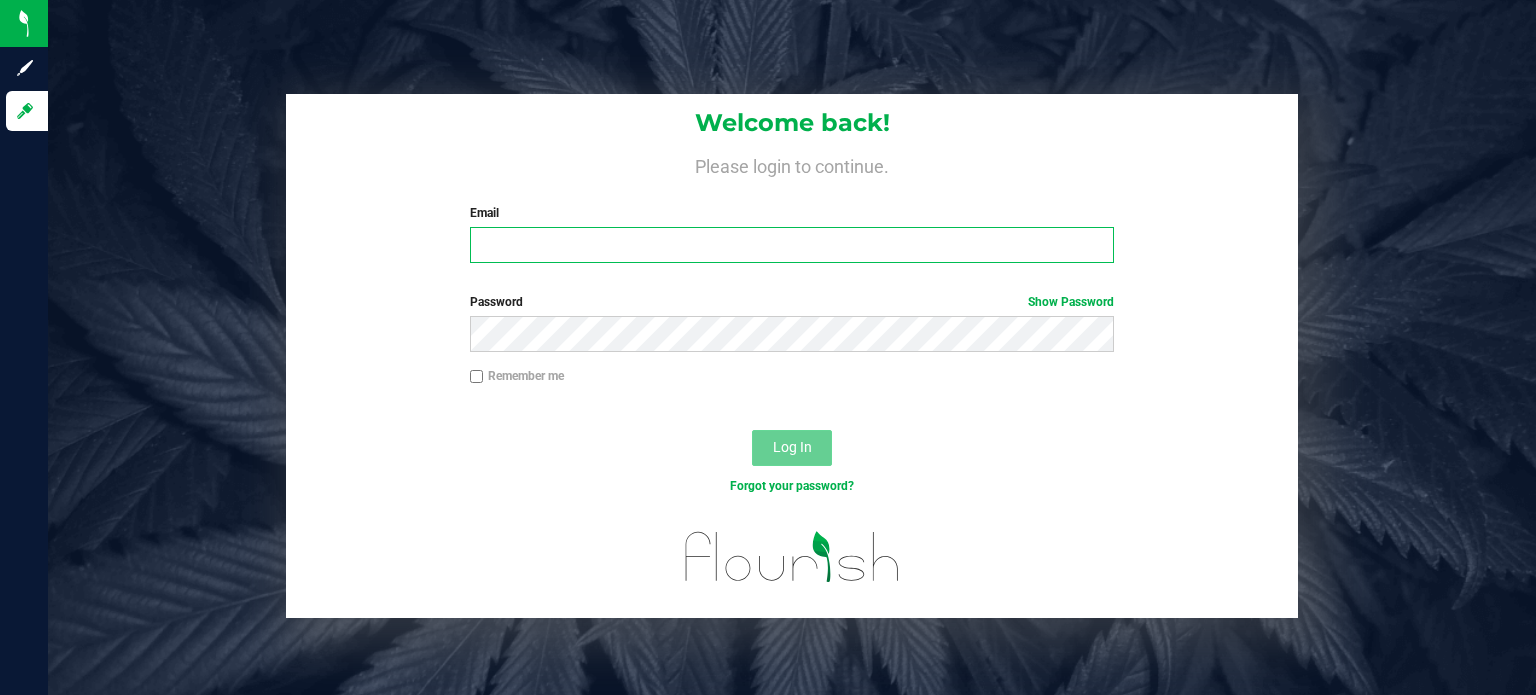 type on "[EMAIL]" 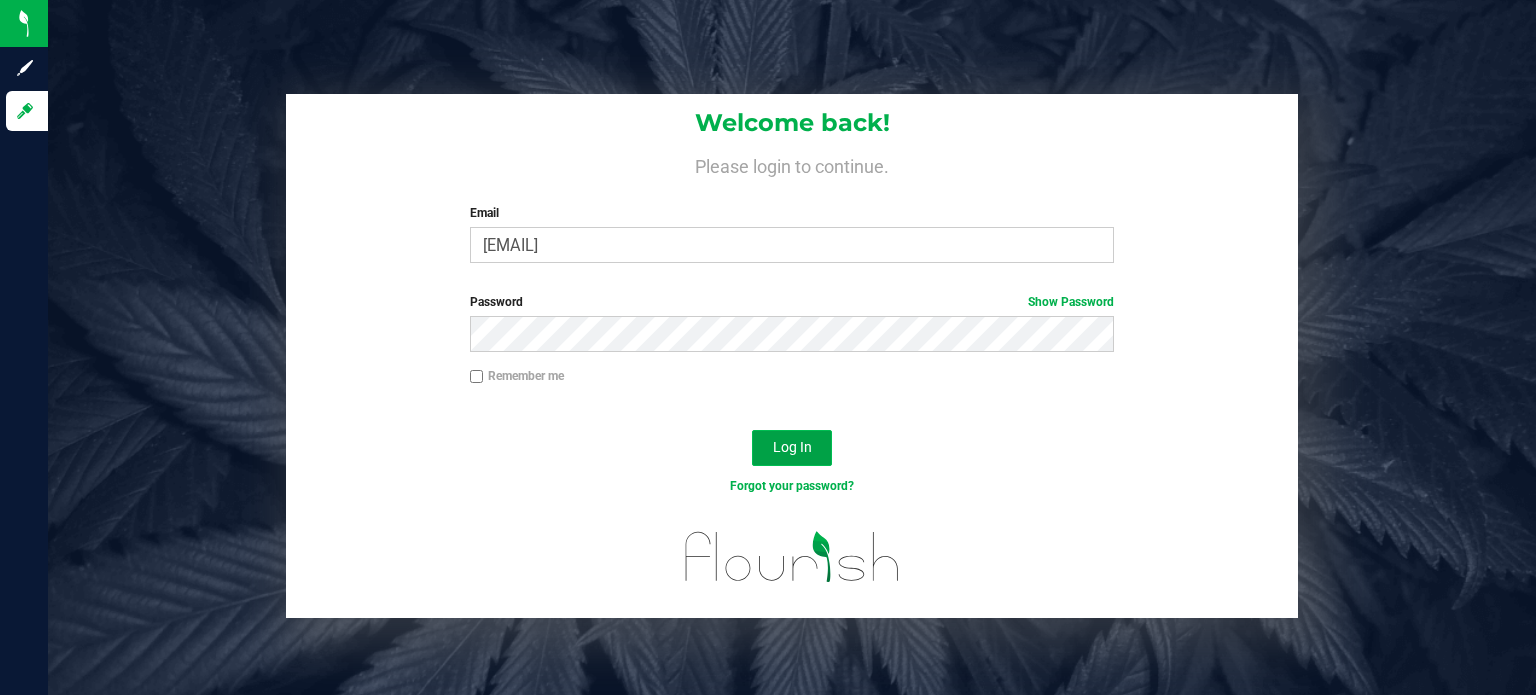 click on "Log In" at bounding box center [792, 447] 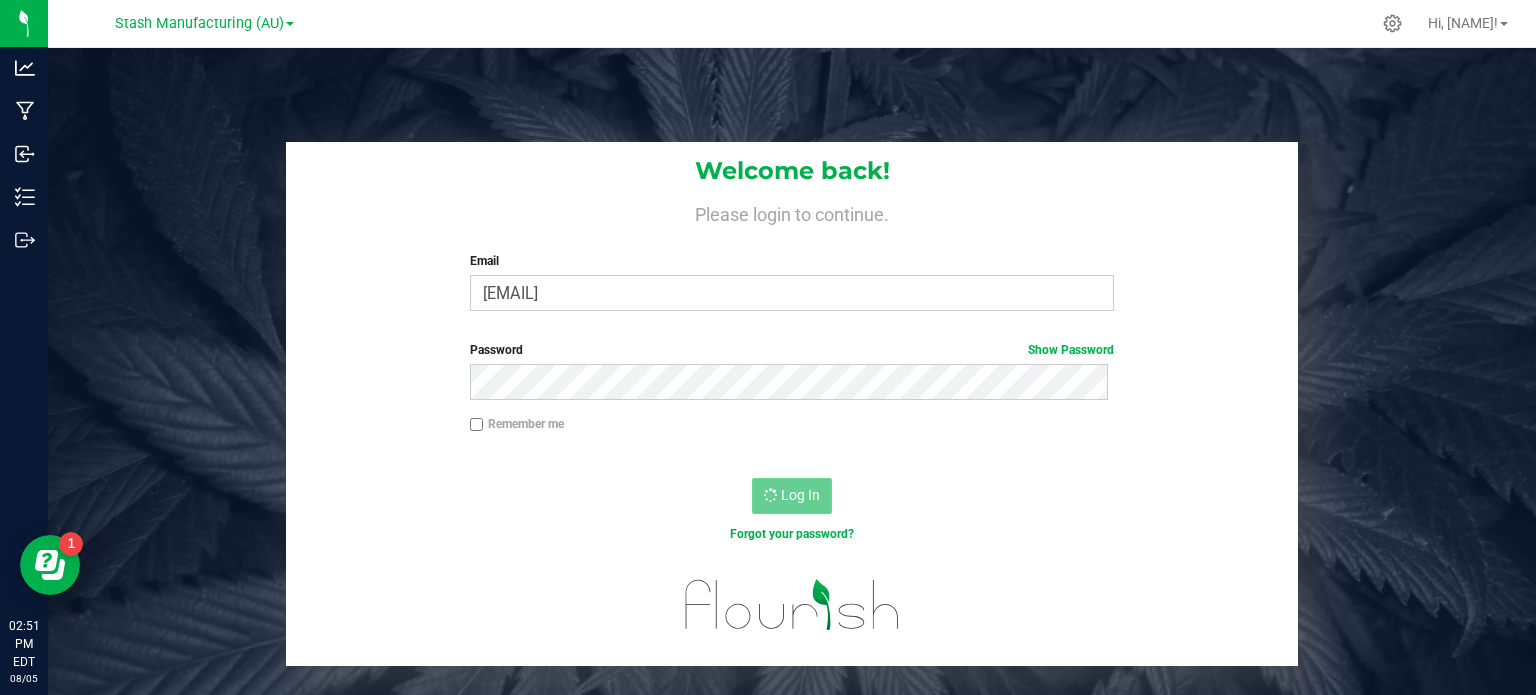 scroll, scrollTop: 0, scrollLeft: 0, axis: both 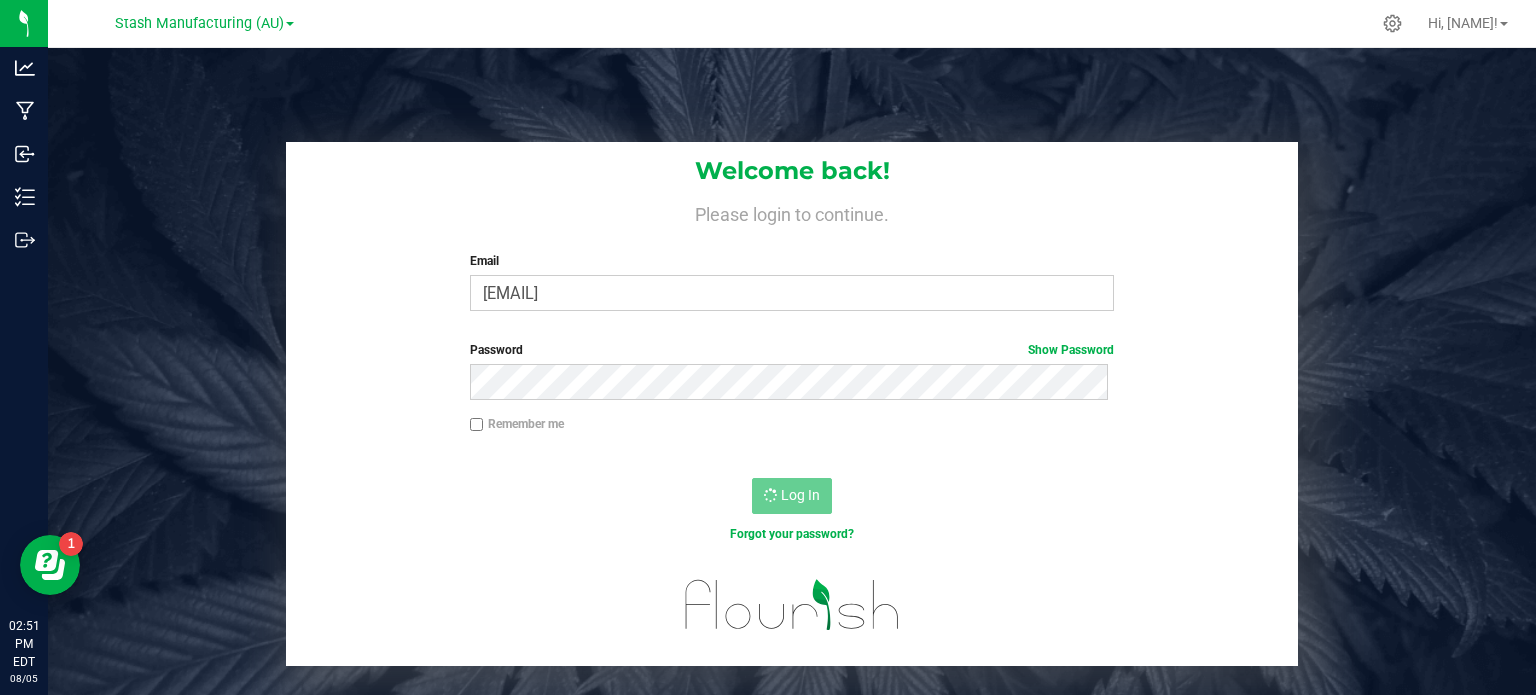 click on "Remember me" at bounding box center [792, 434] 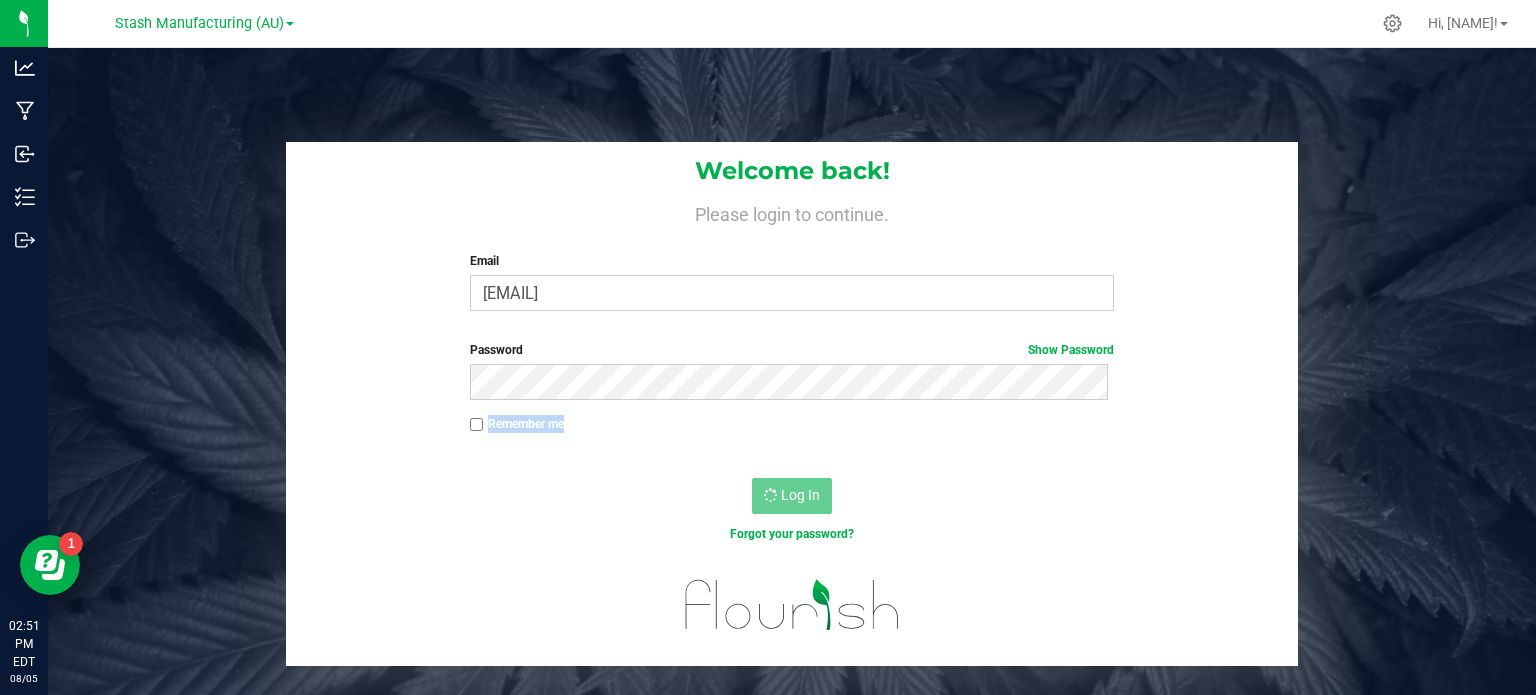 click on "Remember me" at bounding box center [792, 434] 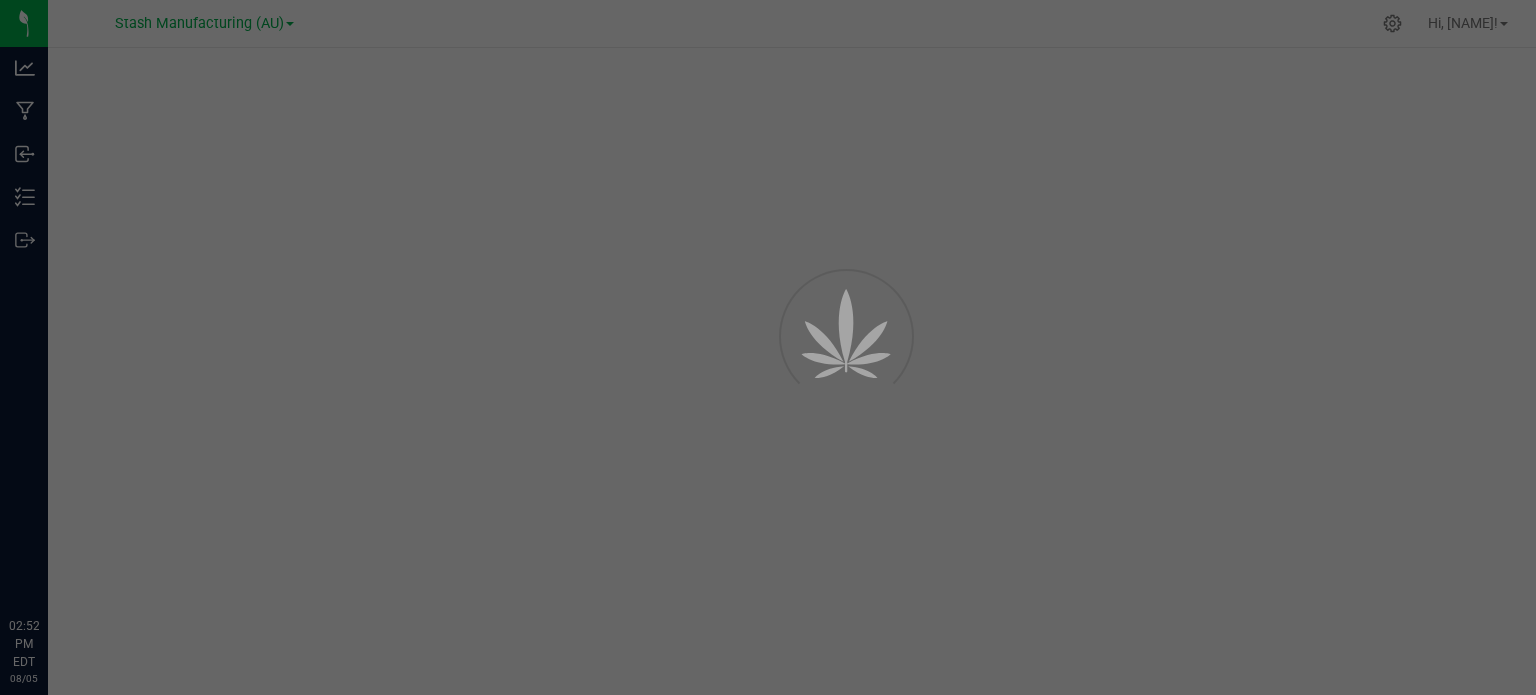 scroll, scrollTop: 0, scrollLeft: 0, axis: both 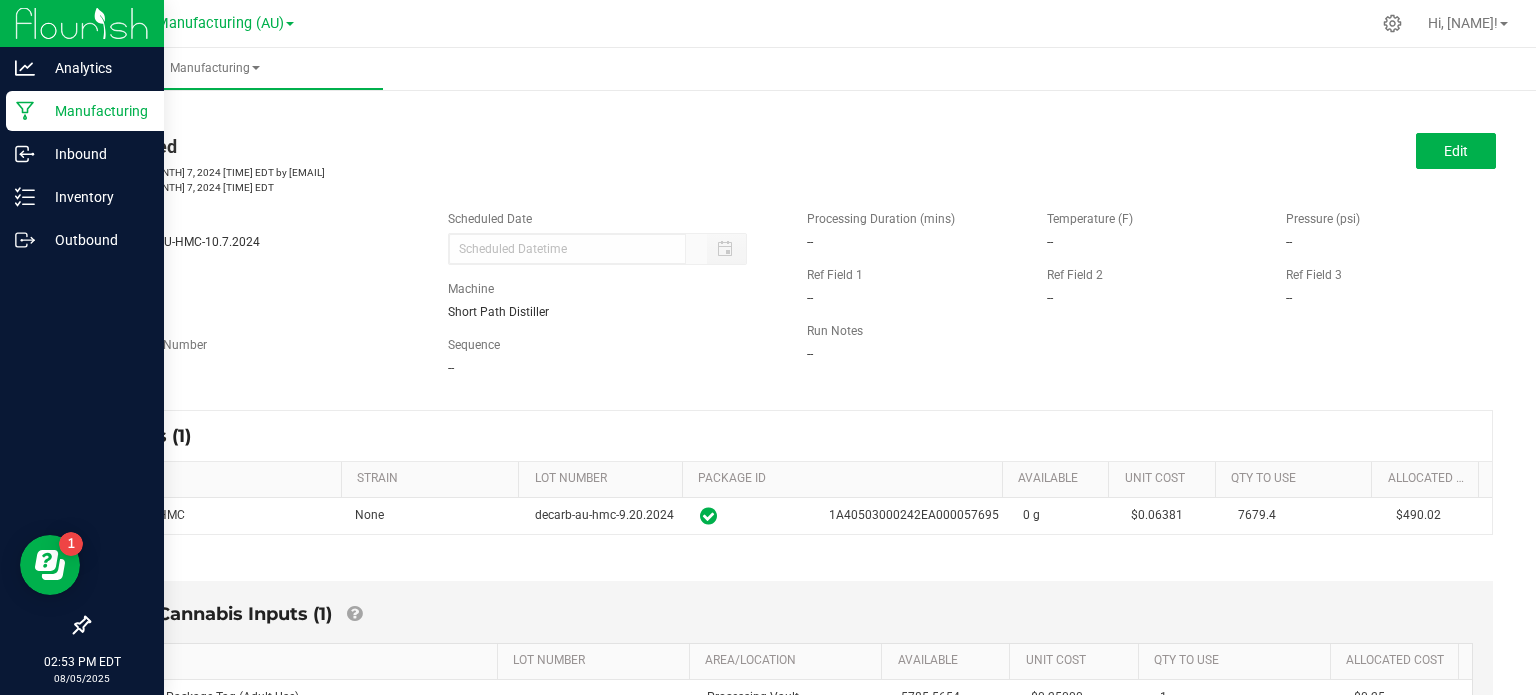 click on "Manufacturing" at bounding box center [85, 111] 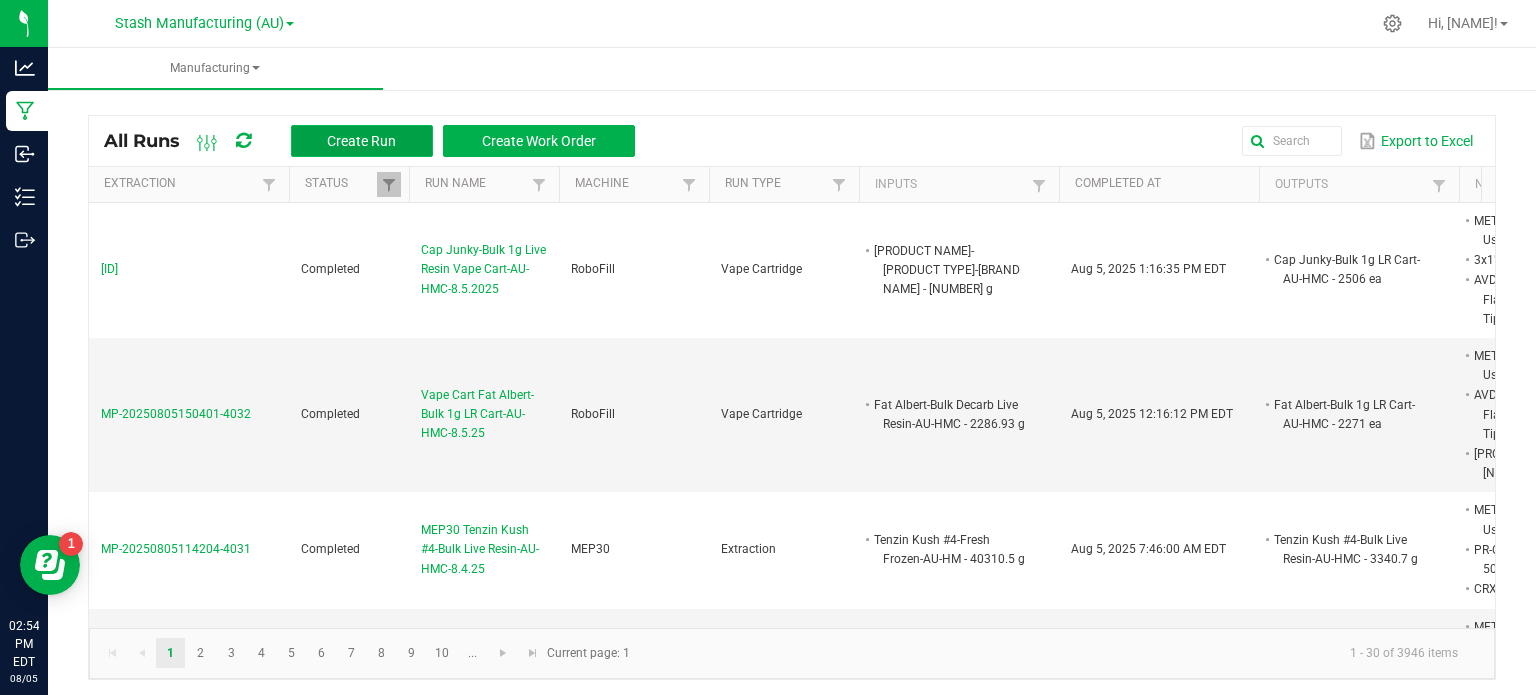 click on "Create Run" at bounding box center (361, 141) 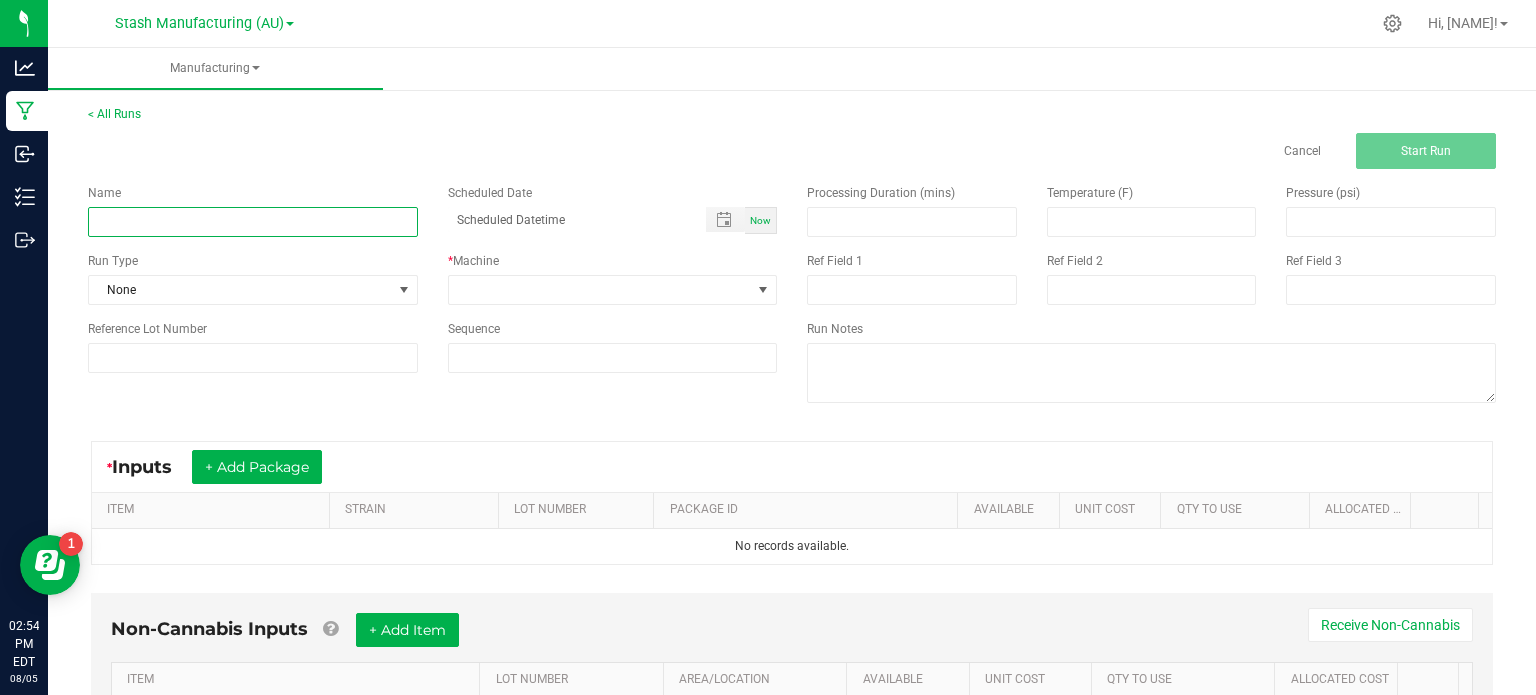 click at bounding box center (253, 222) 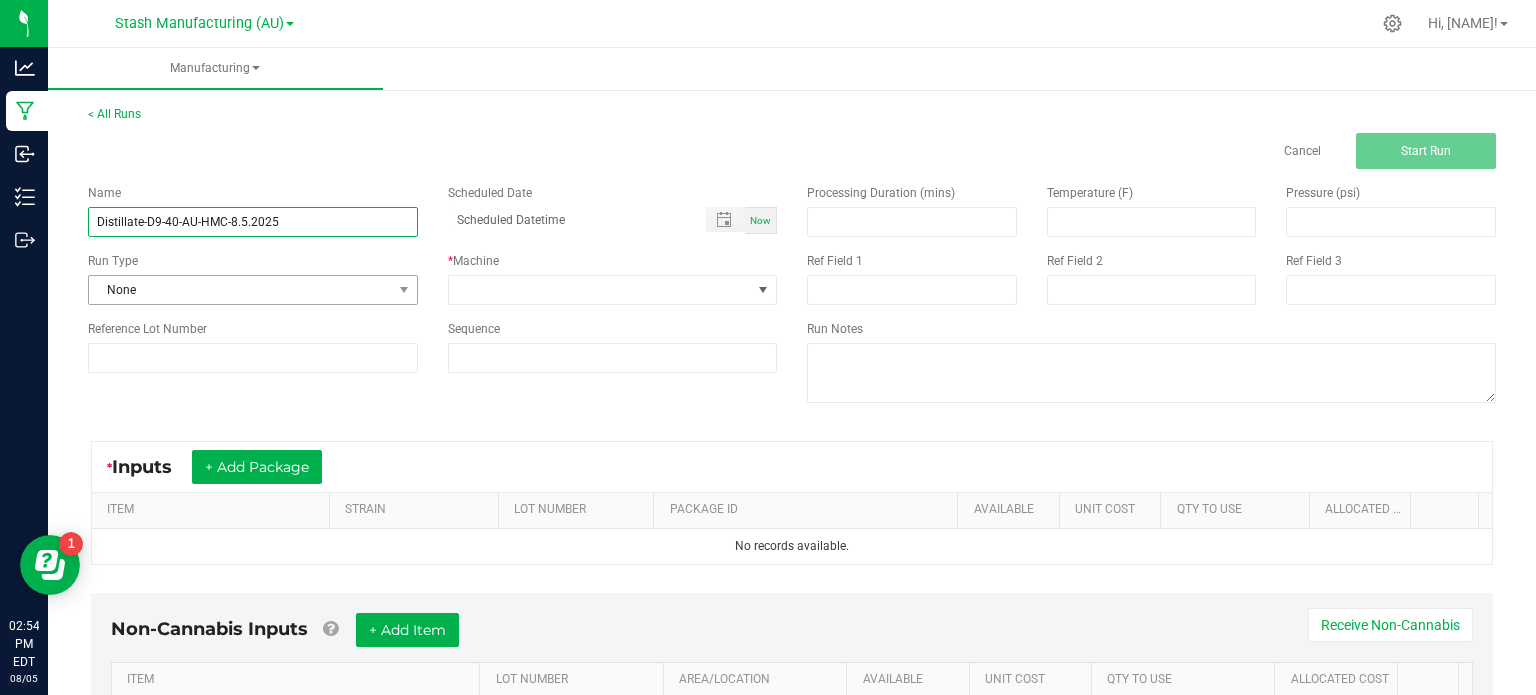 type on "Distillate-D9-40-AU-HMC-8.5.2025" 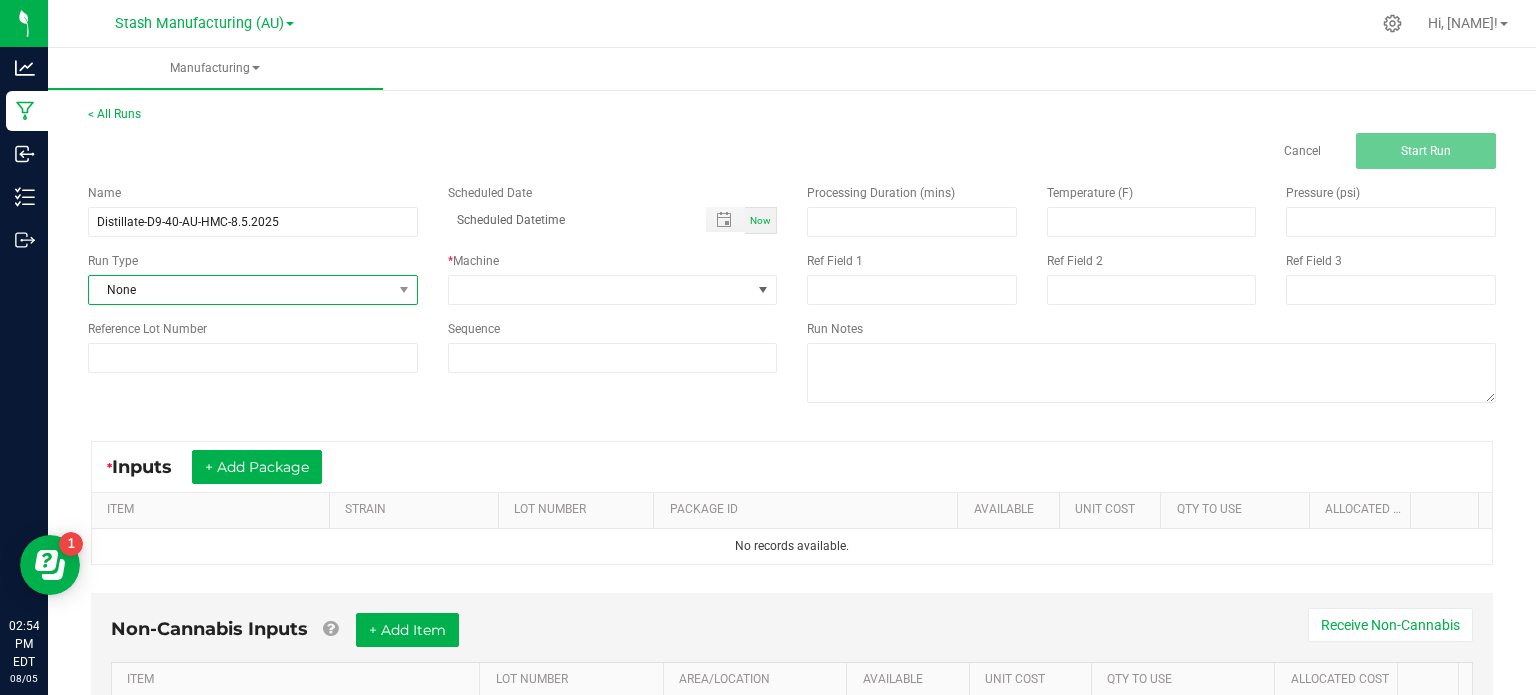 click on "None" at bounding box center [240, 290] 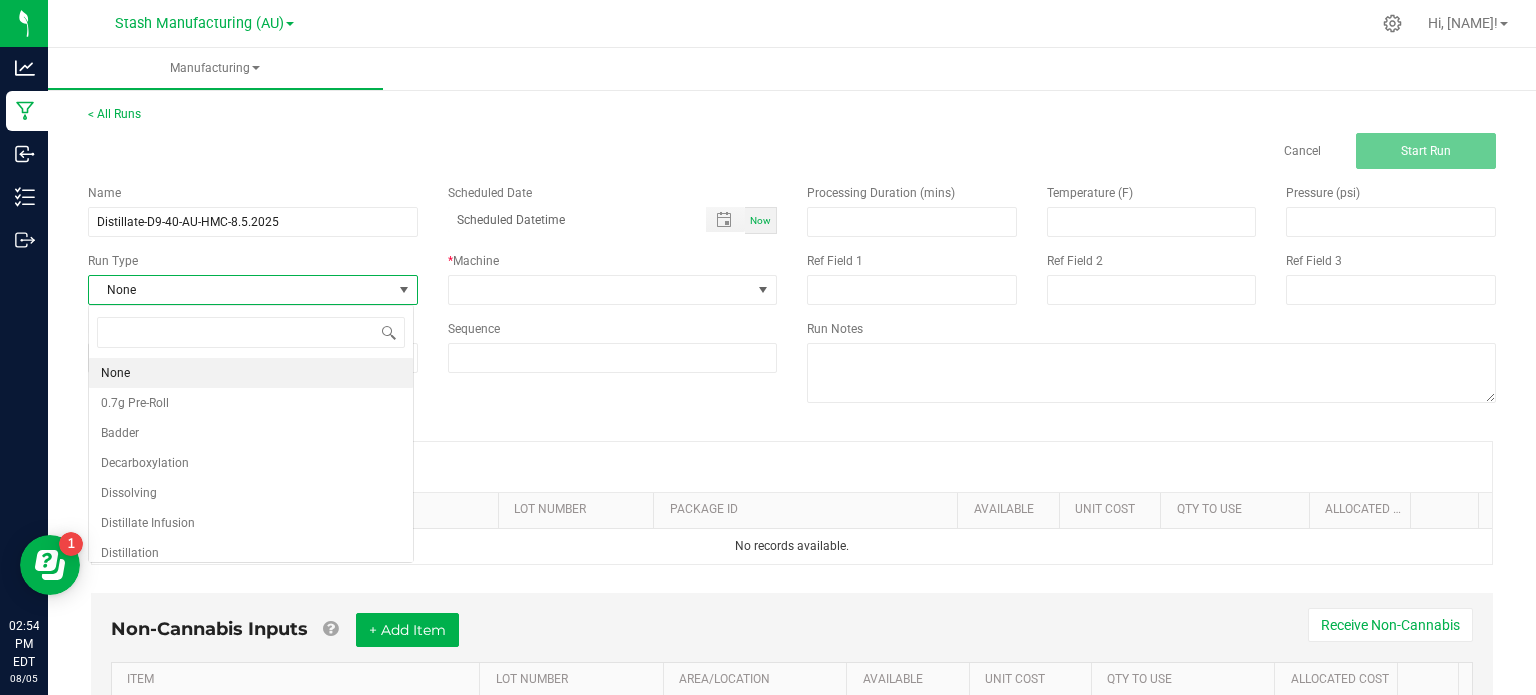 scroll, scrollTop: 99970, scrollLeft: 99674, axis: both 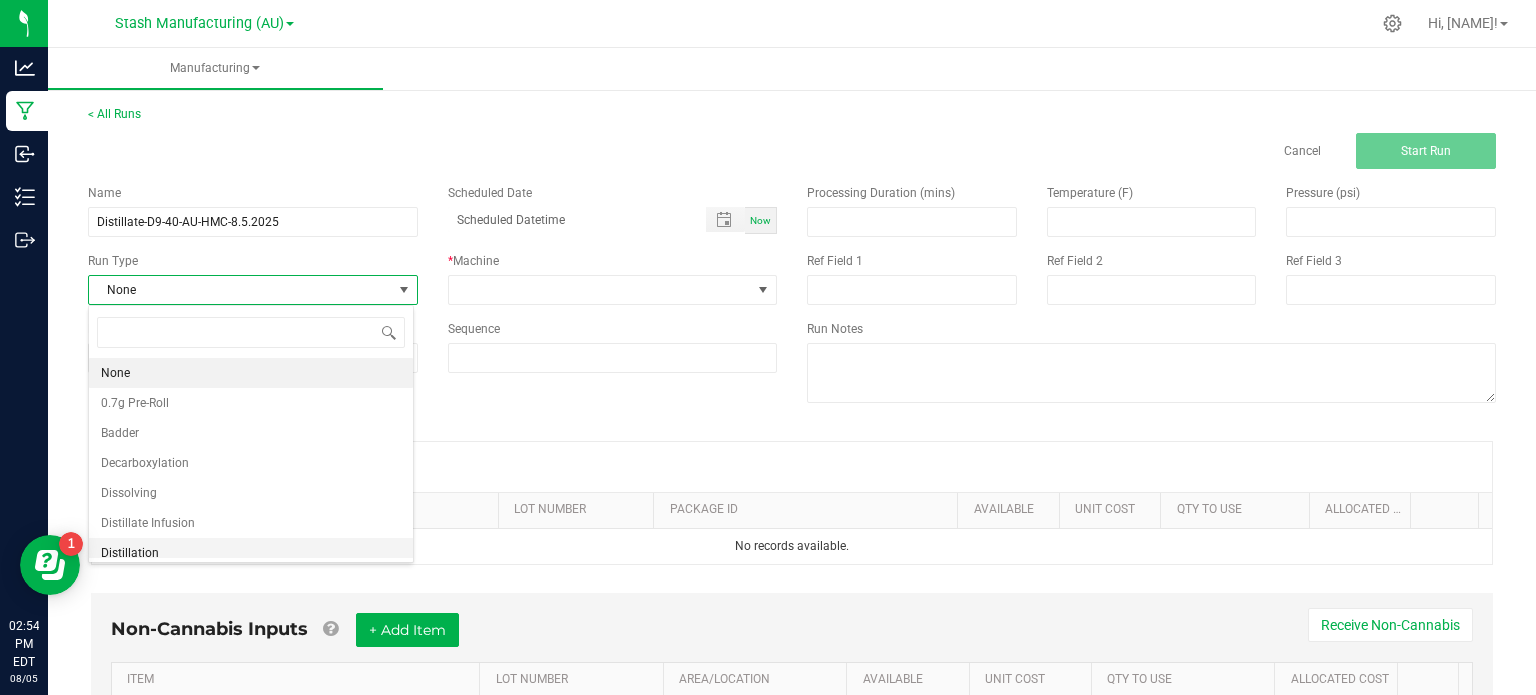 click on "Distillation" at bounding box center [251, 553] 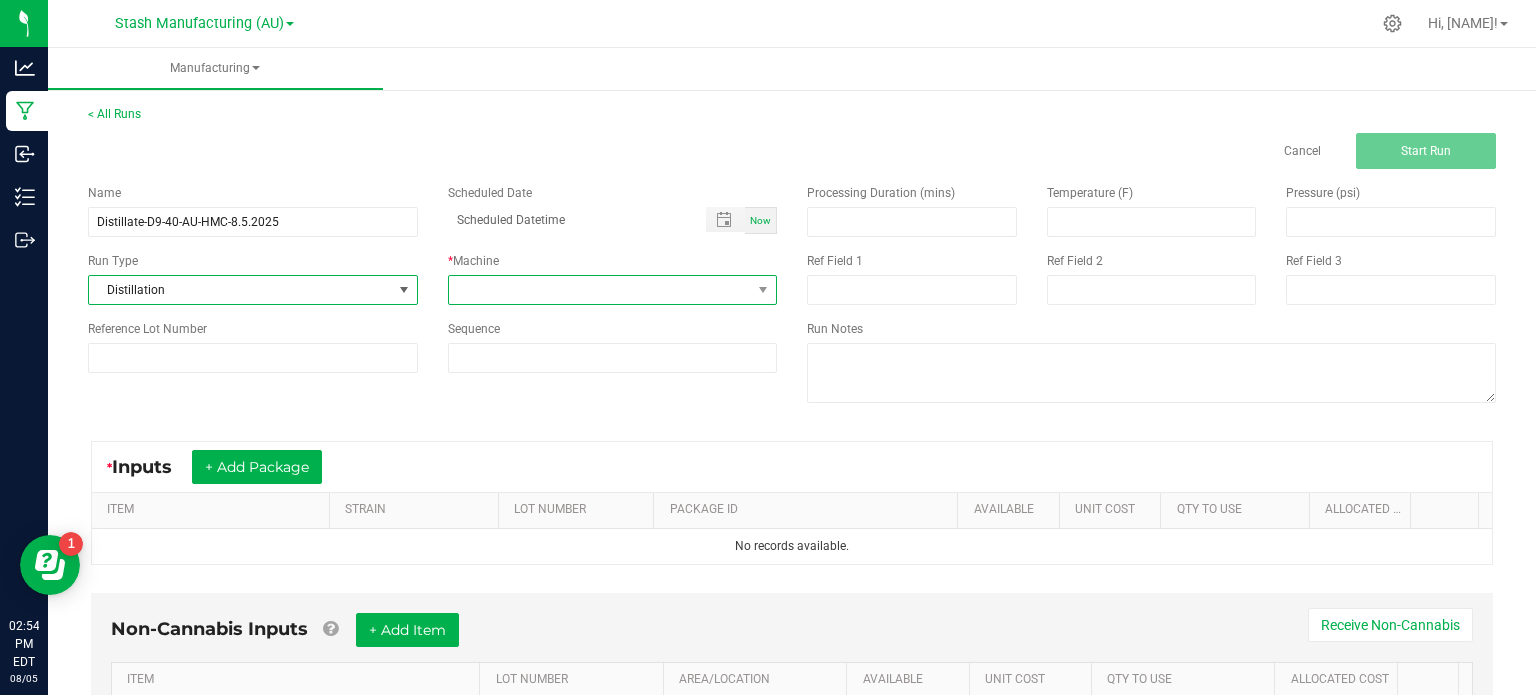 click at bounding box center (600, 290) 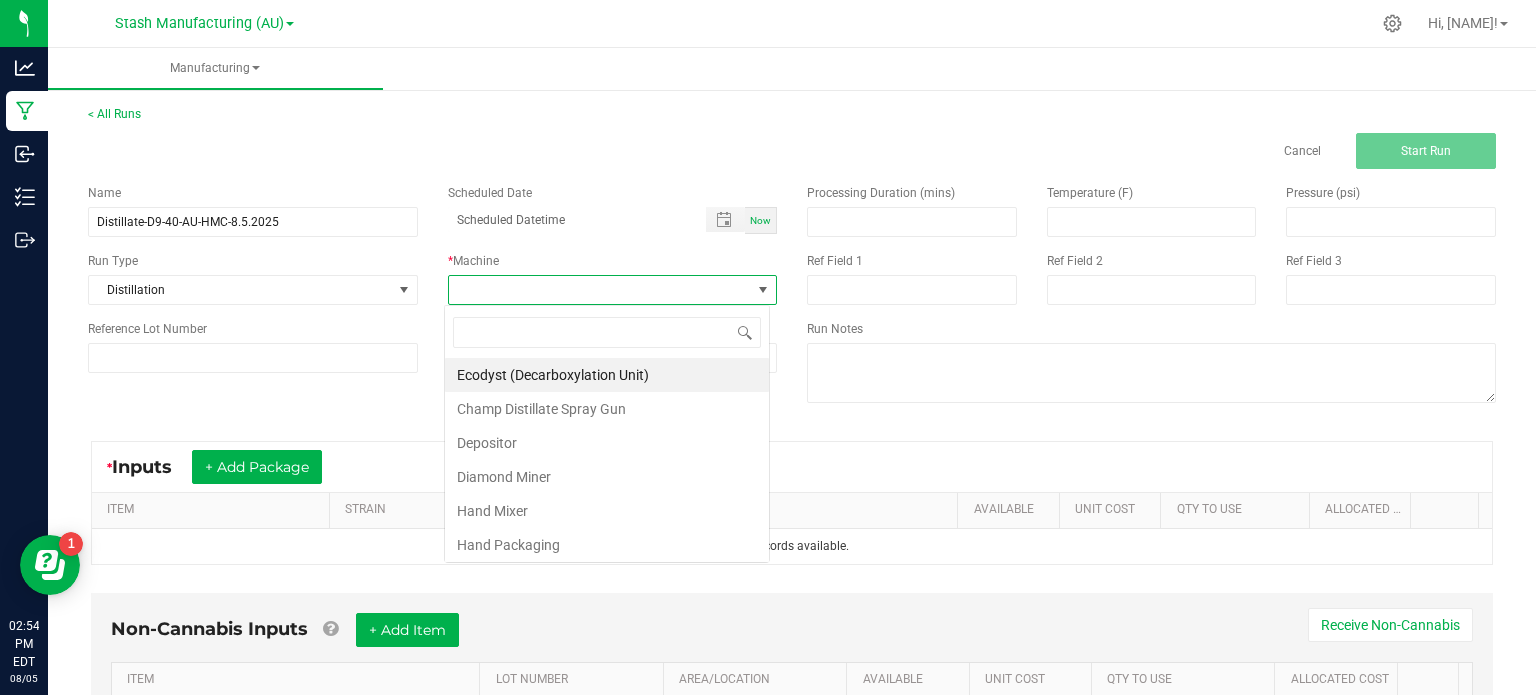 scroll, scrollTop: 99970, scrollLeft: 99674, axis: both 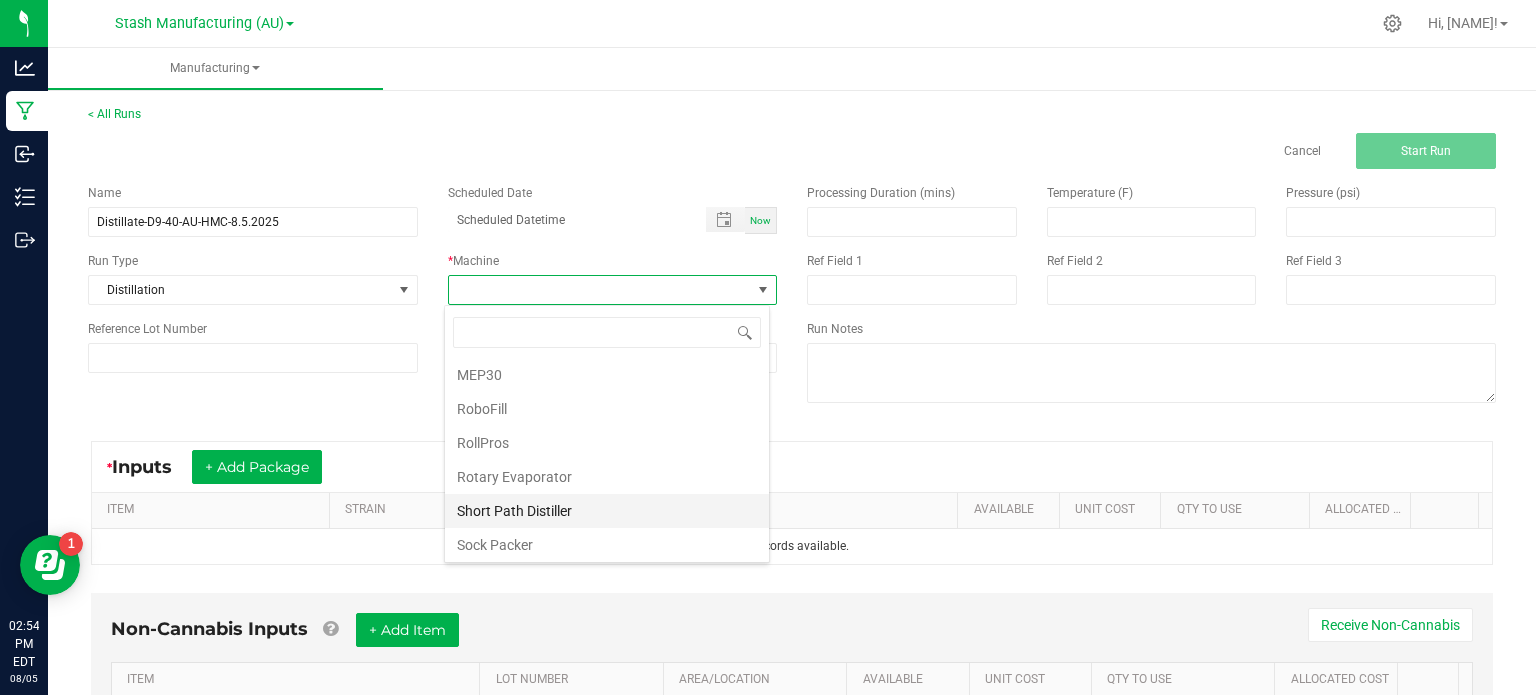 click on "Short Path Distiller" at bounding box center [607, 511] 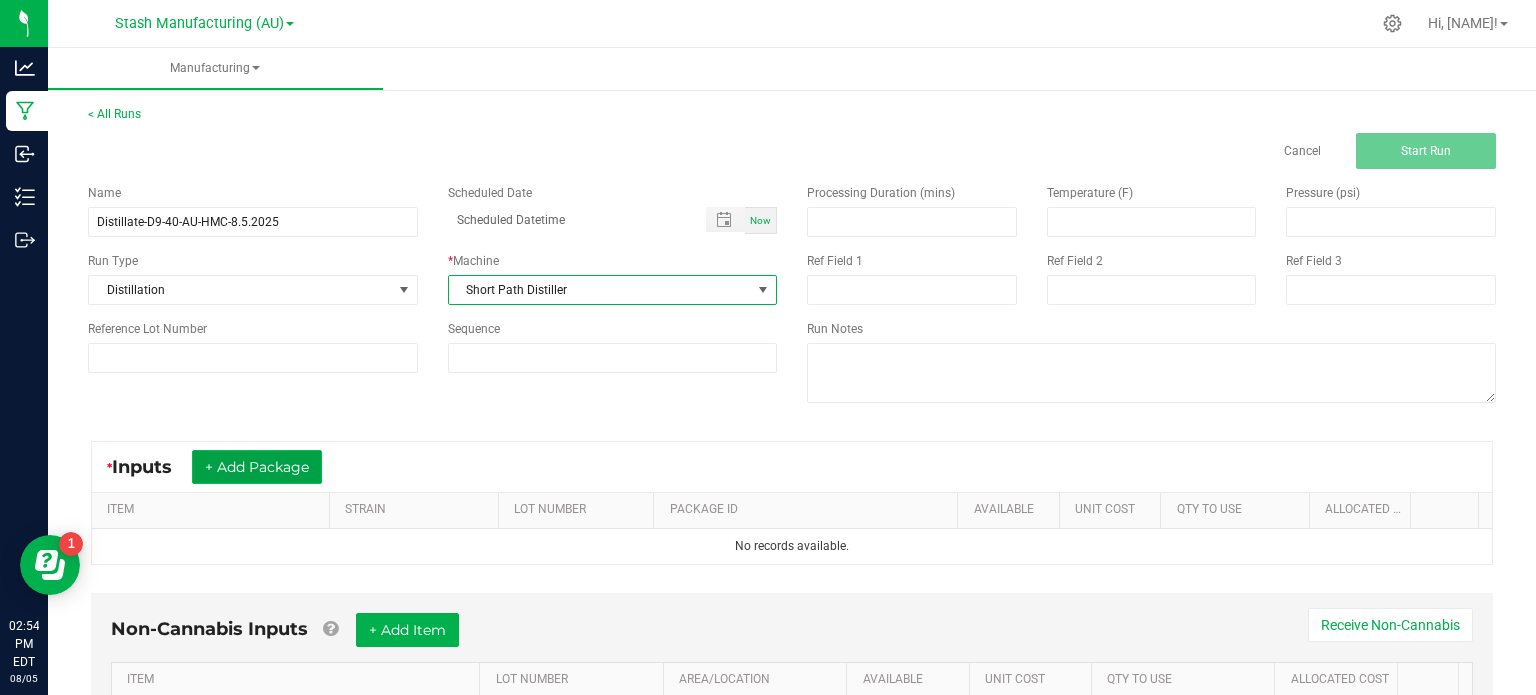 click on "+ Add Package" at bounding box center (257, 467) 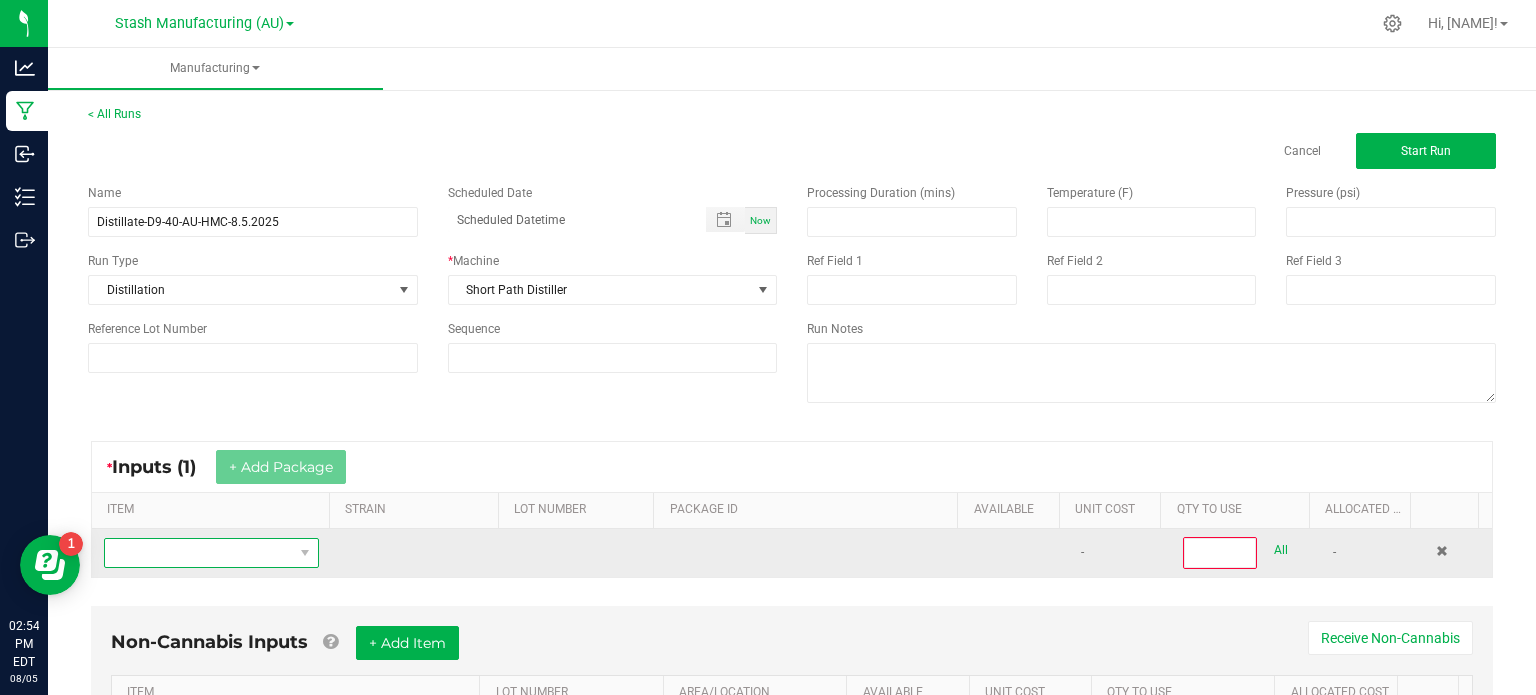 click at bounding box center (305, 553) 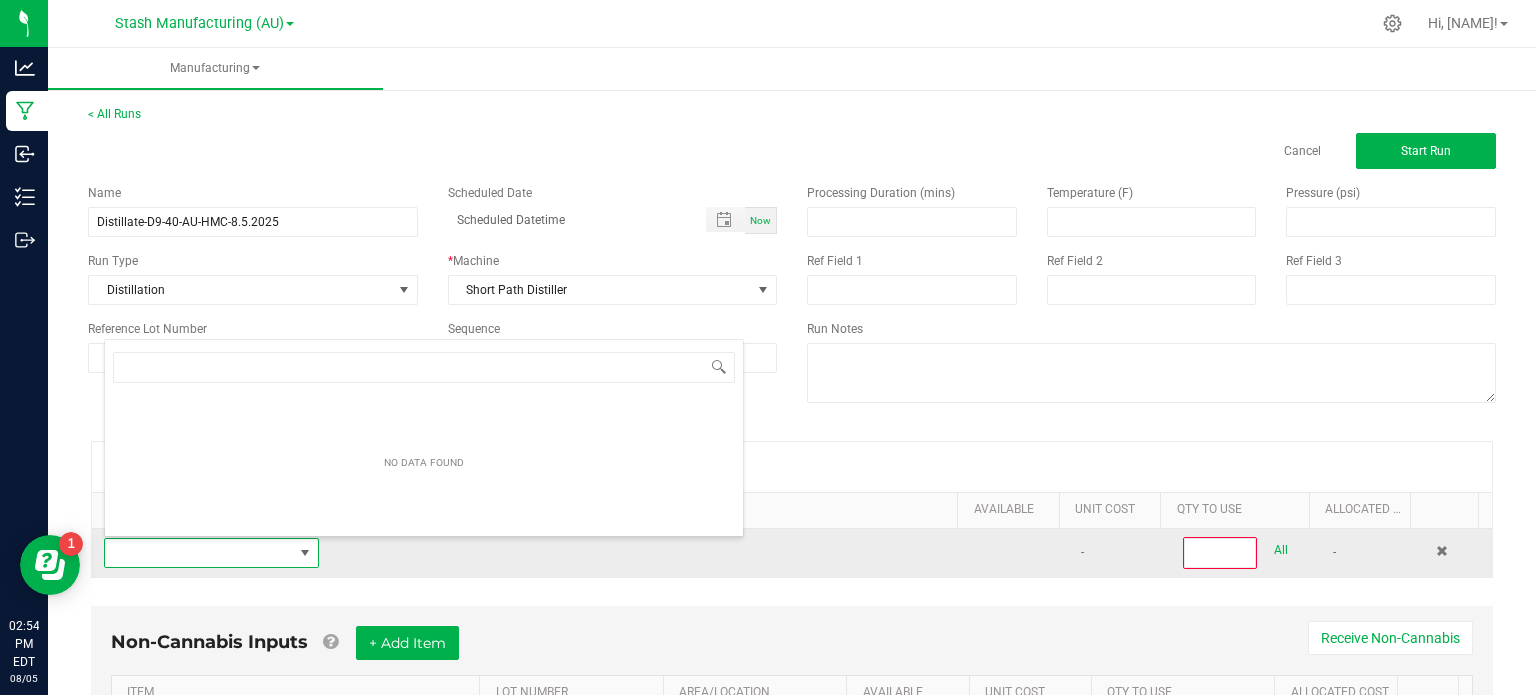 scroll, scrollTop: 99970, scrollLeft: 99790, axis: both 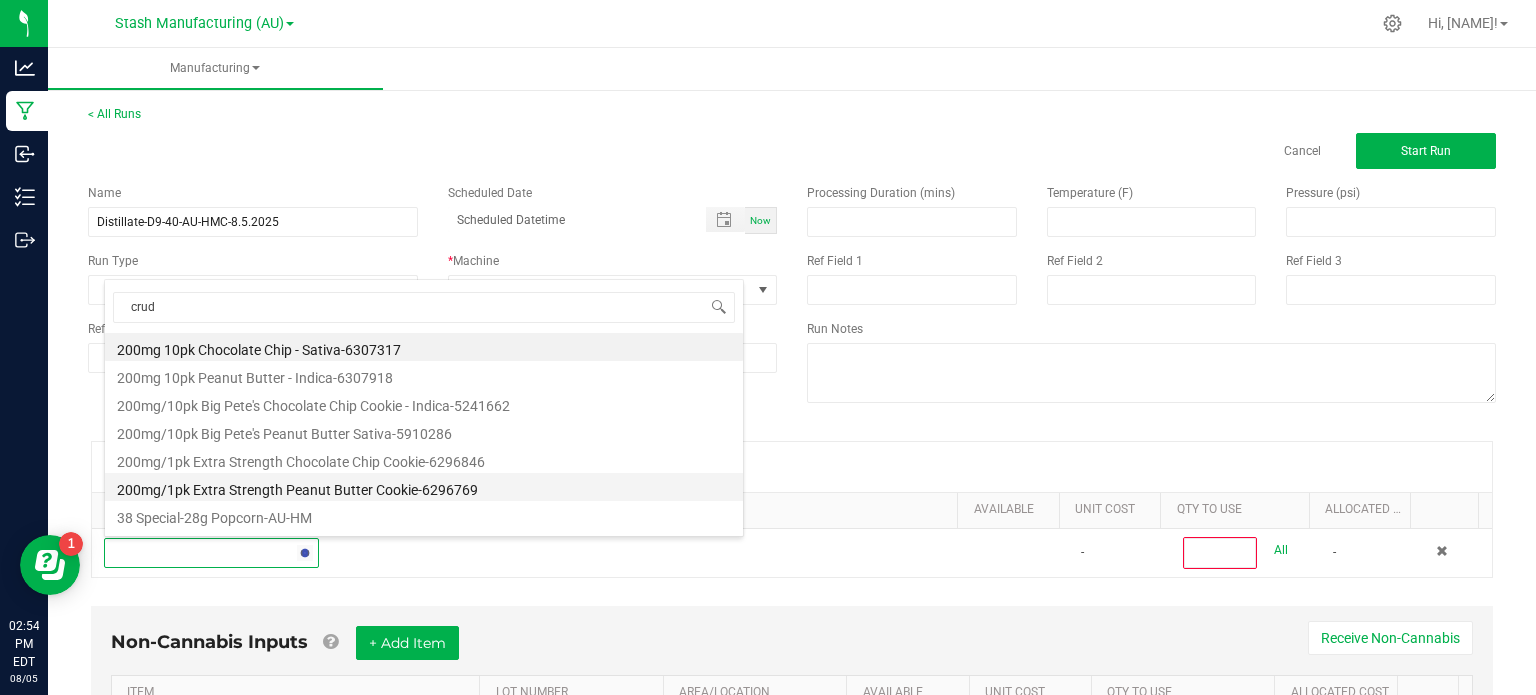 type on "crude" 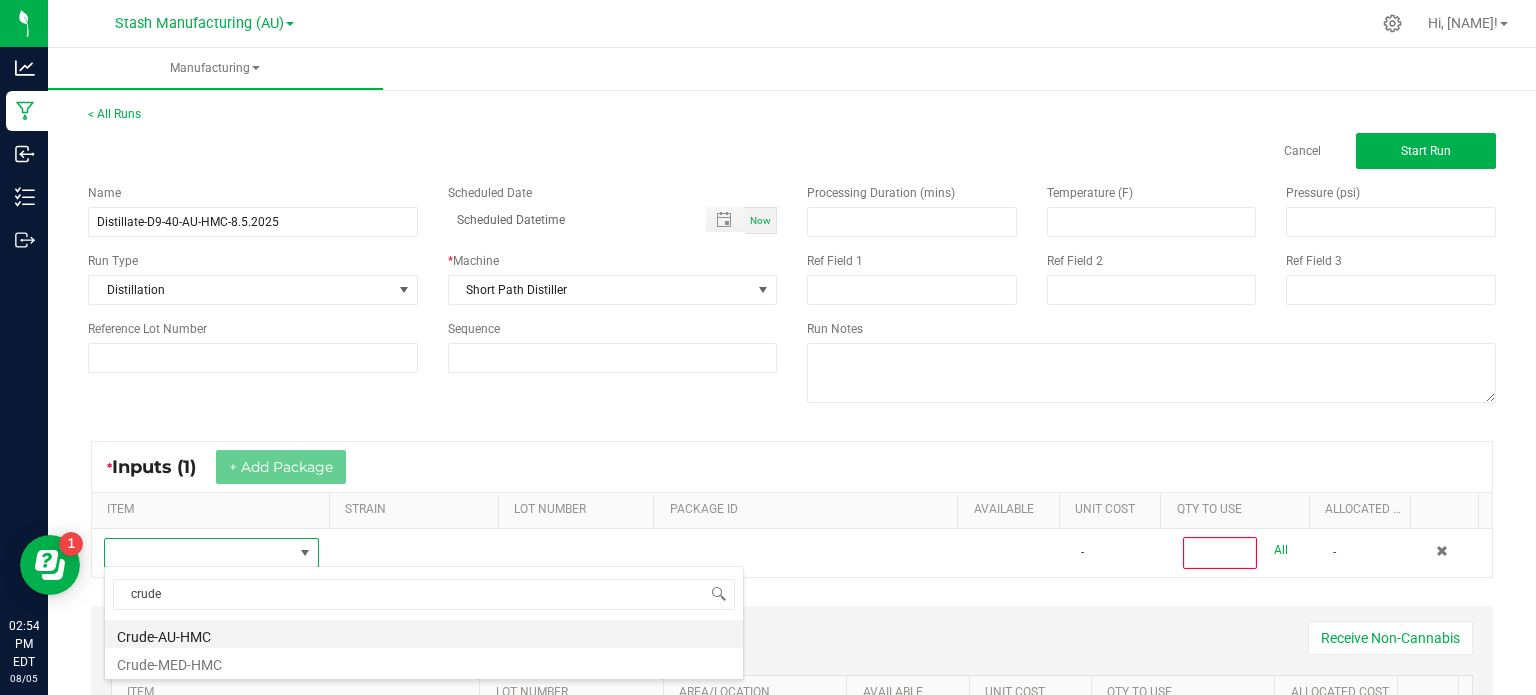click on "Crude-AU-HMC" at bounding box center [424, 634] 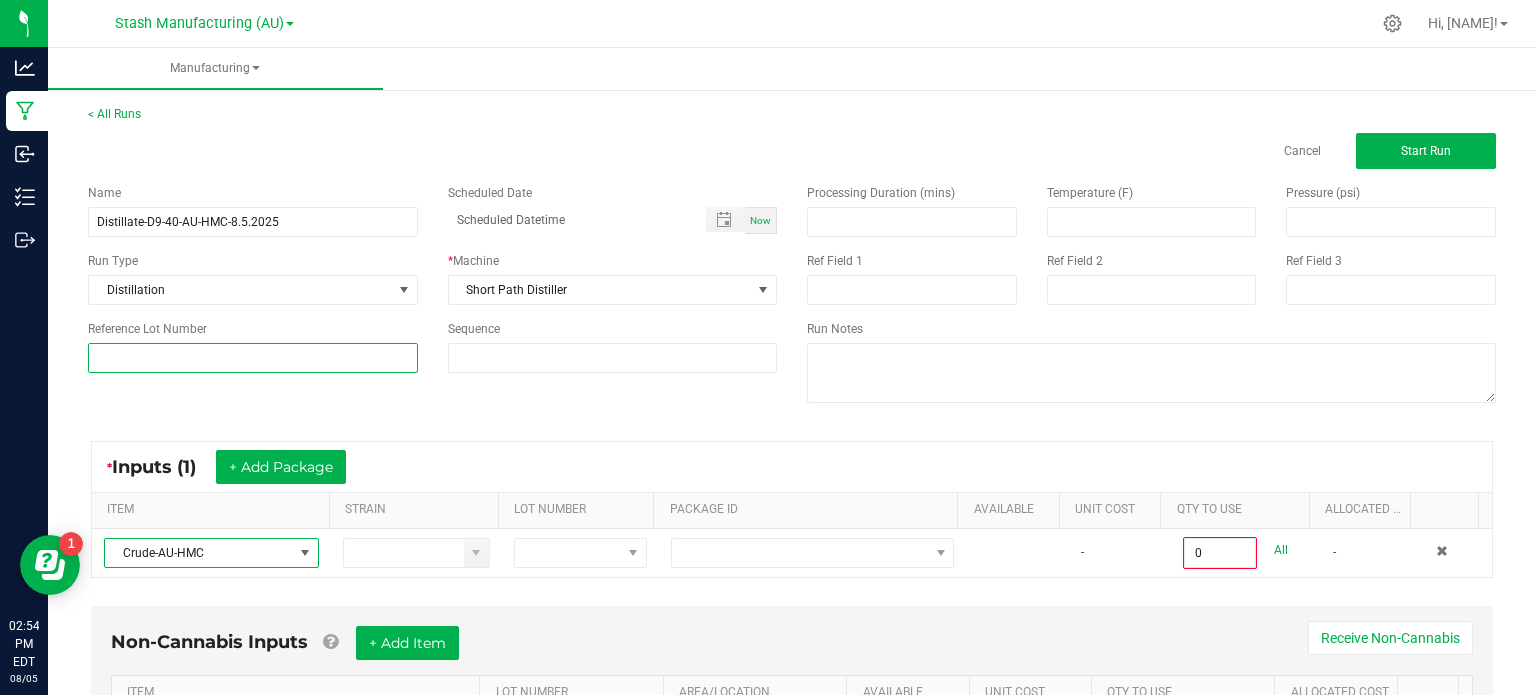 click at bounding box center [253, 358] 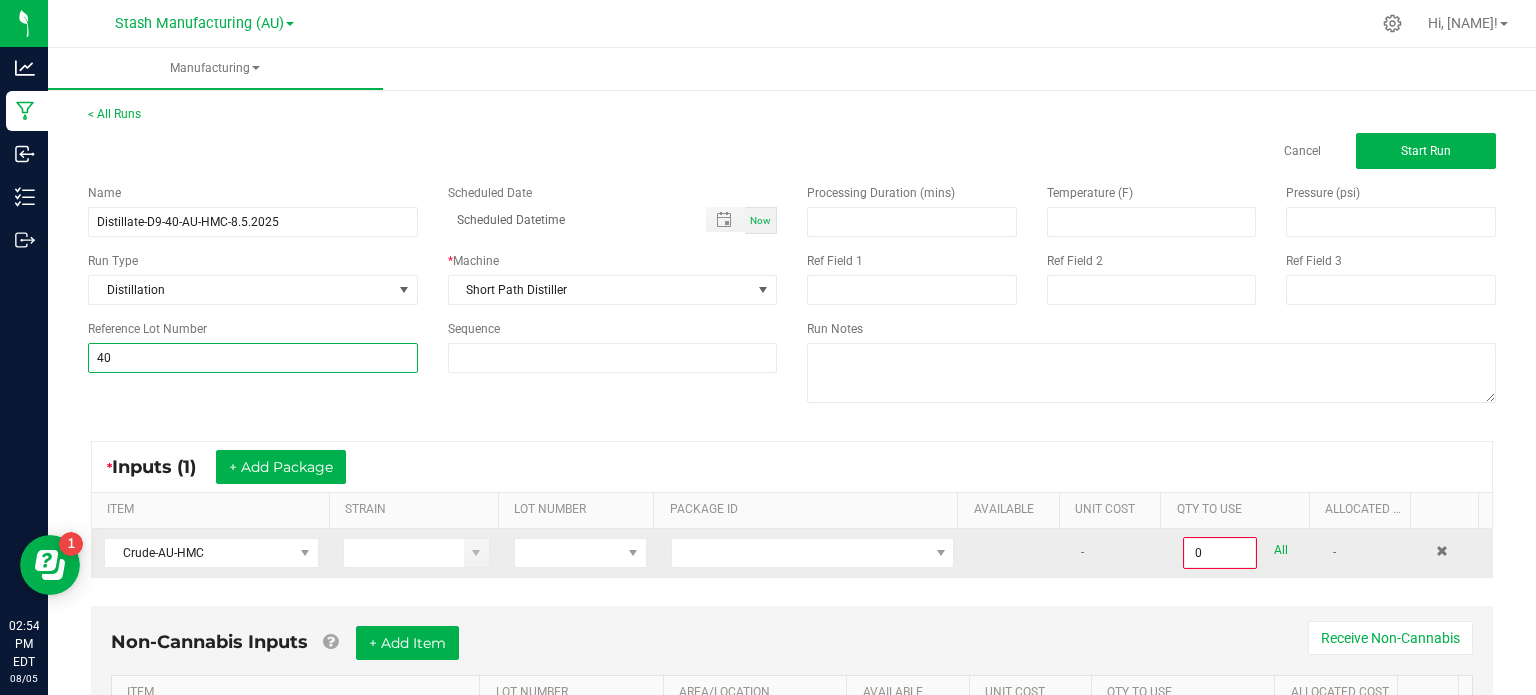 type on "40" 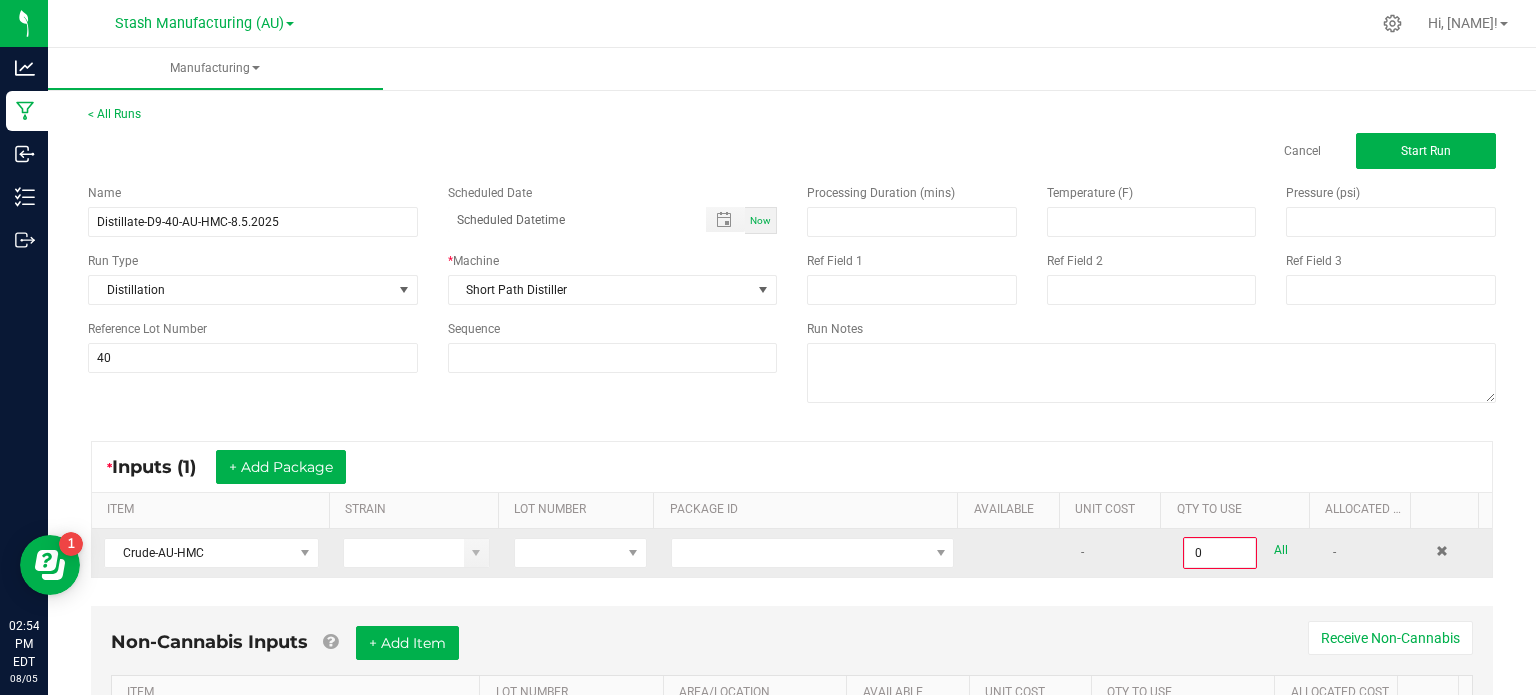 click at bounding box center [812, 553] 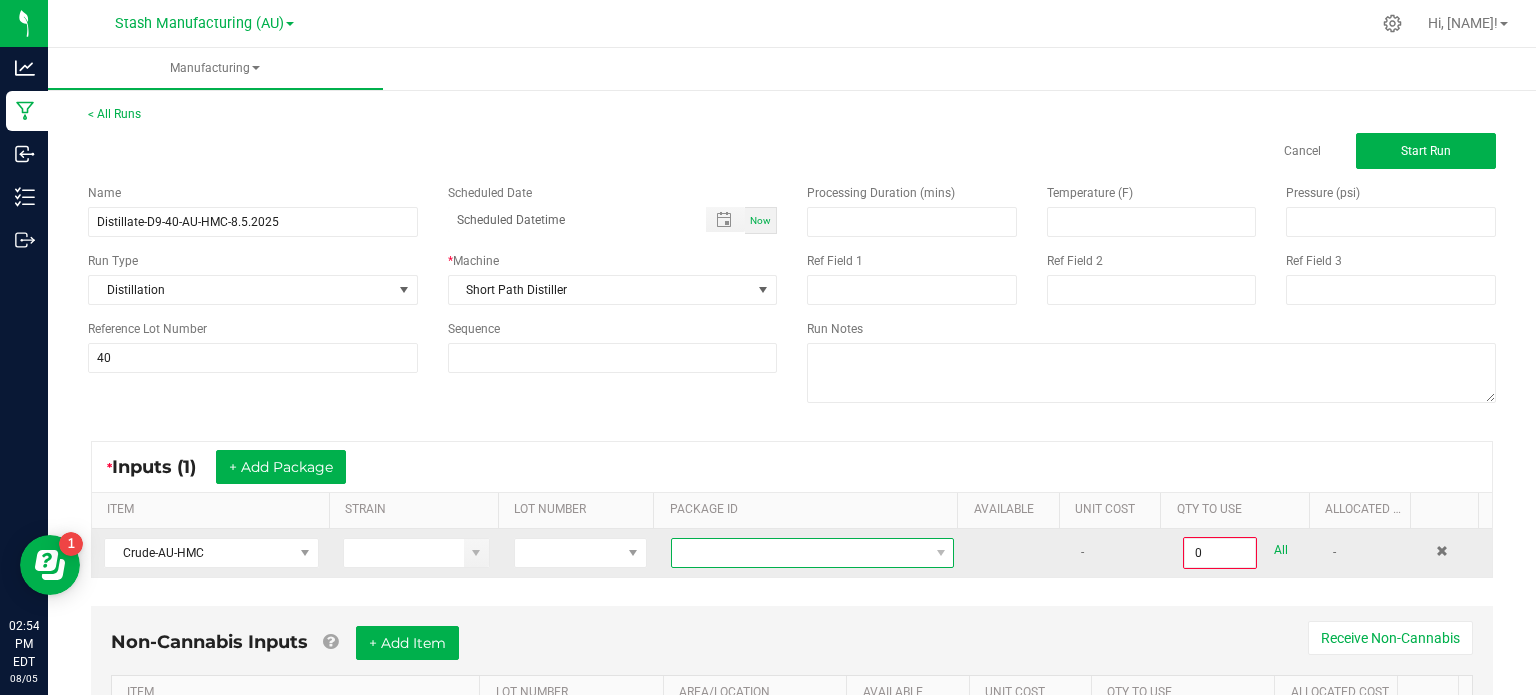 click at bounding box center (800, 553) 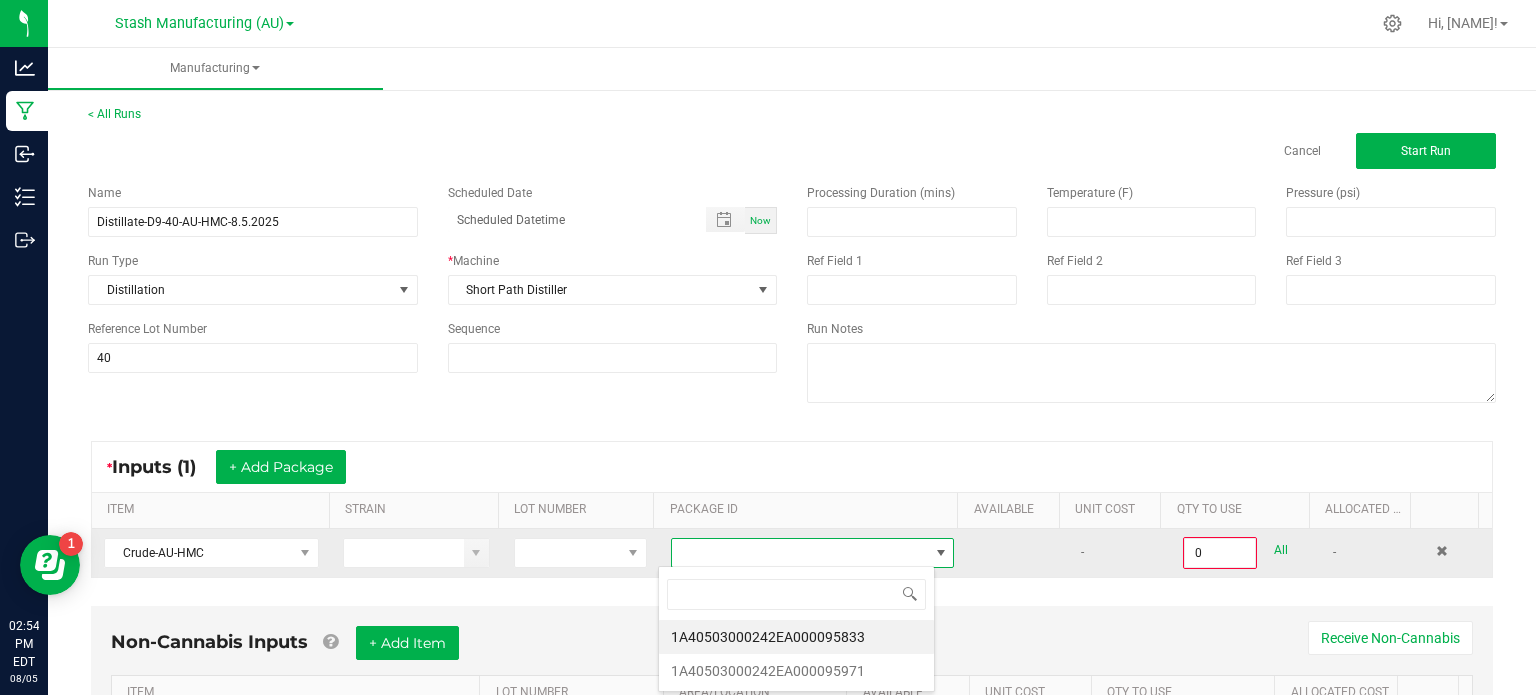 scroll, scrollTop: 99970, scrollLeft: 99723, axis: both 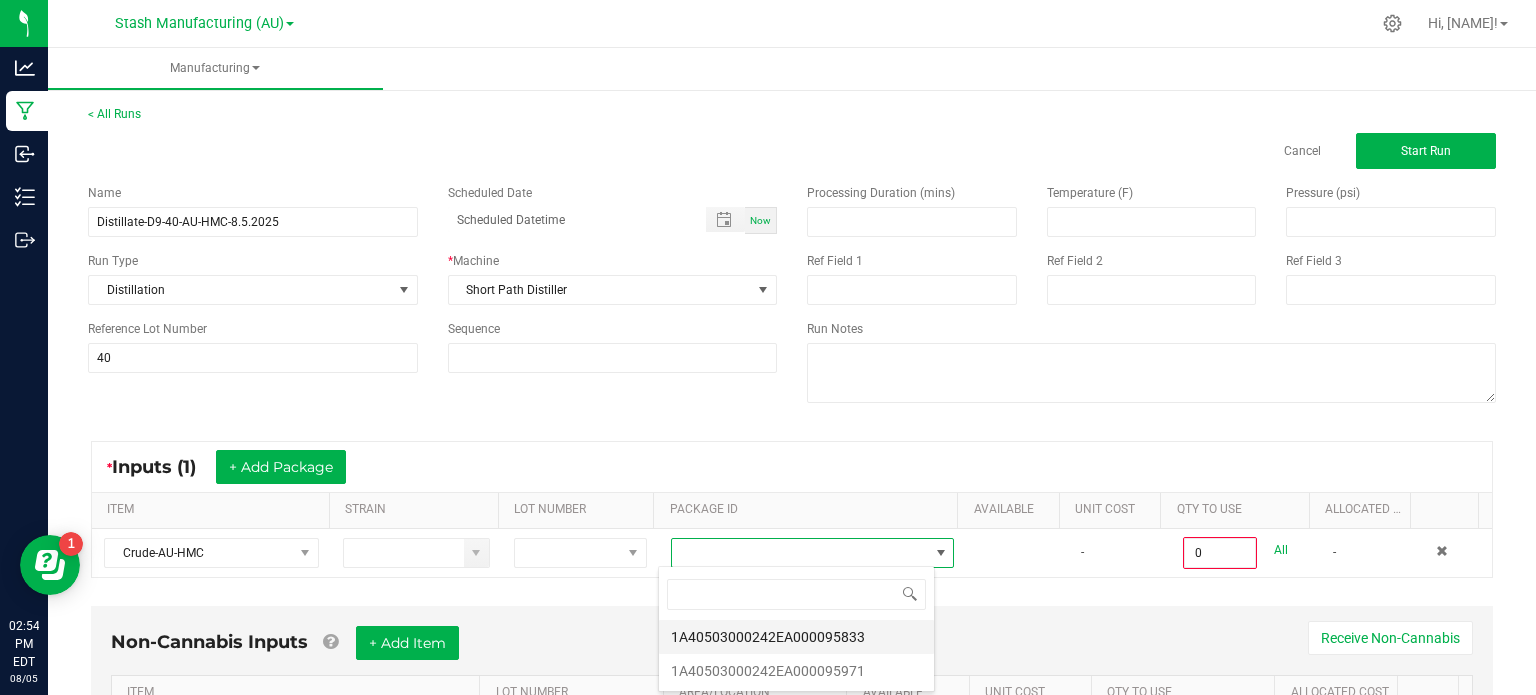 click on "1A40503000242EA000095833" at bounding box center (796, 637) 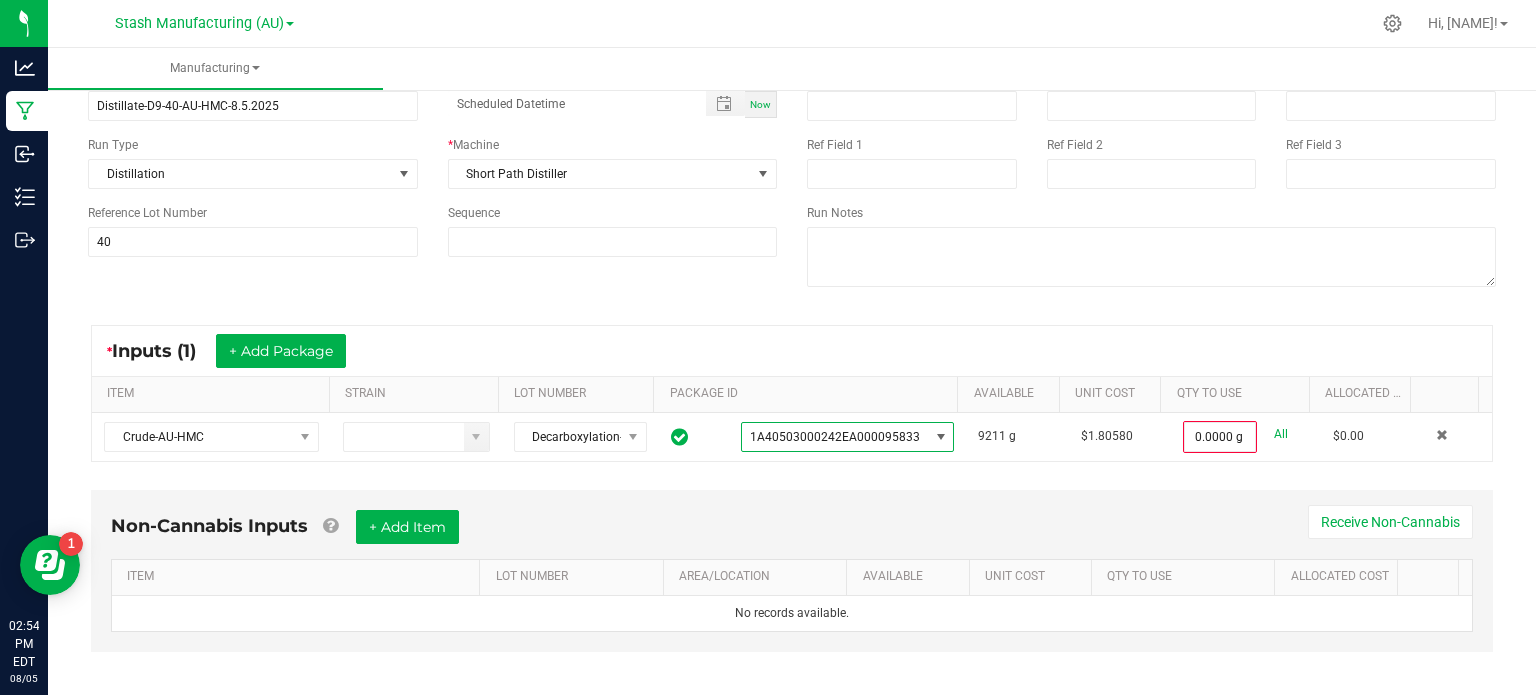 scroll, scrollTop: 127, scrollLeft: 0, axis: vertical 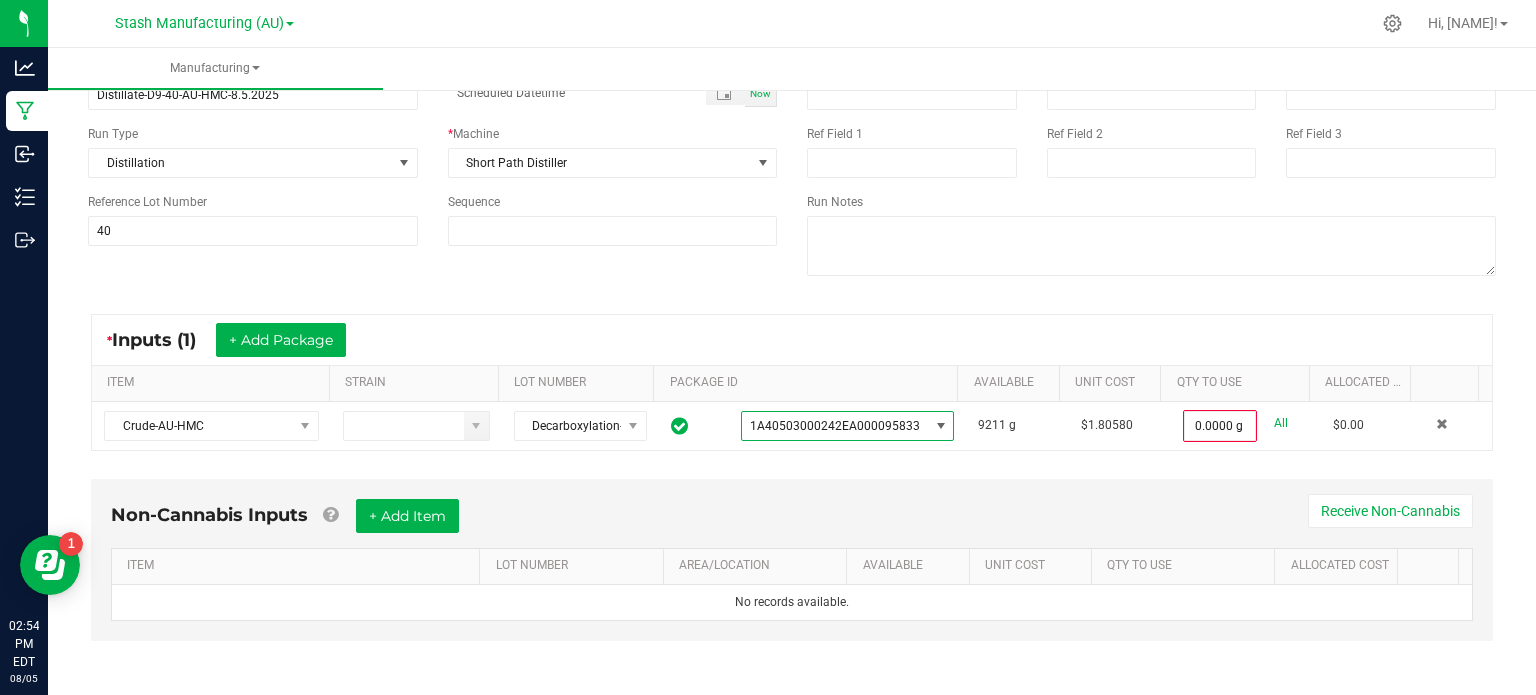 click on "Add Package  ITEM STRAIN LOT NUMBER PACKAGE ID AVAILABLE Unit Cost QTY TO USE Allocated Cost Crude-AU-HMC Decarboxylation-[DATE]
[PACKAGE ID] 9211   g  $1.80580  0.0000 g All  $0.00  Non-Cannabis Inputs   + Add Item   Receive Non-Cannabis  ITEM LOT NUMBER AREA/LOCATION AVAILABLE Unit Cost QTY TO USE Allocated Cost  No records available." at bounding box center (792, 328) 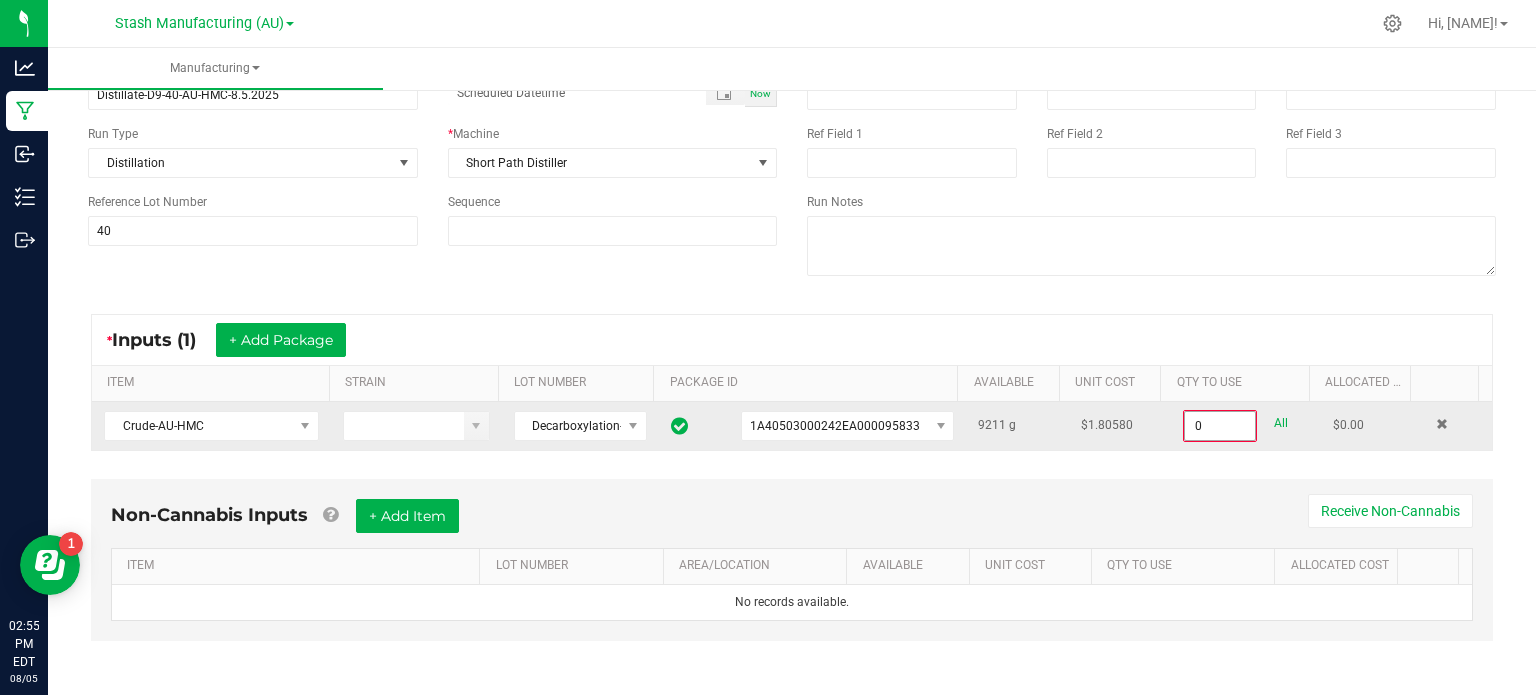 click on "0" at bounding box center [1220, 426] 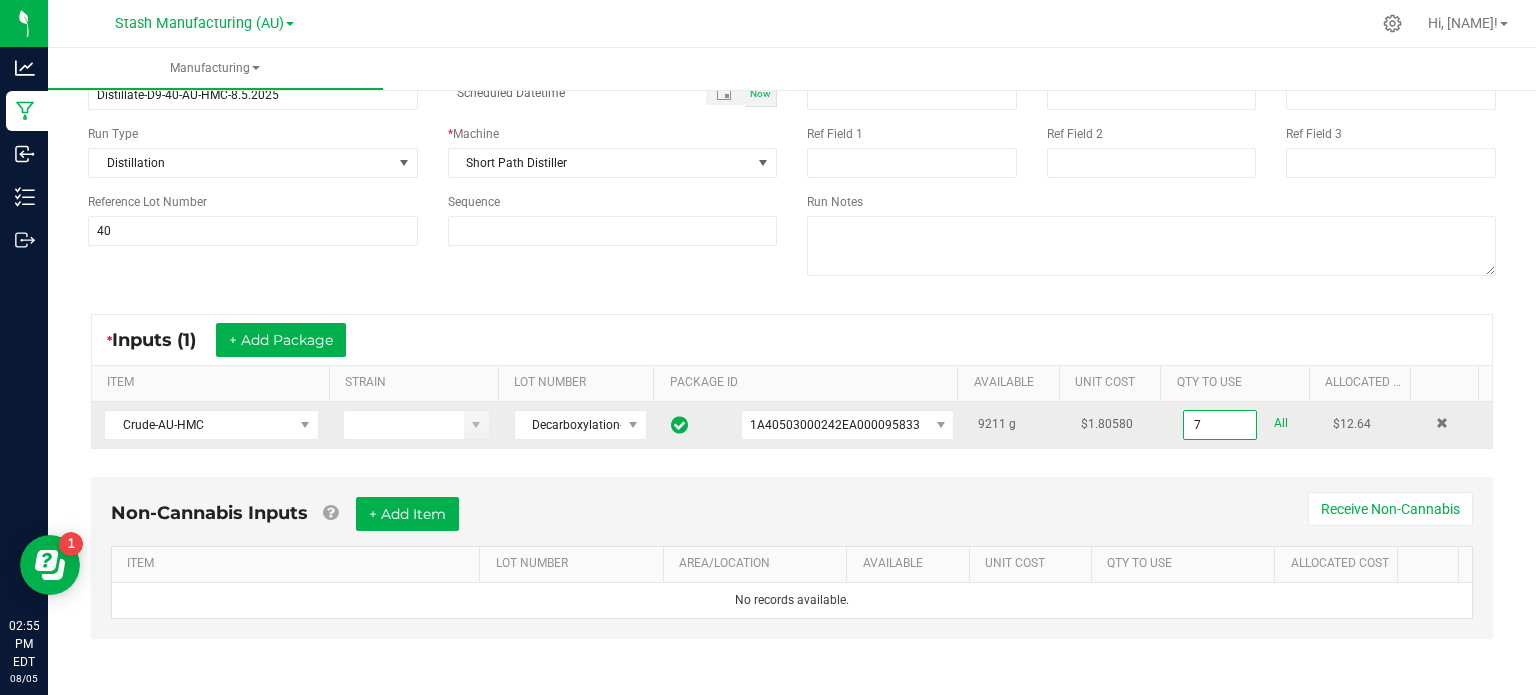 scroll, scrollTop: 125, scrollLeft: 0, axis: vertical 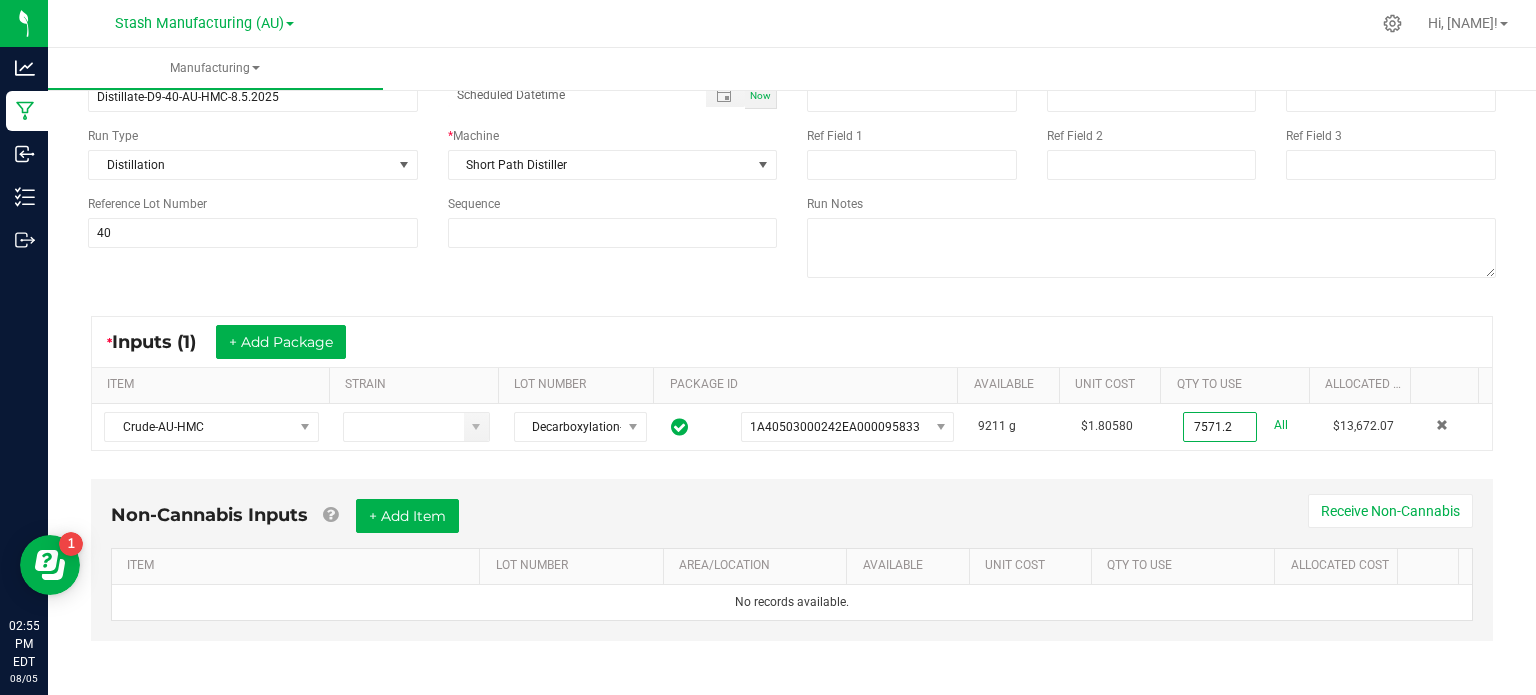 type on "7571.2000 g" 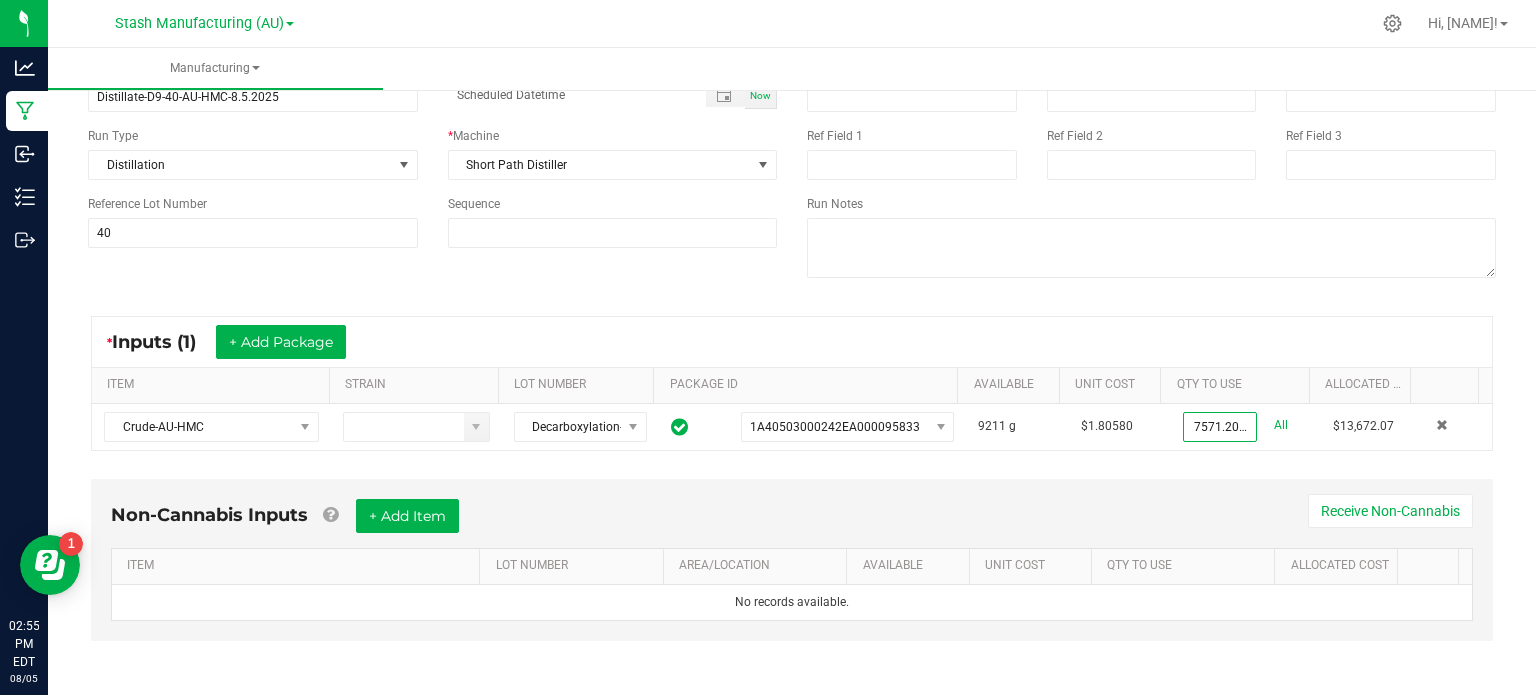 click on "Non-Cannabis Inputs   + Add Item   Receive Non-Cannabis  ITEM LOT NUMBER AREA/LOCATION AVAILABLE Unit Cost QTY TO USE Allocated Cost  No records available." at bounding box center (792, 574) 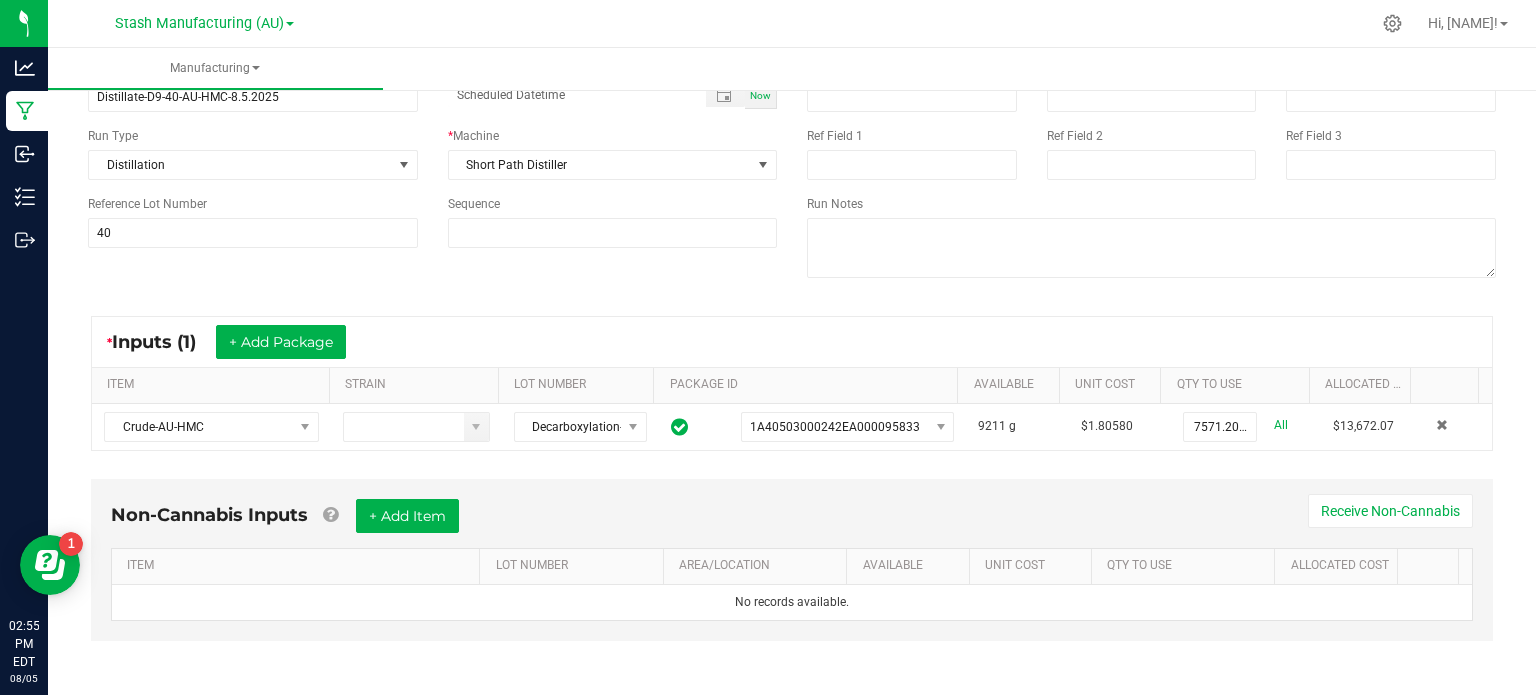 click on "Add Package  ITEM STRAIN LOT NUMBER PACKAGE ID AVAILABLE Unit Cost QTY TO USE Allocated Cost Crude-AU-HMC Decarboxylation-[DATE]
[PACKAGE ID] 9211   g  $1.80580  7571.2000 g All  $13,672.07  Non-Cannabis Inputs   + Add Item   Receive Non-Cannabis  ITEM LOT NUMBER AREA/LOCATION AVAILABLE Unit Cost QTY TO USE Allocated Cost  No records available." at bounding box center (792, 329) 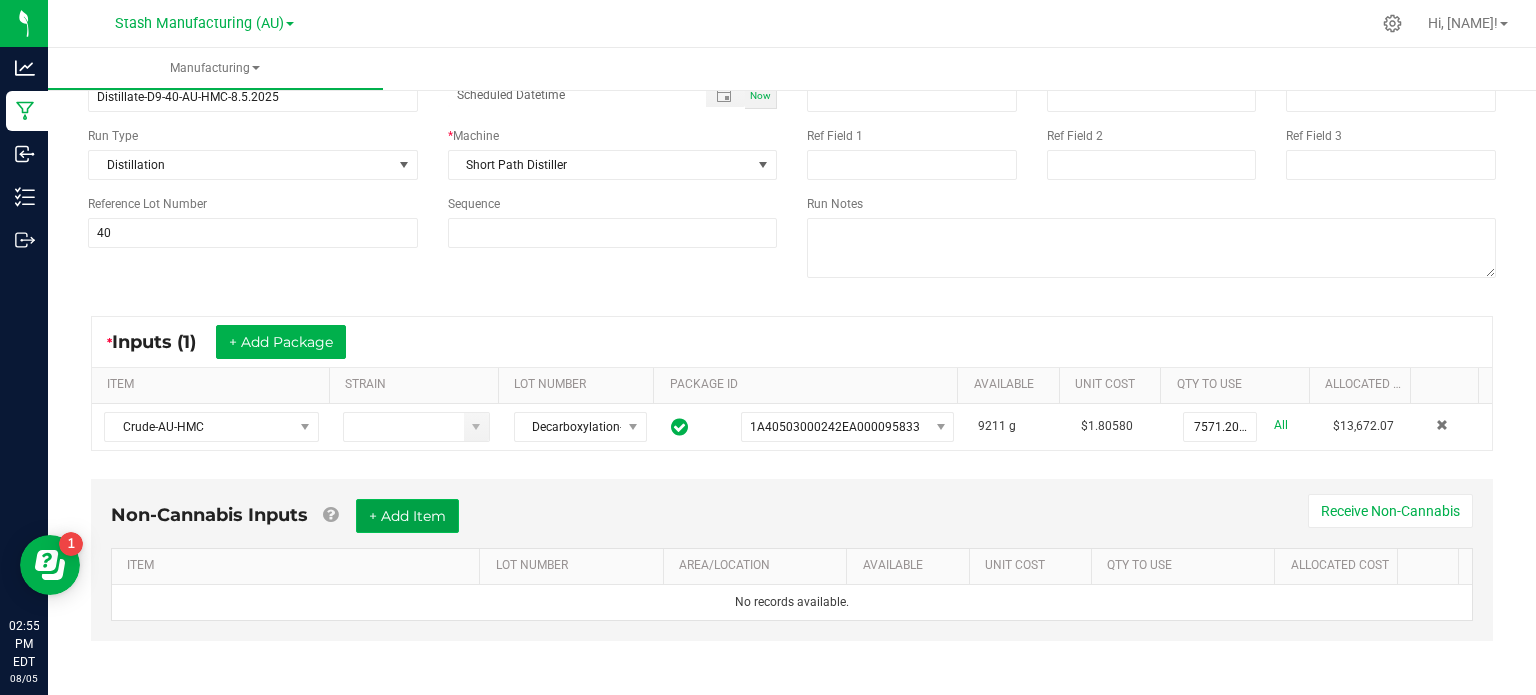 click on "+ Add Item" at bounding box center [407, 516] 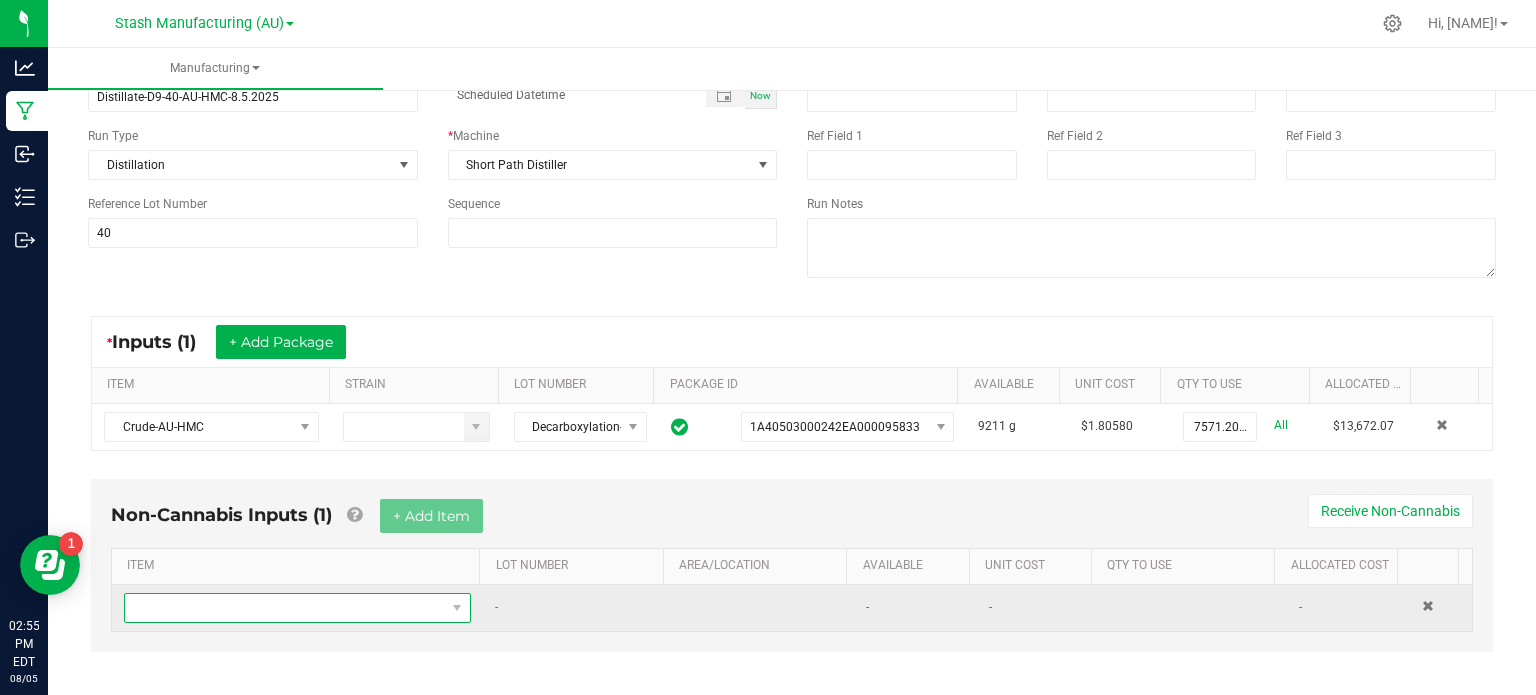 click at bounding box center (285, 608) 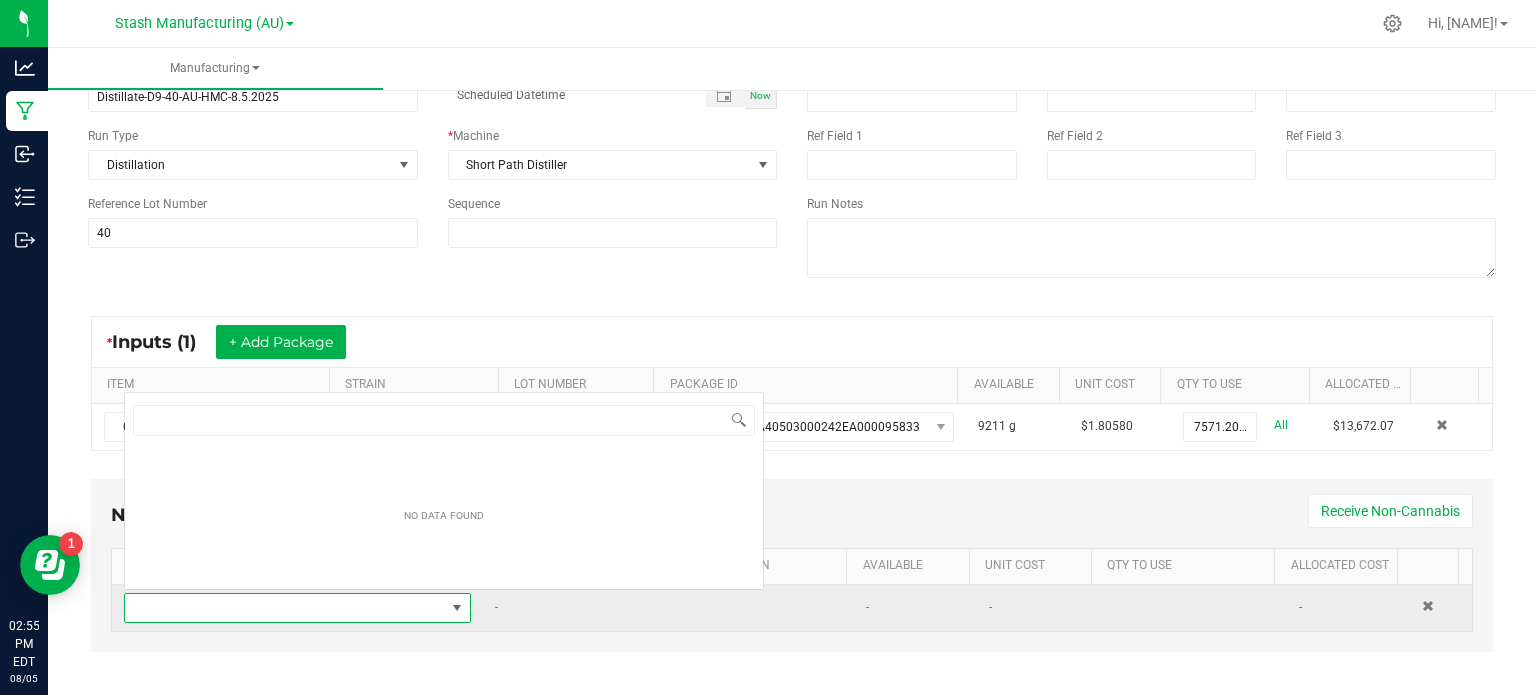 scroll, scrollTop: 0, scrollLeft: 0, axis: both 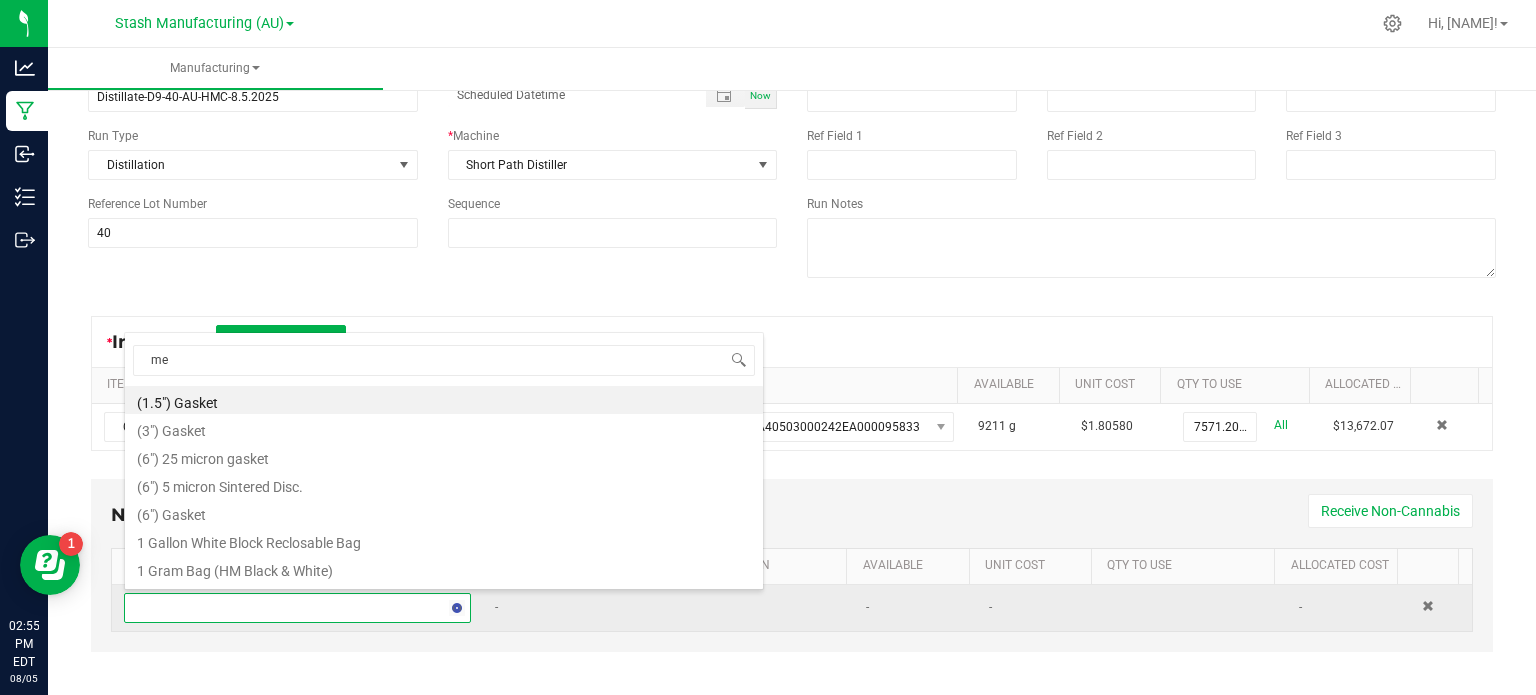 type on "met" 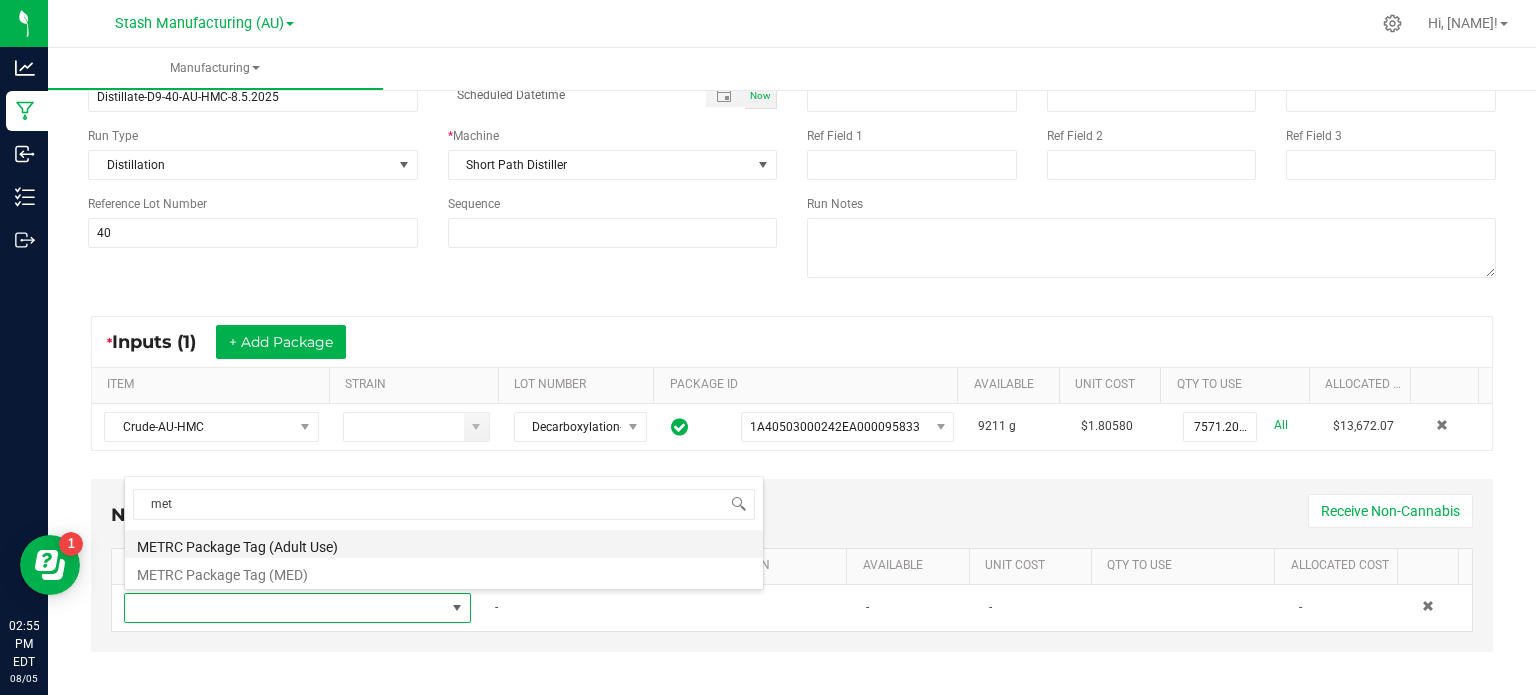 click on "METRC Package Tag (Adult Use)" at bounding box center (444, 544) 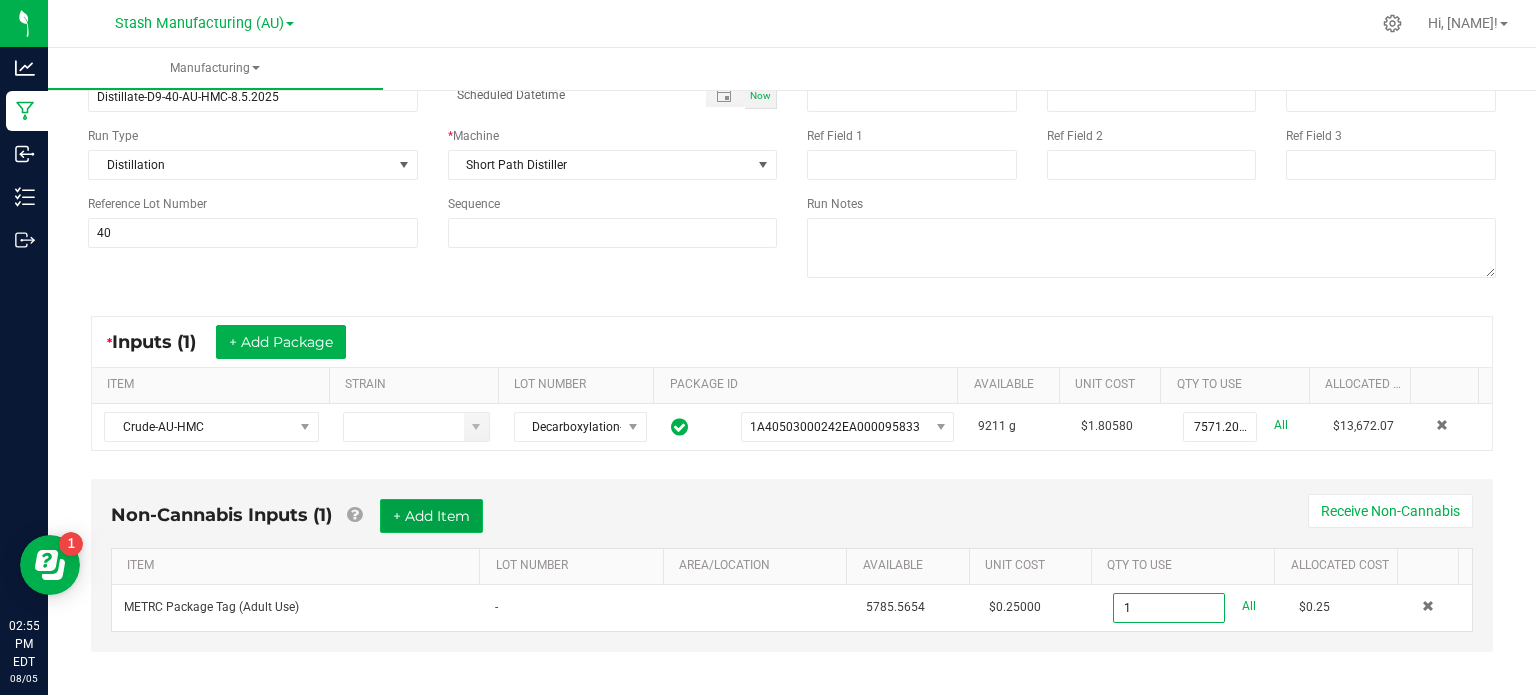 type on "1 ea" 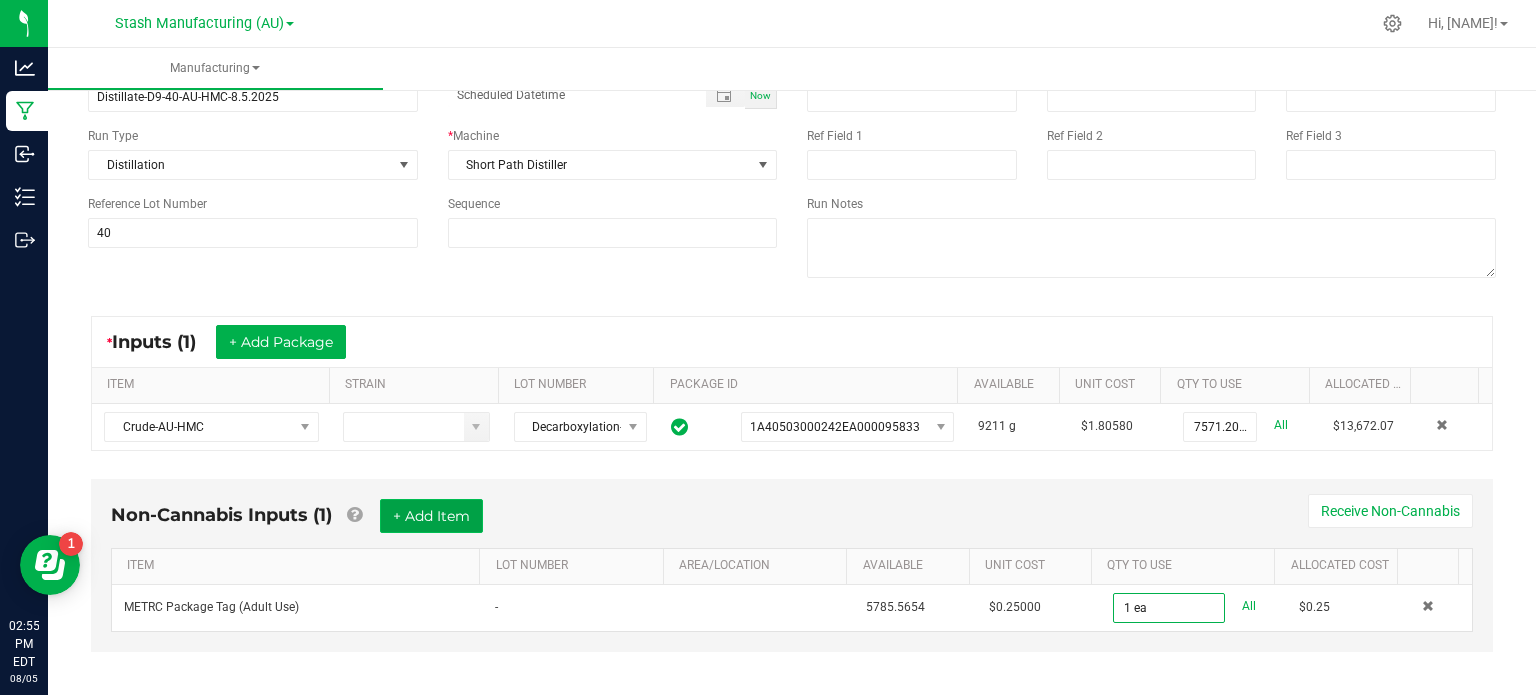 click on "+ Add Item" at bounding box center [431, 516] 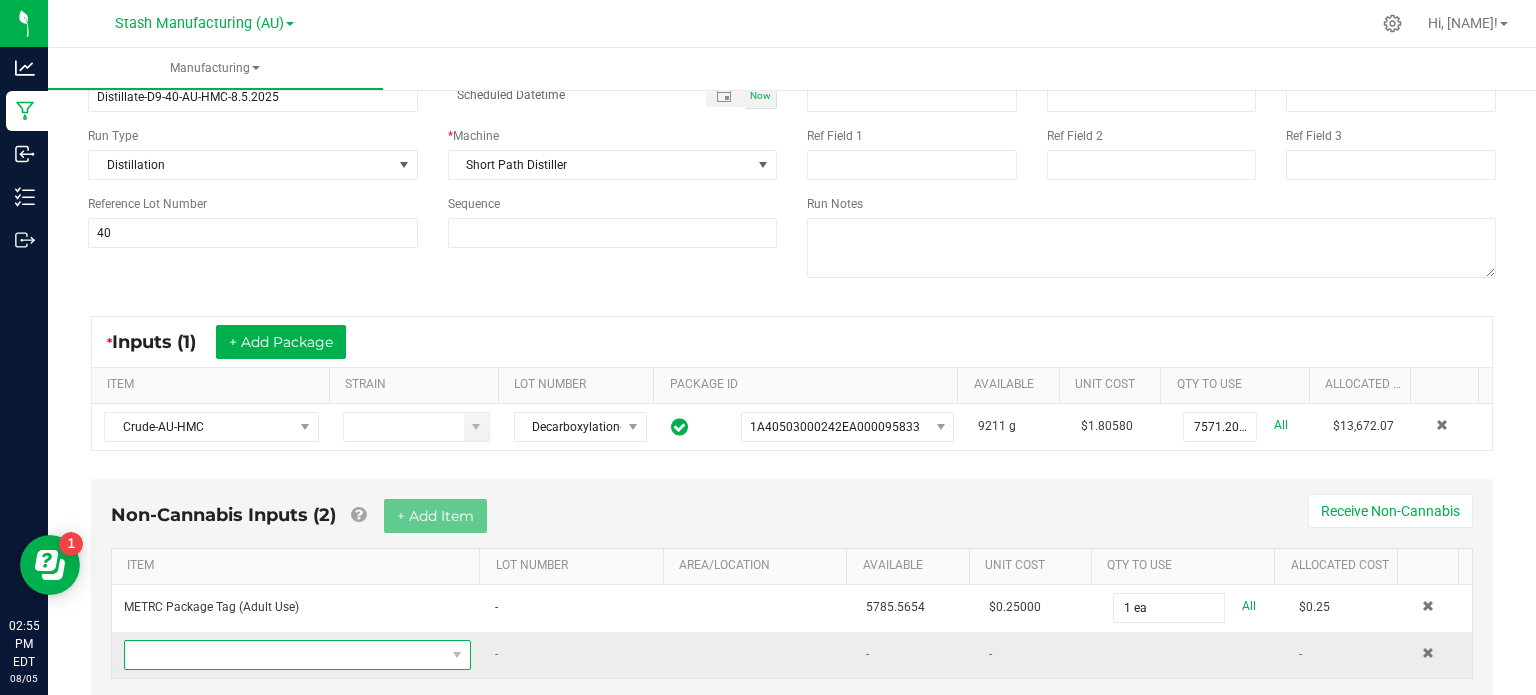 click at bounding box center [285, 655] 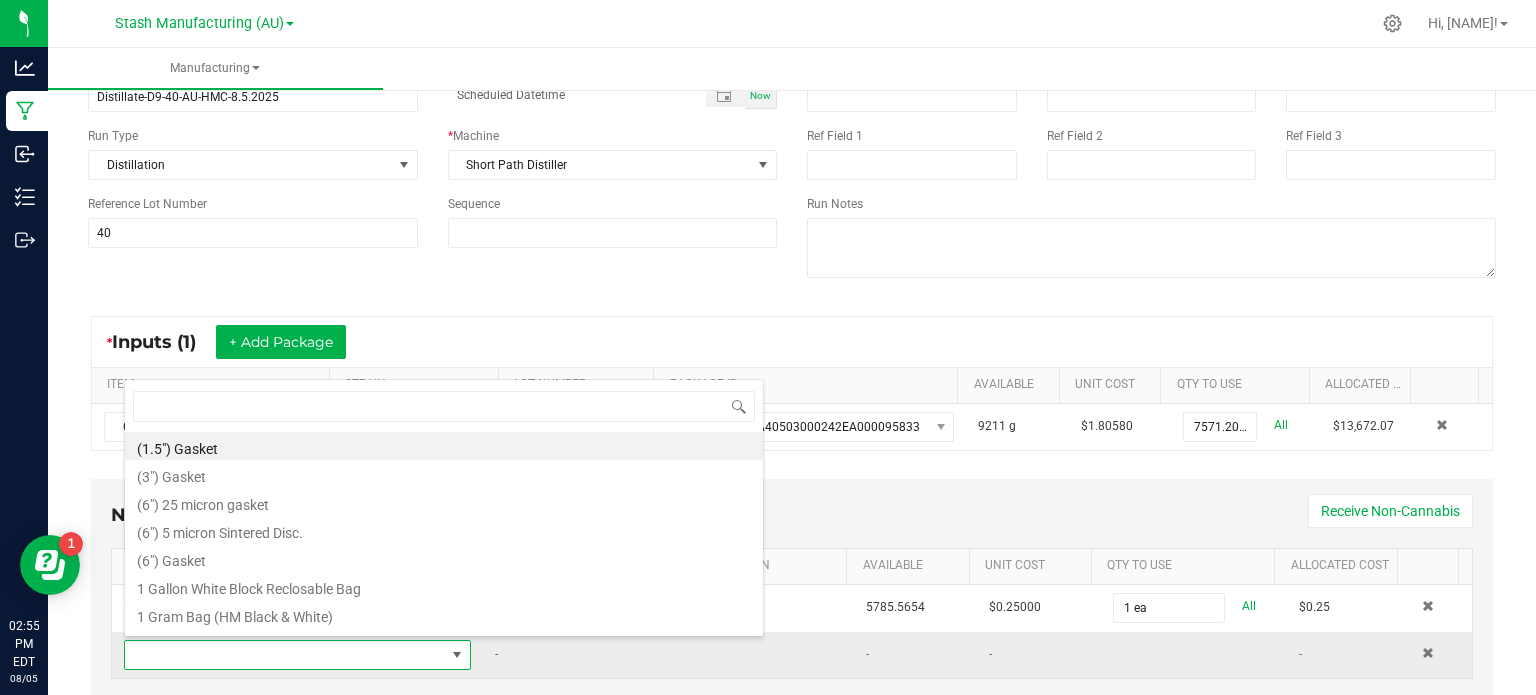 scroll, scrollTop: 99970, scrollLeft: 99661, axis: both 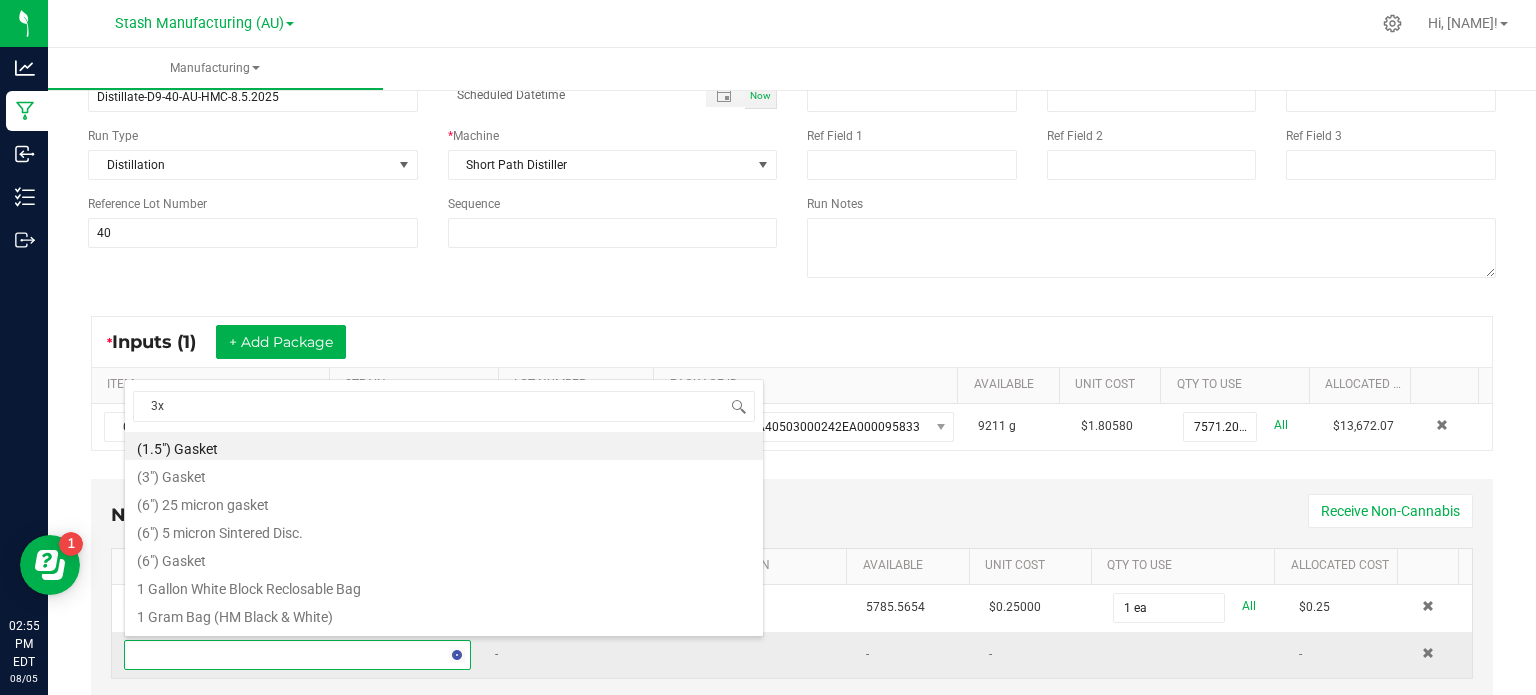 type on "3x1" 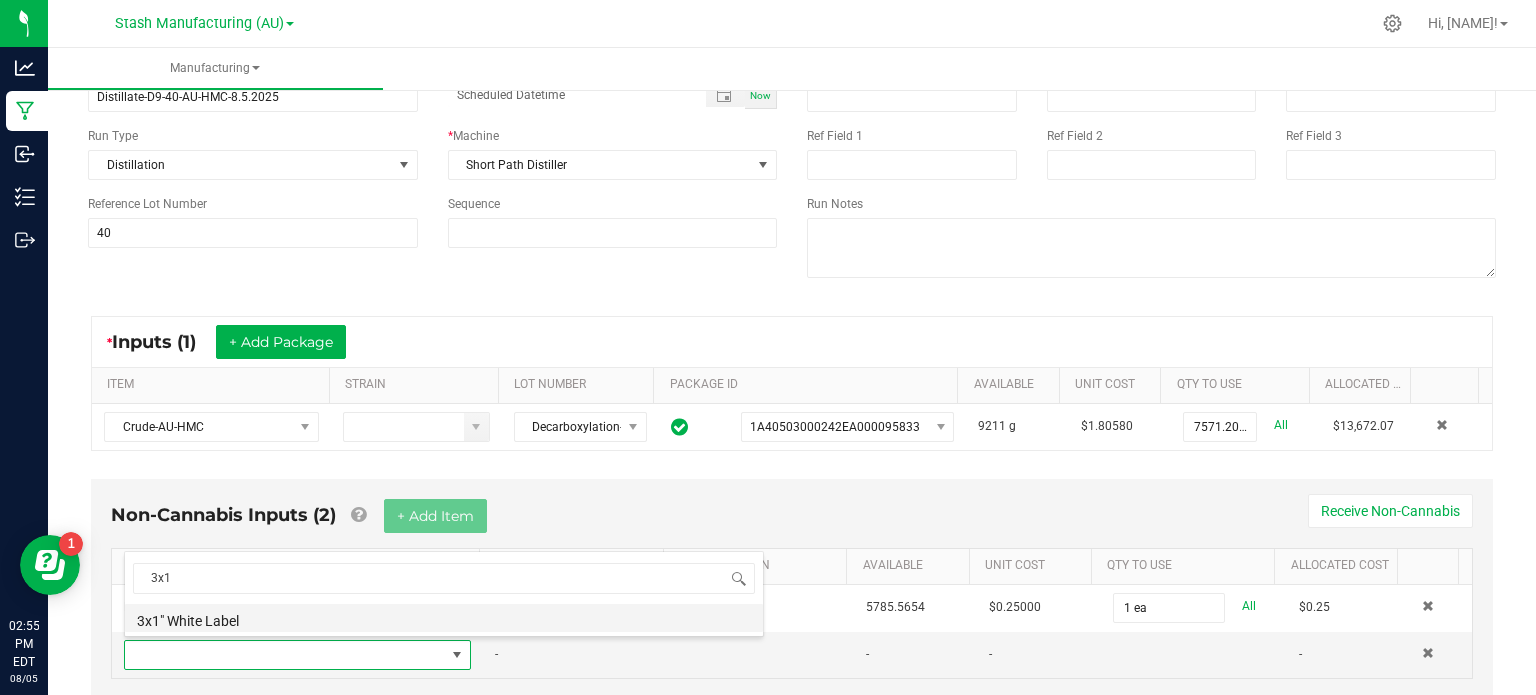 click on "3x1" White Label" at bounding box center (444, 618) 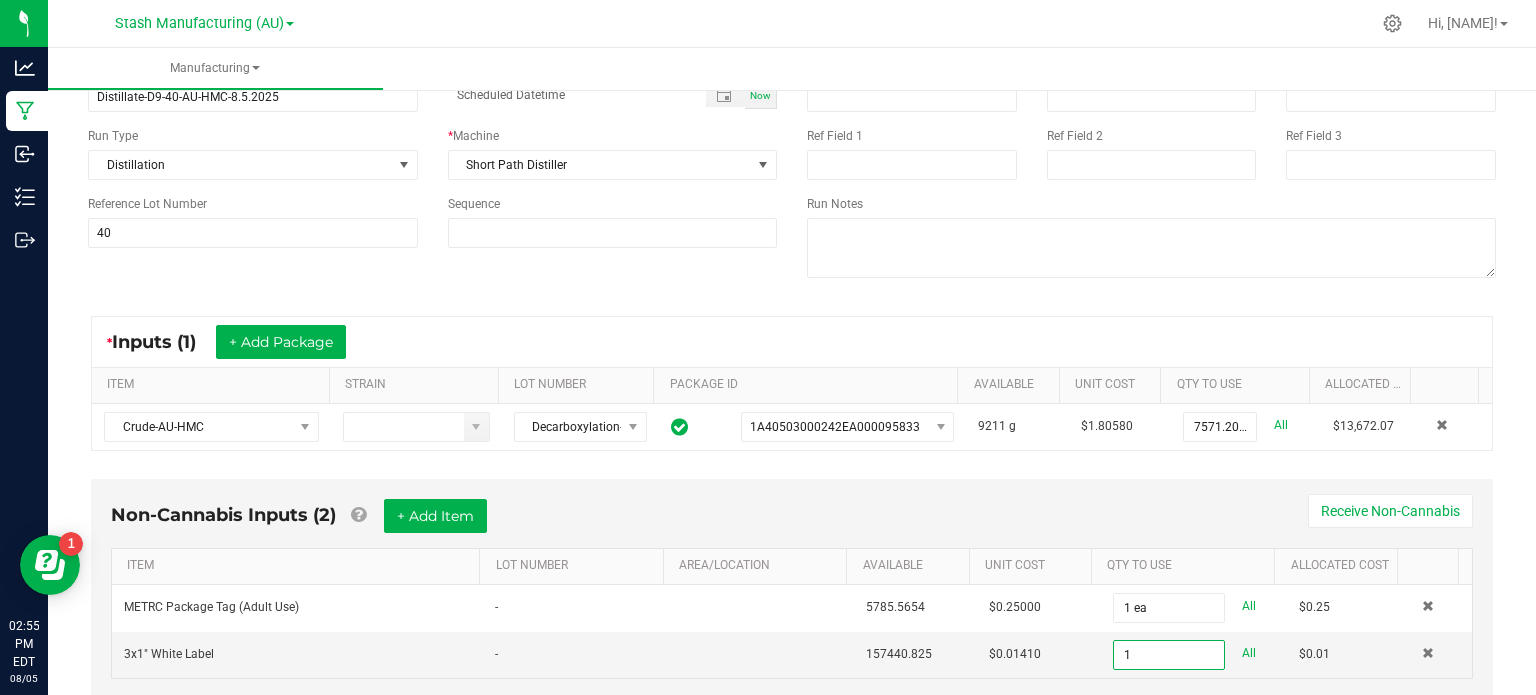type on "1 ea" 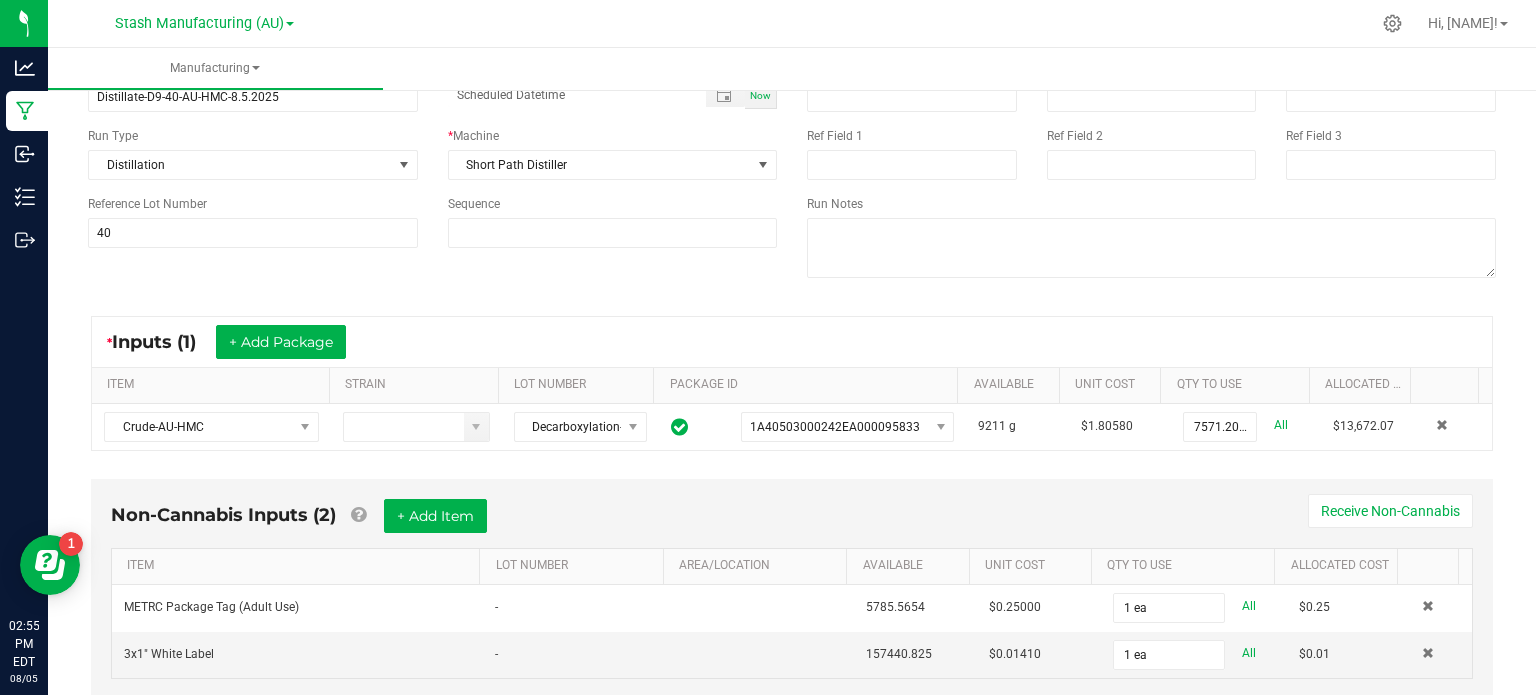 click on "All Runs   Cancel   Start Run   Name  Distillate-D9-40-AU-HMC-8.5.2025  Scheduled Date  Now  Run Type  Distillation  *   Machine  Short Path Distiller  Reference Lot Number  40  Sequence   Processing Duration (mins)   Temperature (F)   Pressure (psi)   Ref Field 1   Ref Field 2   Ref Field 3   Run Notes                  *    Inputs (1)   + Add Package  ITEM STRAIN LOT NUMBER PACKAGE ID AVAILABLE Unit Cost QTY TO USE Allocated Cost Crude-AU-HMC Decarboxylation-40-AU-HMC-8.4.2025
1A40503000242EA000095833 9211   g  $1.80580  7571.2000 g All  $13,672.07  Non-Cannabis Inputs (2)  + Add Item   Receive Non-Cannabis  ITEM LOT NUMBER AREA/LOCATION AVAILABLE Unit Cost QTY TO USE Allocated Cost  METRC Package Tag (Adult Use)   -      5785.5654    $0.25000  1 ea All  $0.25   3x1" White Label   -      157440.825    $0.01410  1 ea All  $0.01" at bounding box center (792, 358) 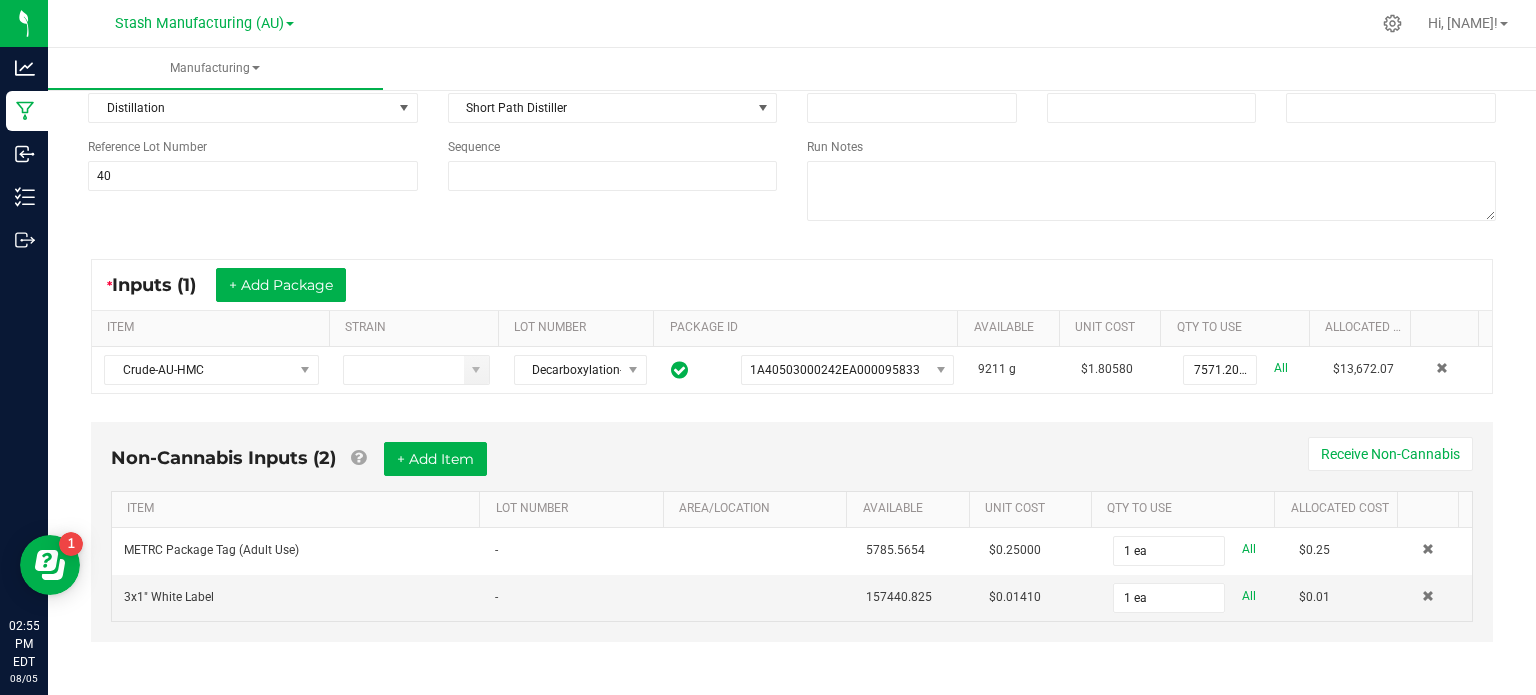 scroll, scrollTop: 0, scrollLeft: 0, axis: both 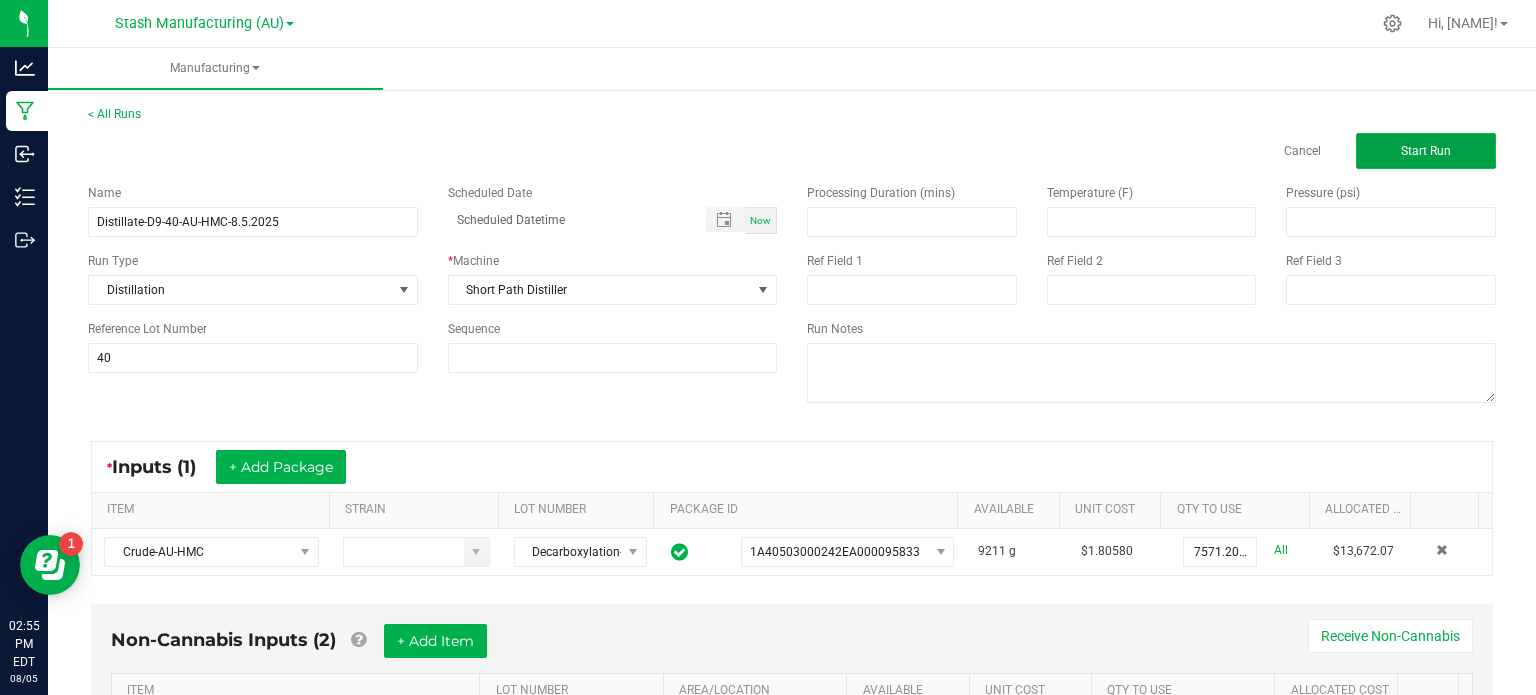 click on "Start Run" 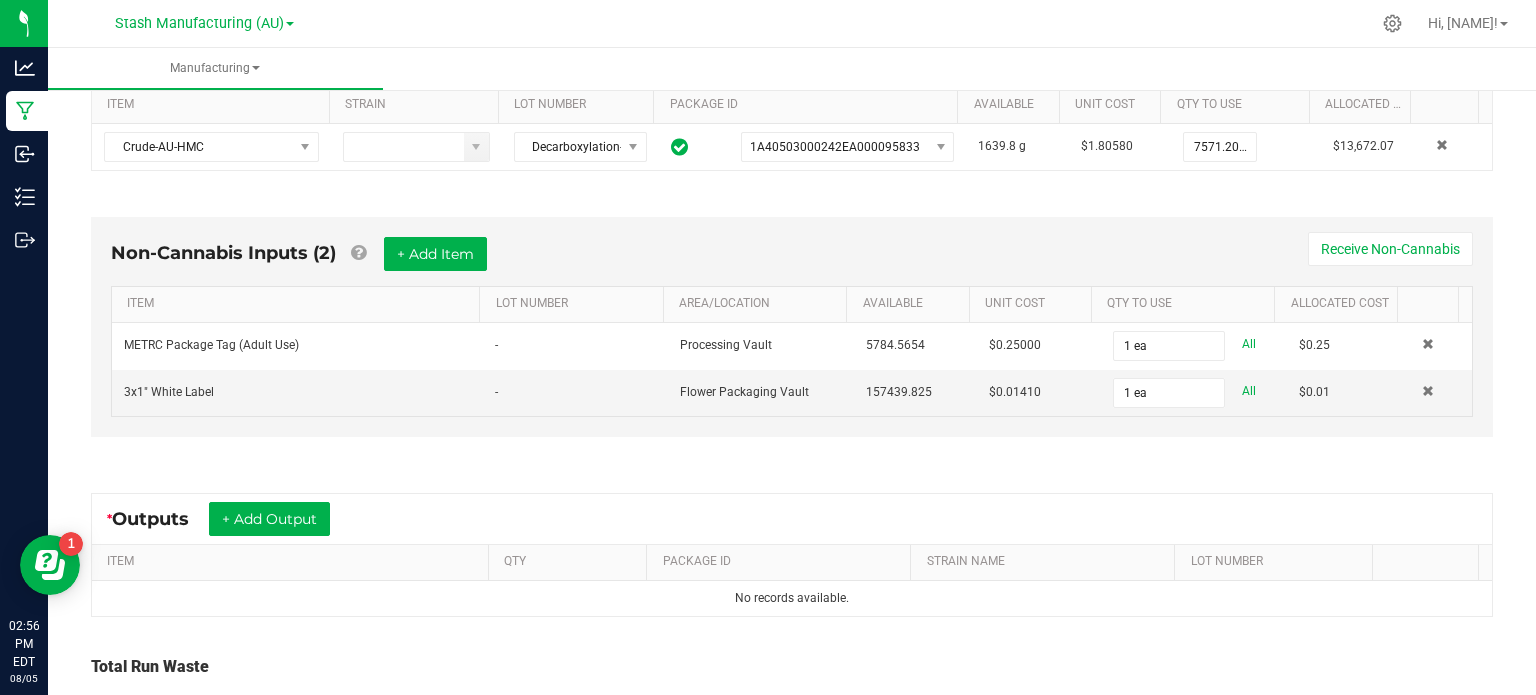 scroll, scrollTop: 575, scrollLeft: 0, axis: vertical 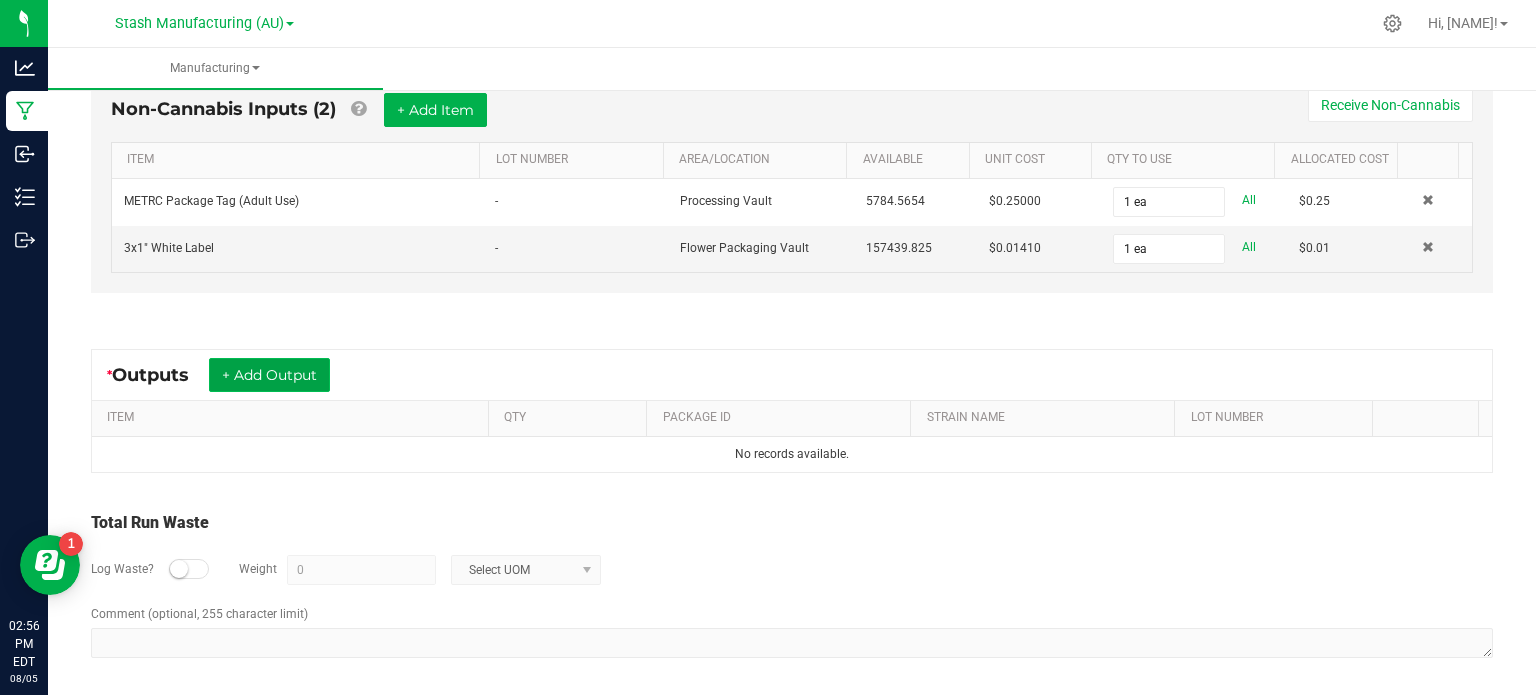 click on "+ Add Output" at bounding box center [269, 375] 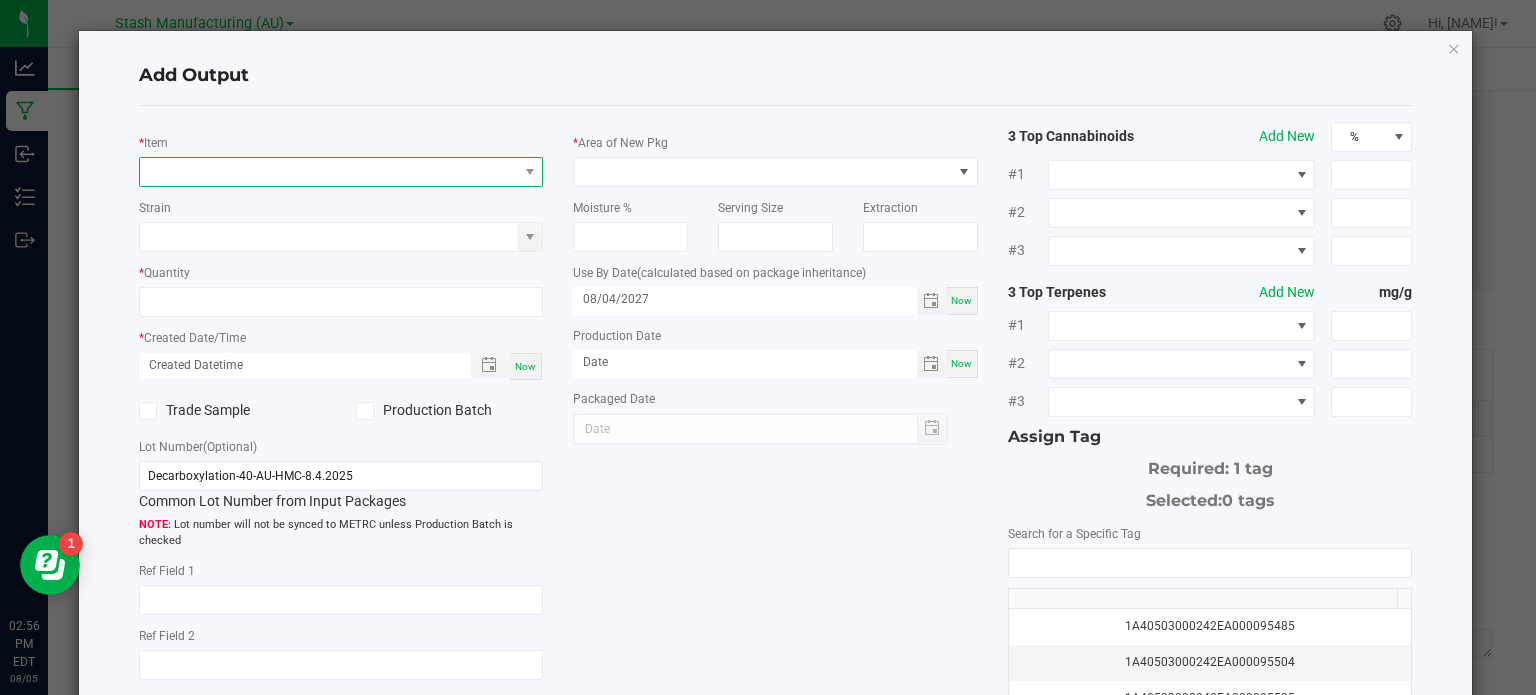 click at bounding box center [329, 172] 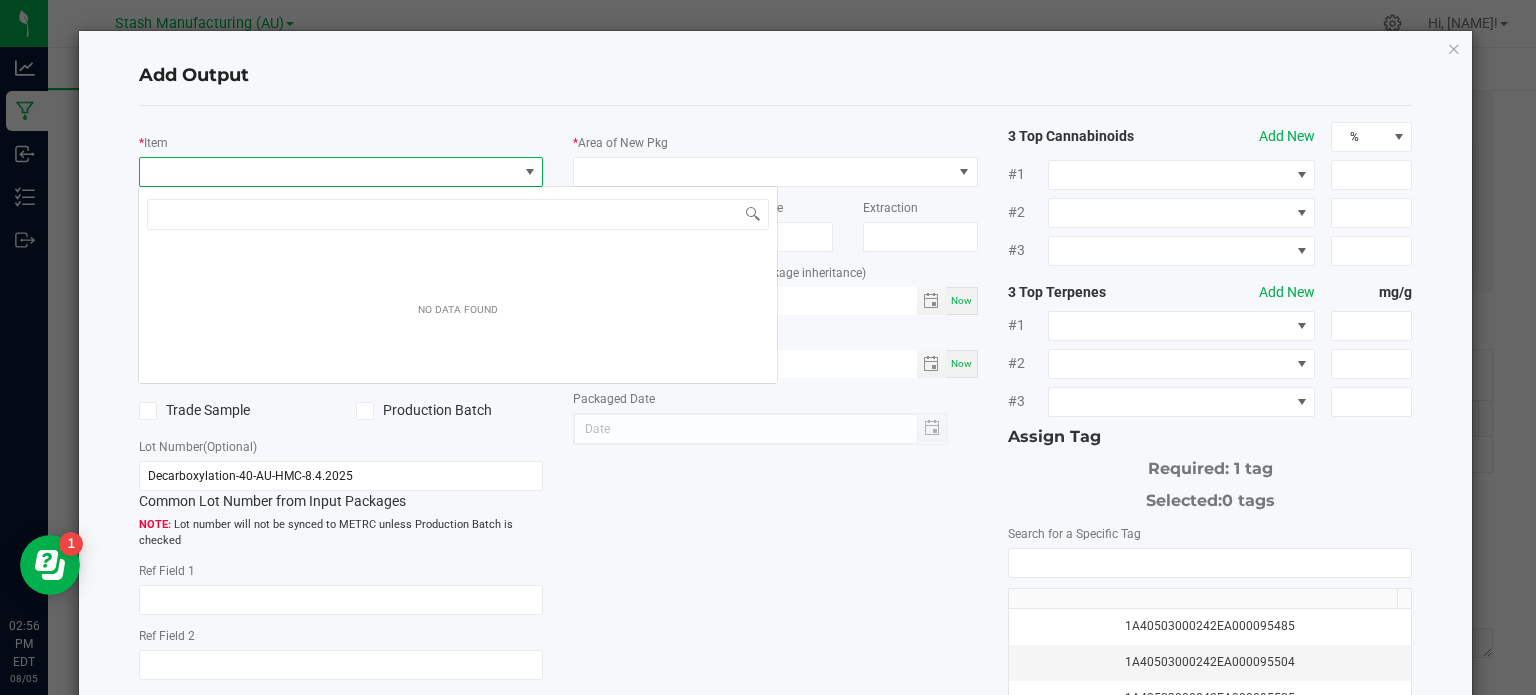 scroll, scrollTop: 99970, scrollLeft: 99600, axis: both 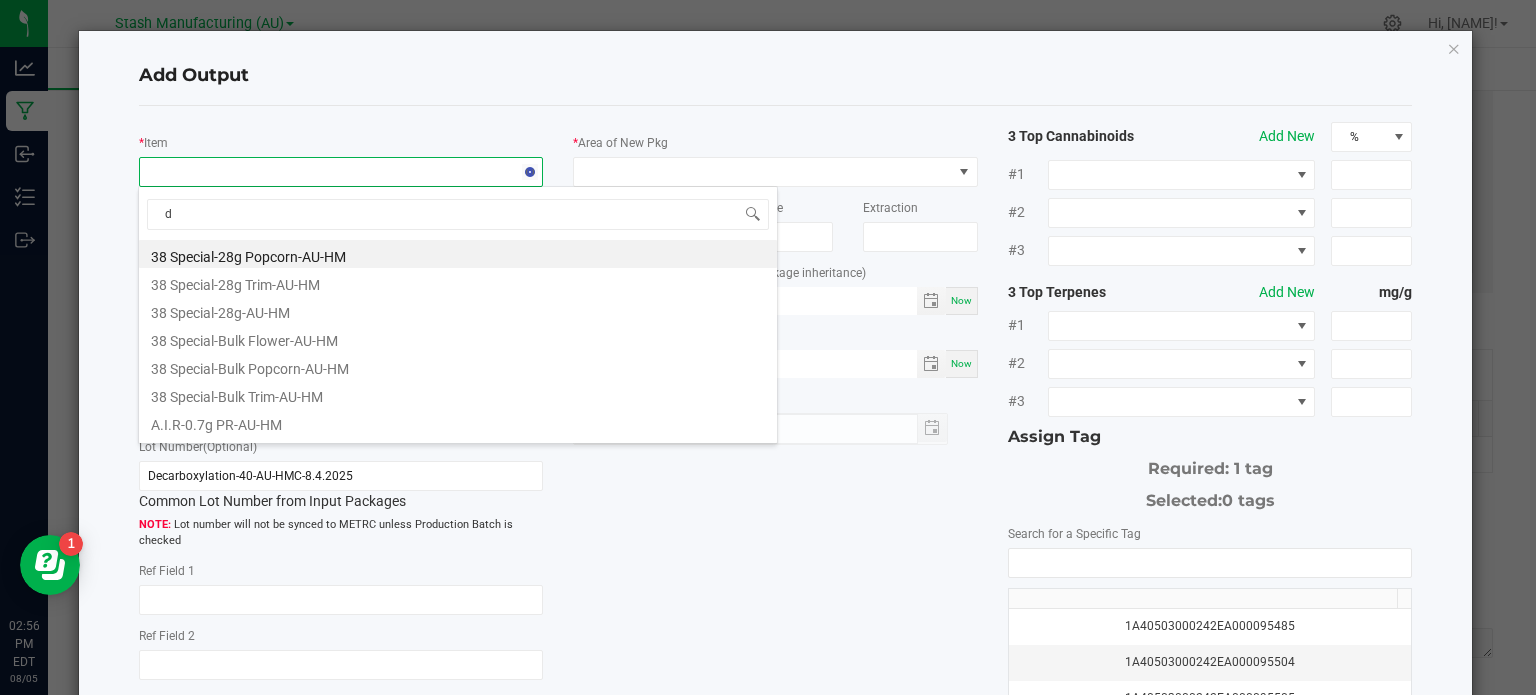 type on "d9" 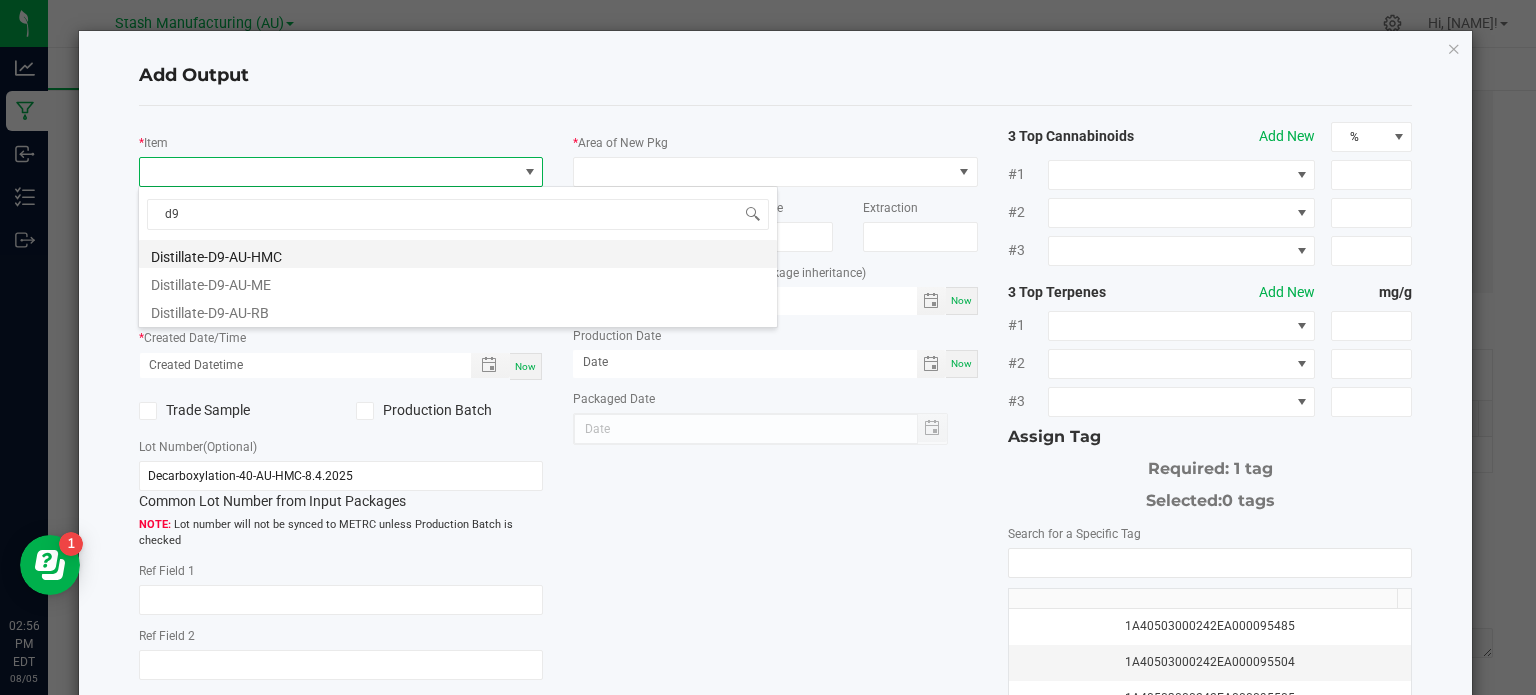 click on "Distillate-D9-AU-HMC" at bounding box center (458, 254) 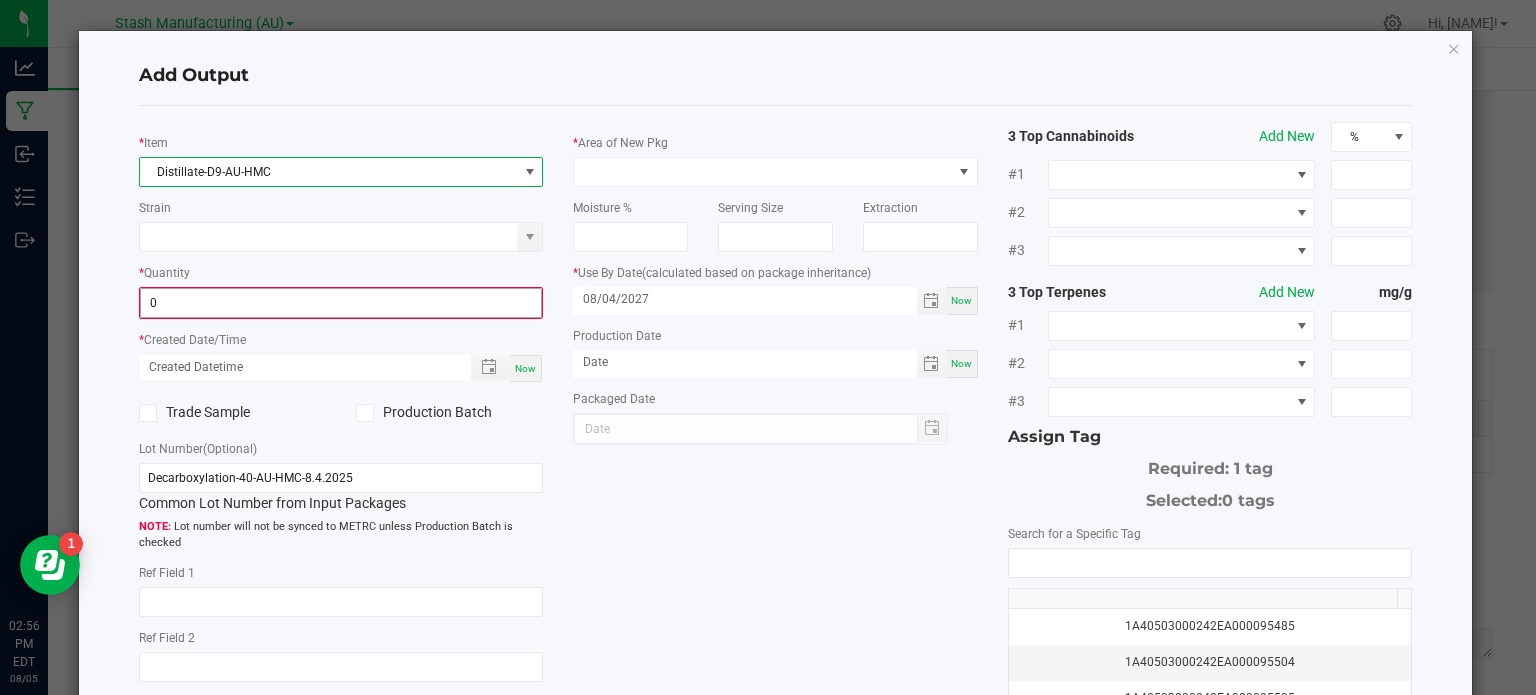 click on "0" at bounding box center [341, 303] 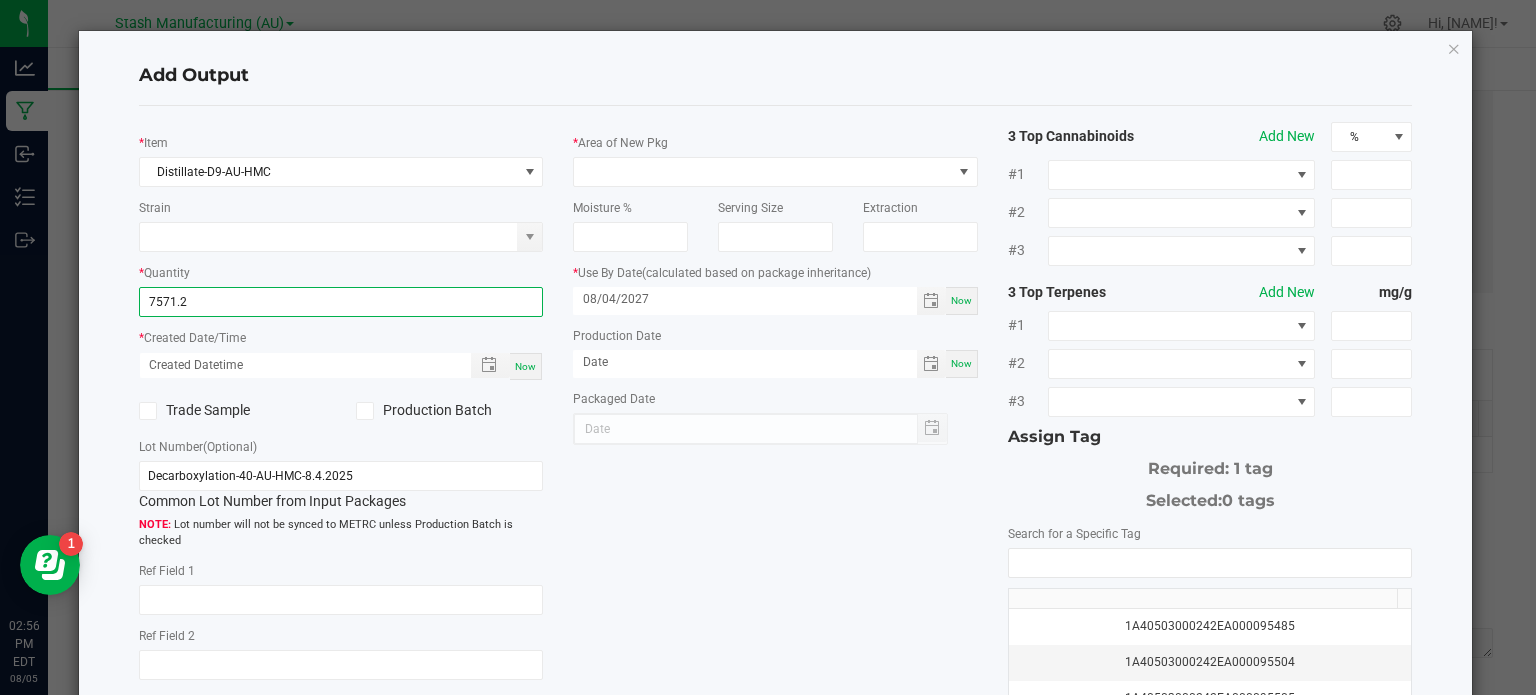 type on "7571.2000 g" 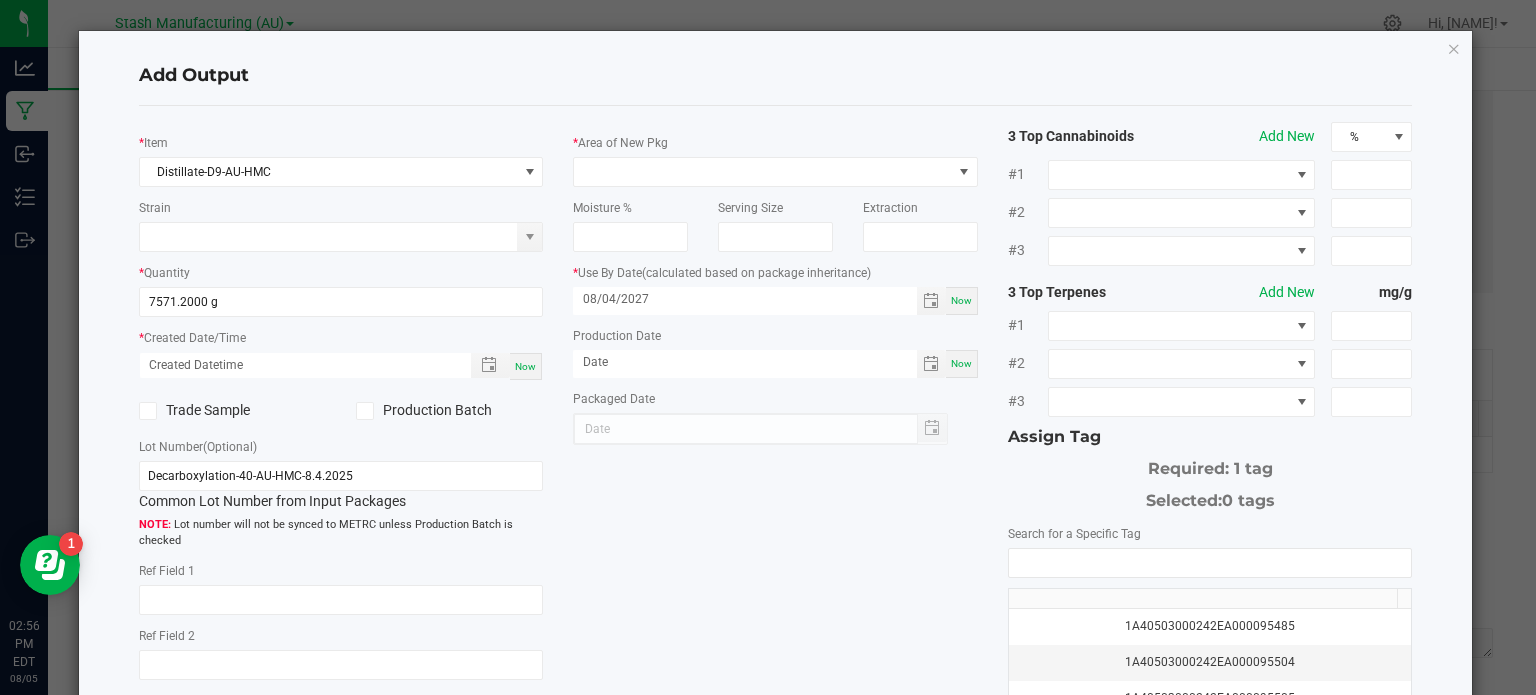 click on "Now" at bounding box center [525, 366] 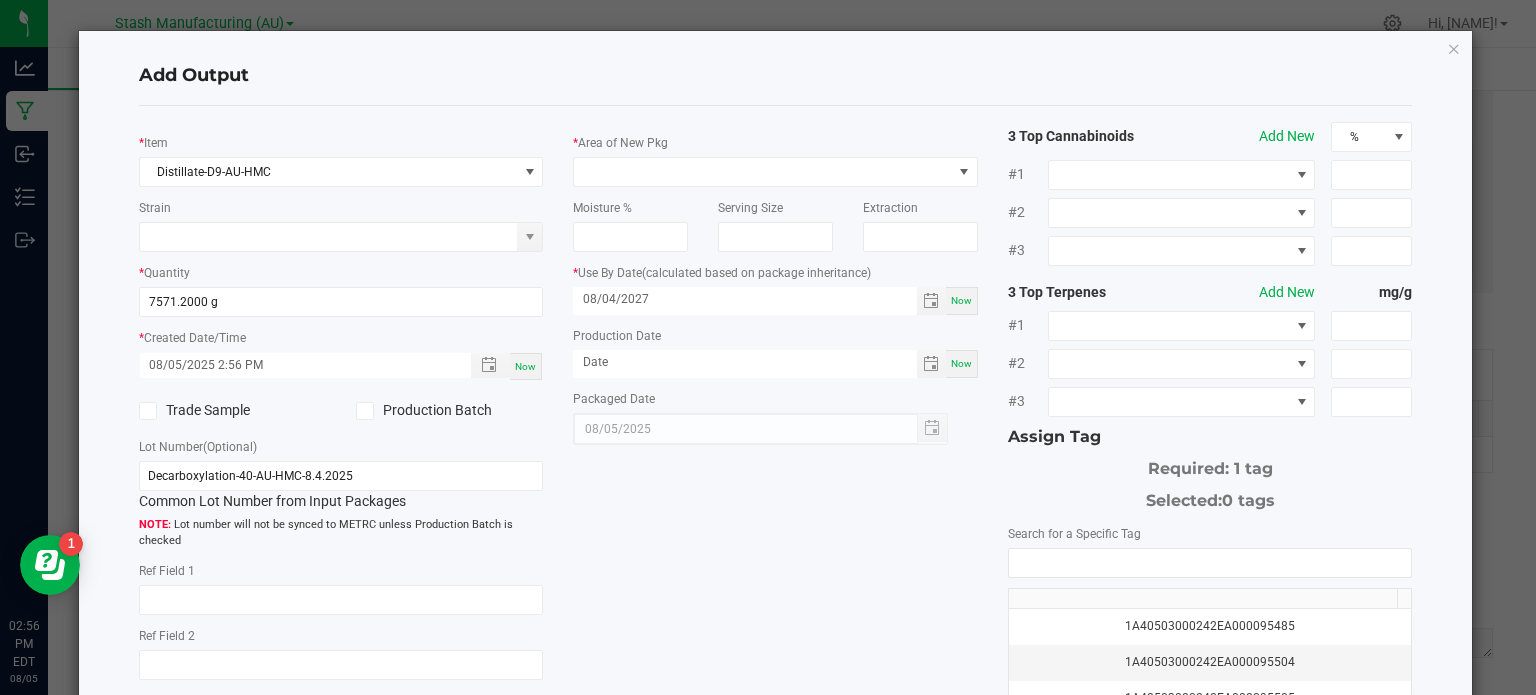 click on "Now" at bounding box center [526, 366] 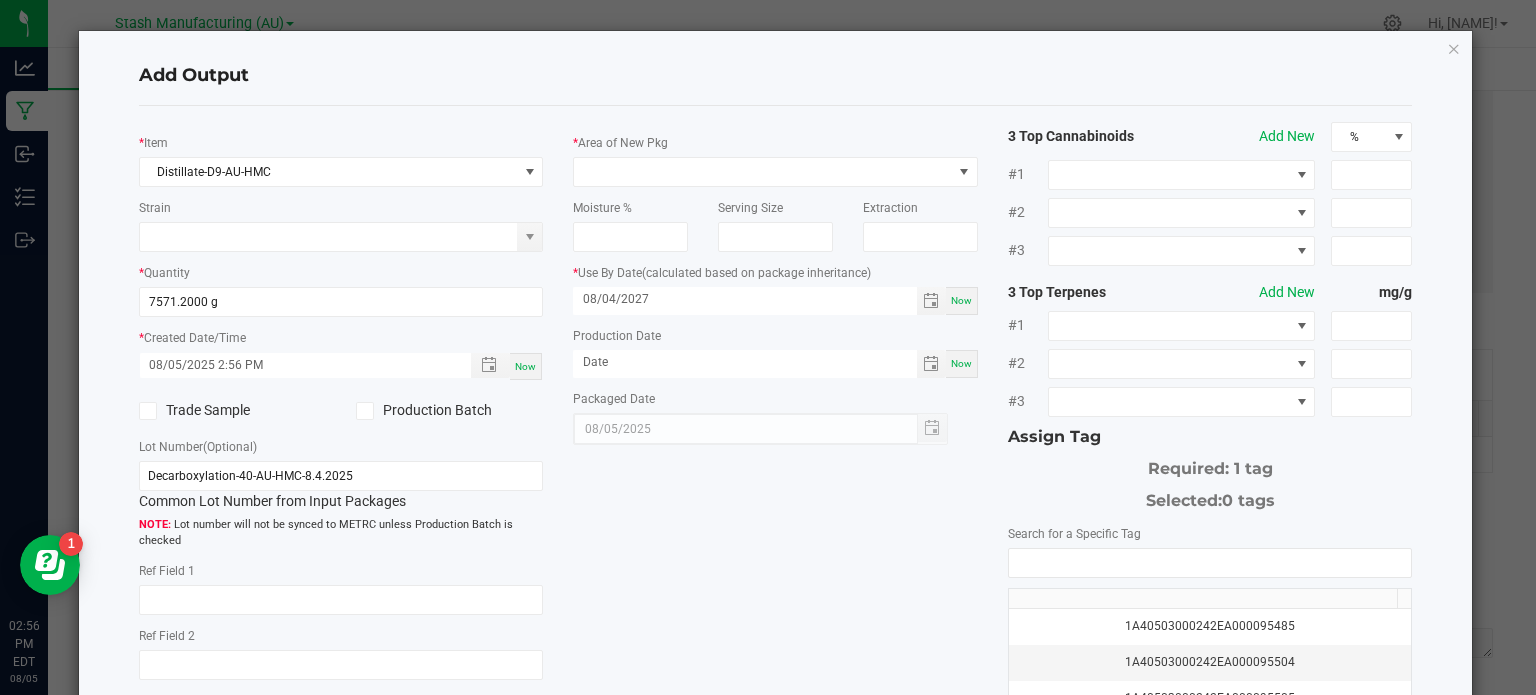 click on "Production Batch" 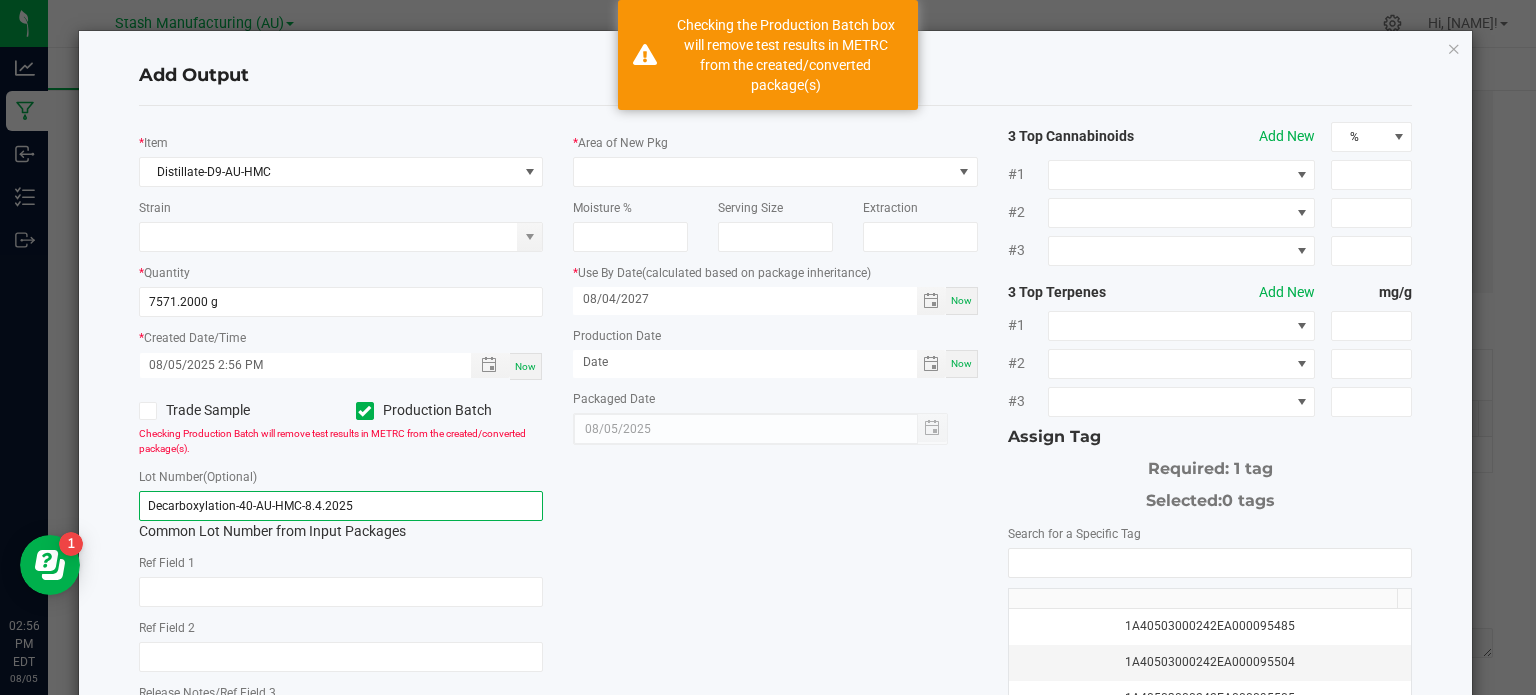 drag, startPoint x: 366, startPoint y: 500, endPoint x: 68, endPoint y: 470, distance: 299.50626 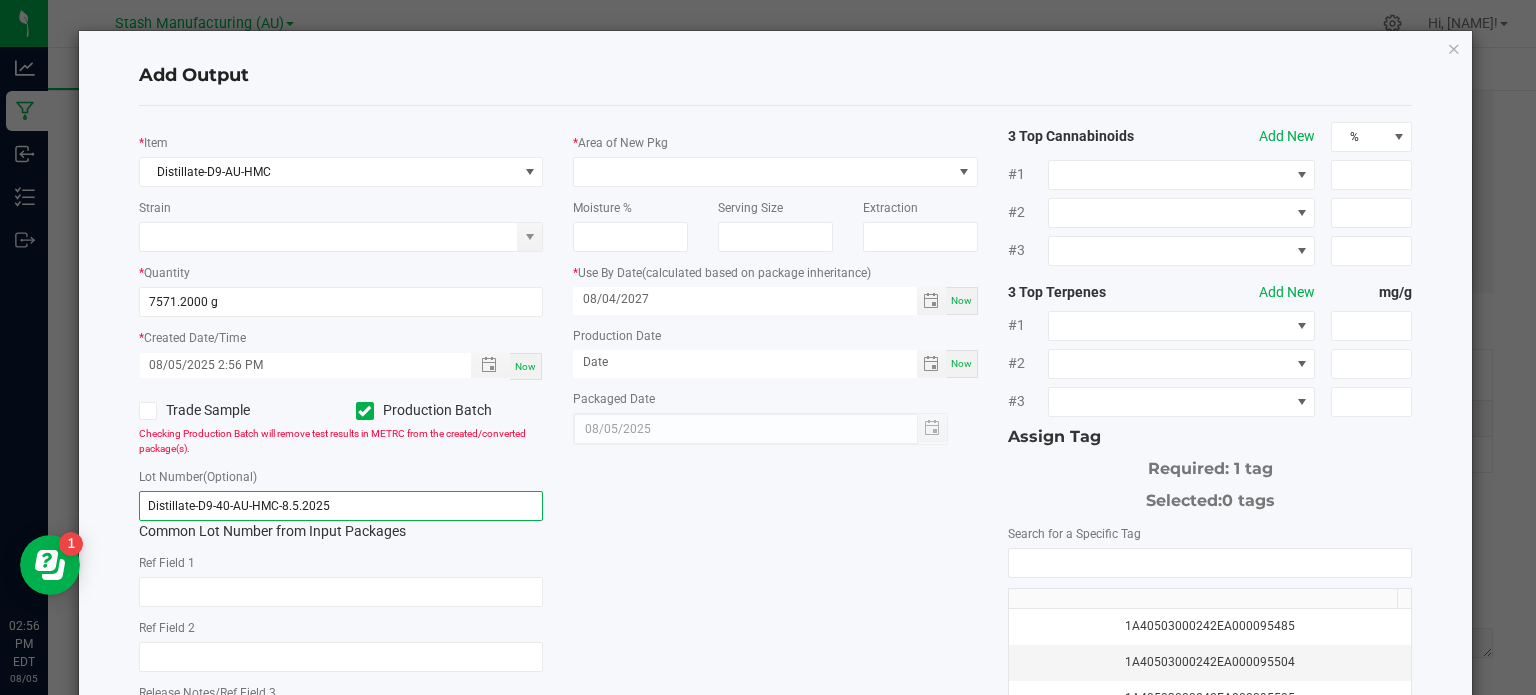 type on "Distillate-D9-40-AU-HMC-8.5.2025" 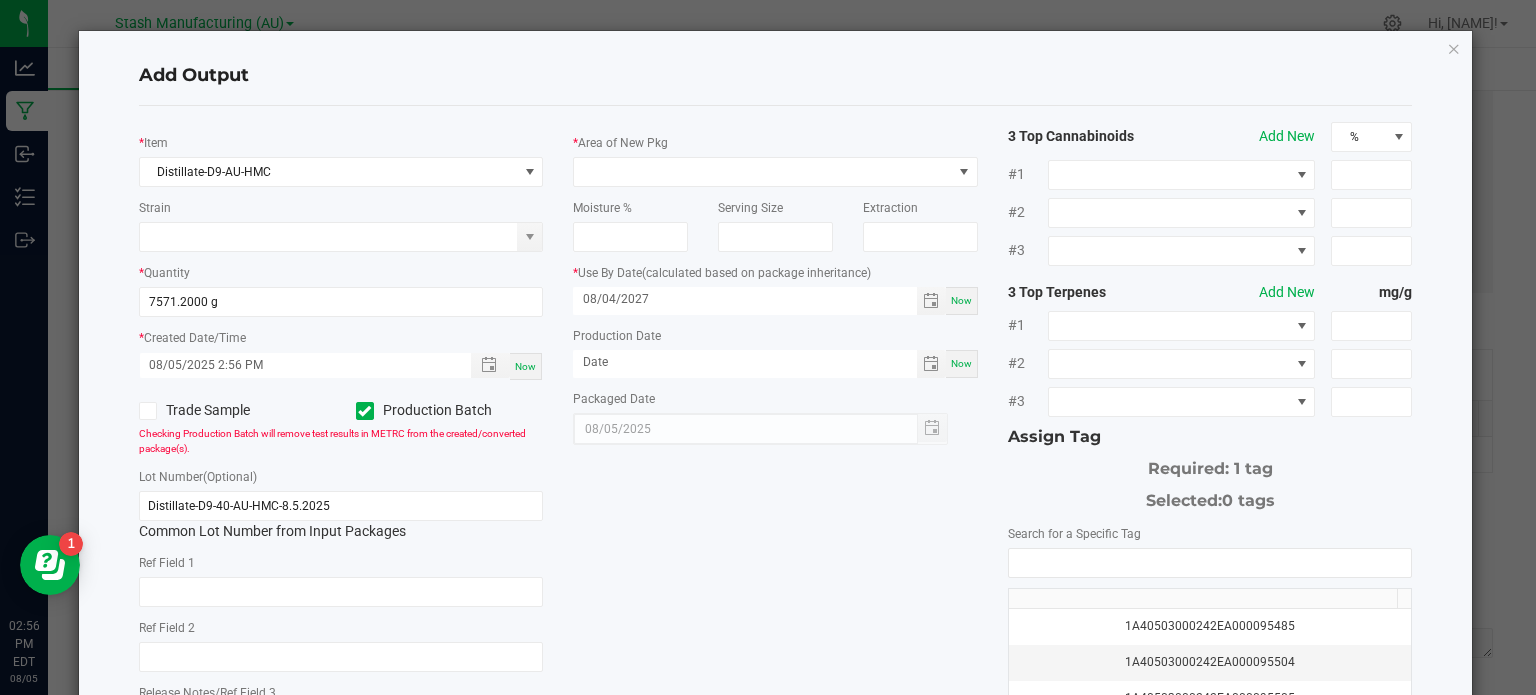 click on "*   Item  Distillate-D9-AU-HMC  Strain   *   Quantity  7571.2000 g  *   Created Date/Time  08/05/2025 2:56 PM Now  Trade Sample   Production Batch   Checking Production Batch will remove test results in METRC from the created/converted package(s).   Lot Number  (Optional) Distillate-D9-40-AU-HMC-8.5.2025  Common Lot Number from Input Packages   Ref Field 1   Ref Field 2   Release Notes/Ref Field 3   *   Area of New Pkg   Moisture %   Serving Size   Extraction   *   Use By Date   (calculated based on package inheritance)  08/04/2027 Now  Production Date  Now  Packaged Date  08/05/2025 3 Top Cannabinoids  Add New  % #1 #2 #3 3 Top Terpenes  Add New  mg/g #1 #2 #3 Assign Tag  Required: 1 tag   Selected:   0 tags   Search for a Specific Tag   1A40503000242EA000095485   1A40503000242EA000095504   1A40503000242EA000095505   1A40503000242EA000095988   1A40503000242EA000095995   1A40503000242EA000095996   1A40503000242EA000095997   1A40503000242EA000095998   1A40503000242EA000095999   1A40503000242EA000096000" 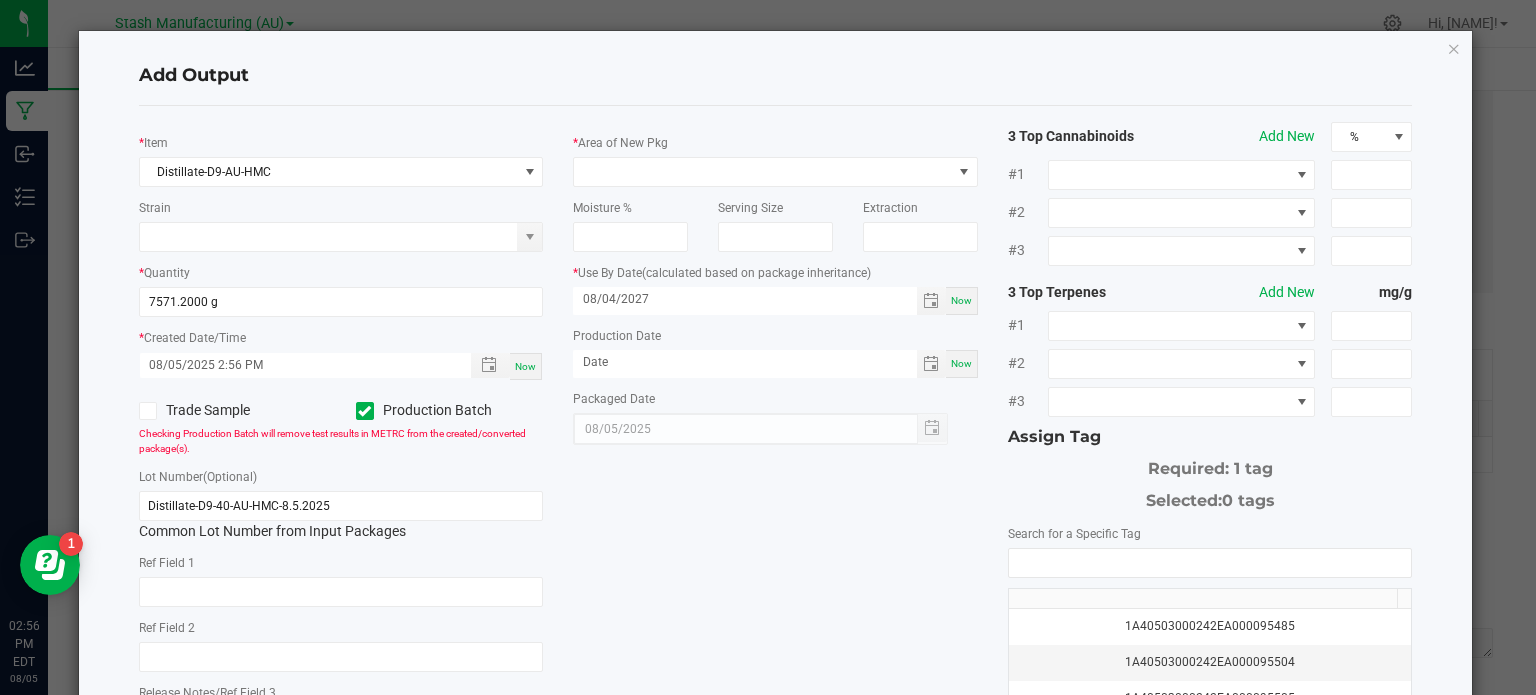 click on "Moisture %" 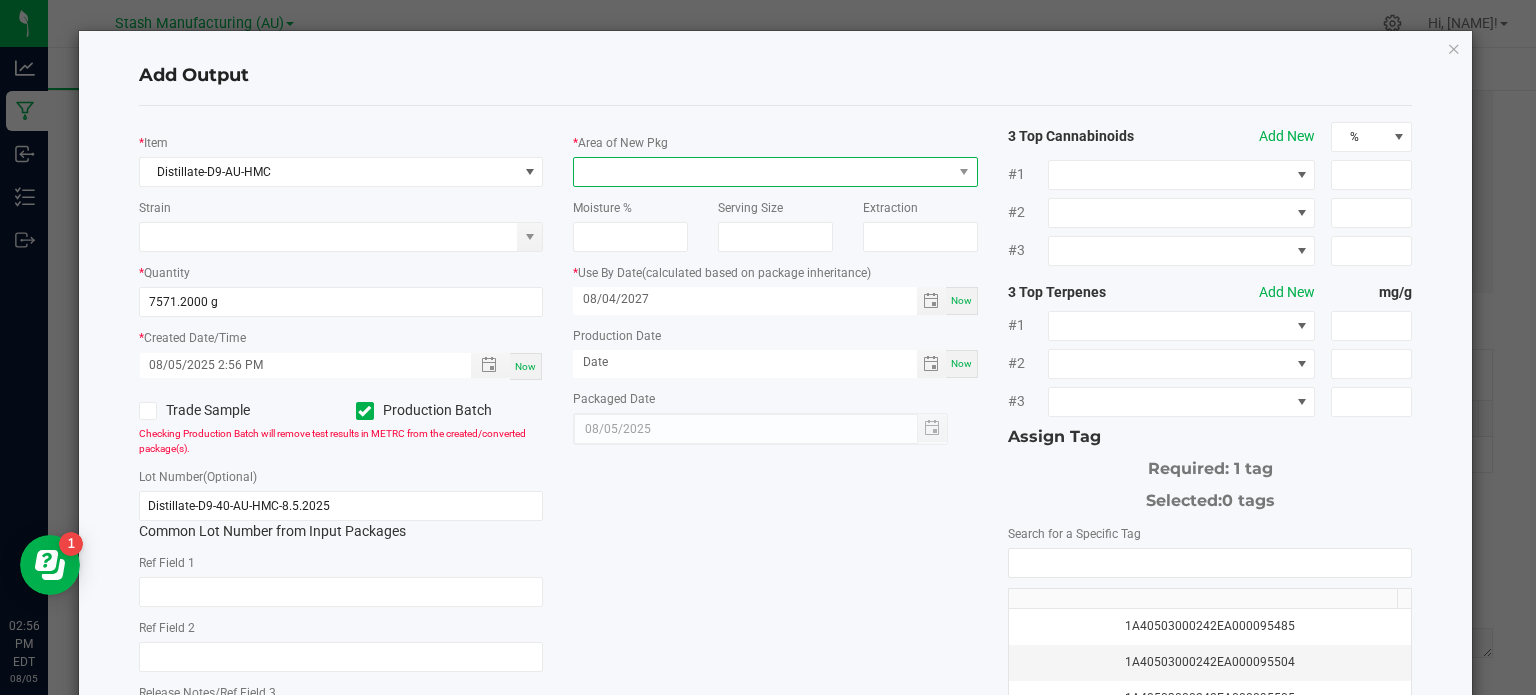 click at bounding box center [763, 172] 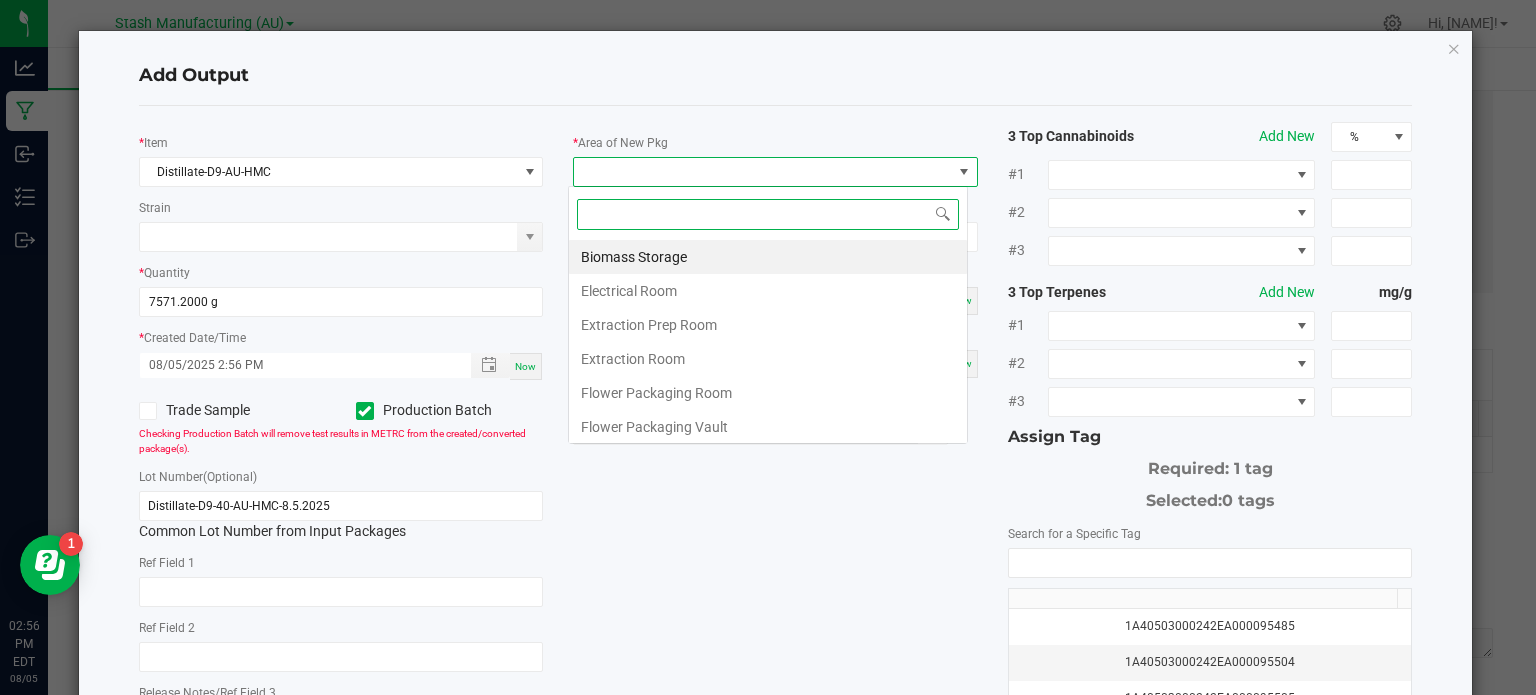 scroll, scrollTop: 99970, scrollLeft: 99600, axis: both 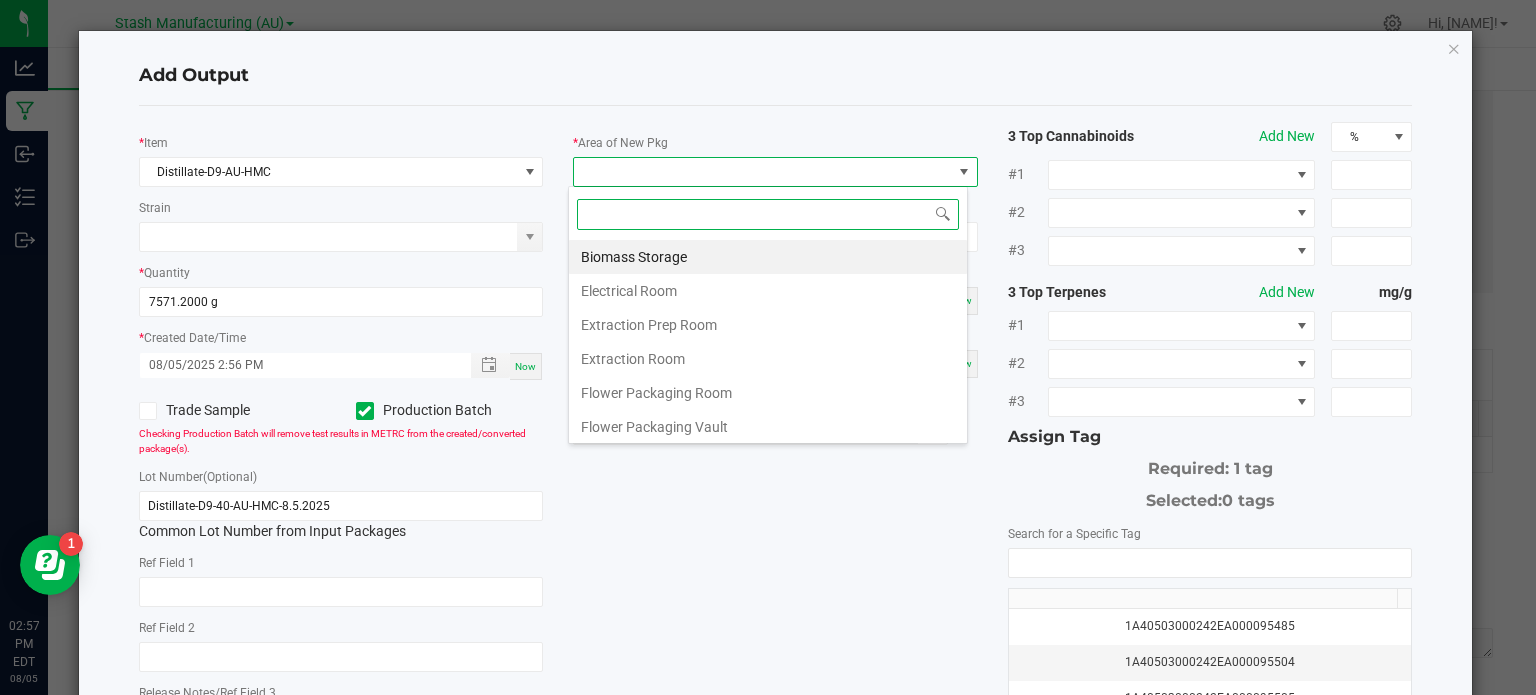 click on "Biomass Storage Electrical Room Extraction Prep Room Extraction Room Flower Packaging Room Flower Packaging Vault Freezer Freezer Room Kitchen Oil Room Processing Packaging Room Processing Vault Production Staging Room Refinement Room Shipping Bay #1 Vape Pens Room" 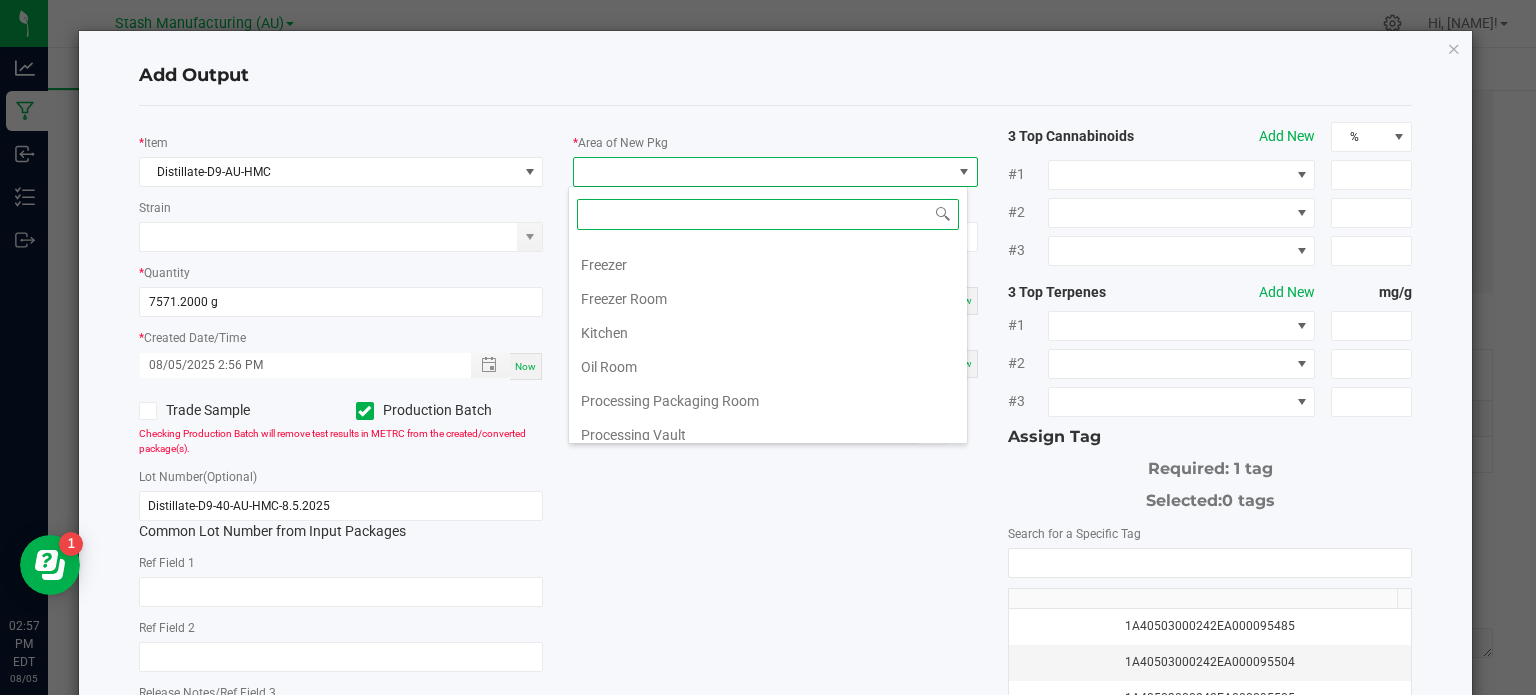 scroll, scrollTop: 240, scrollLeft: 0, axis: vertical 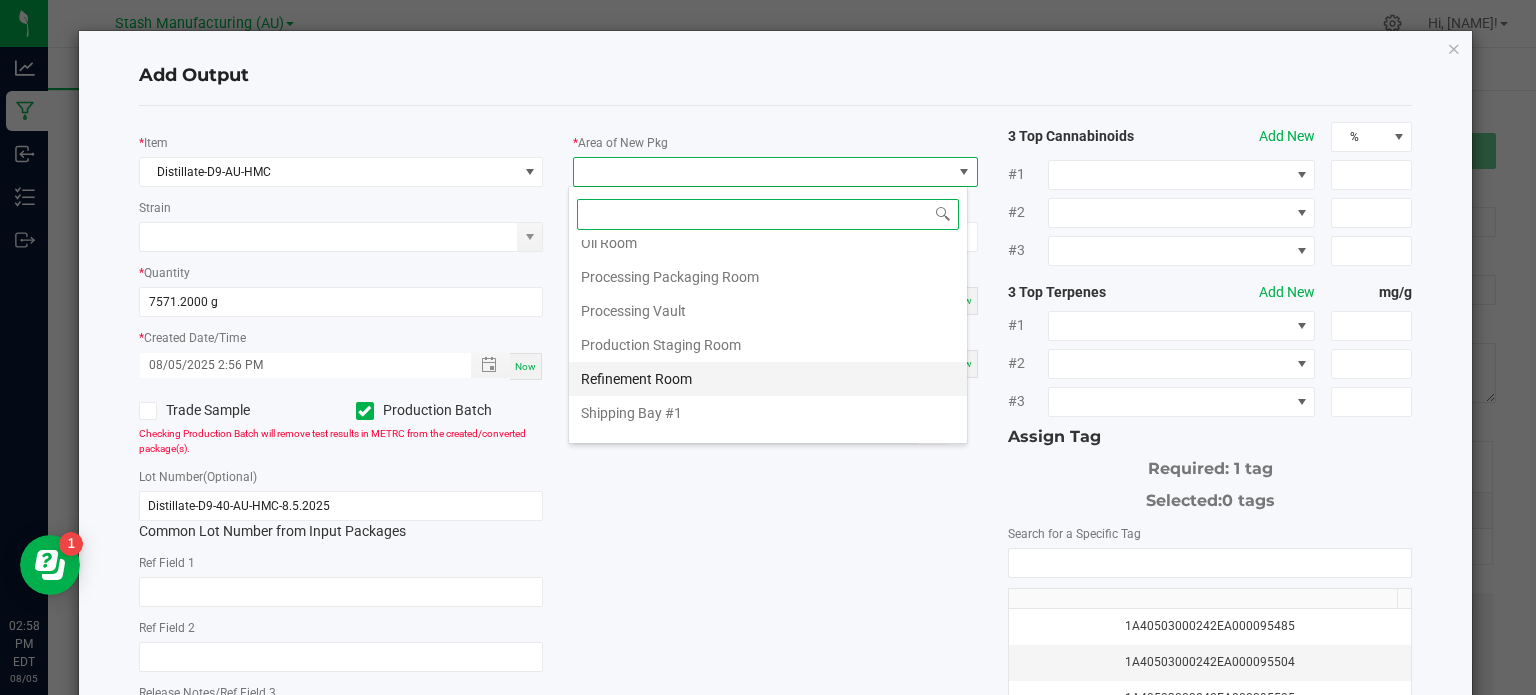 click on "Refinement Room" at bounding box center [768, 379] 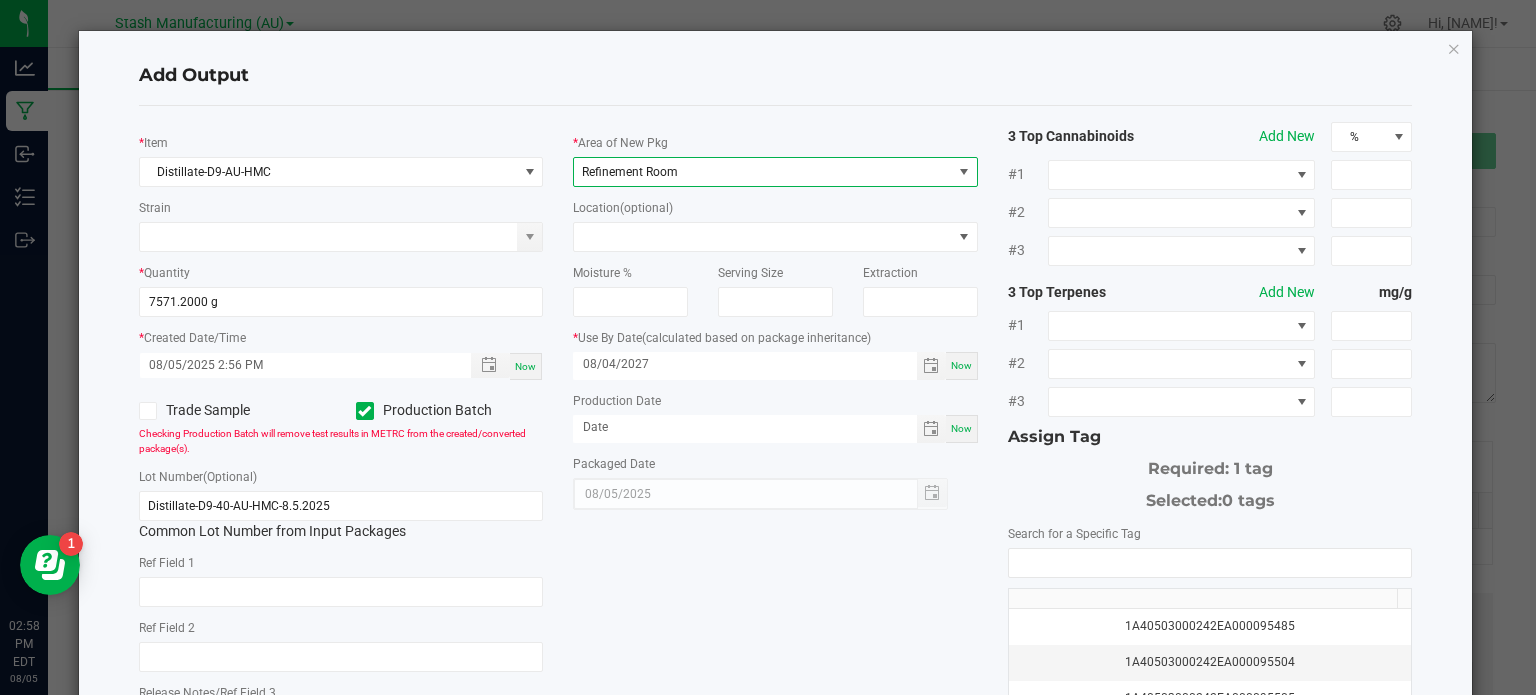 click on "*   Item  Distillate-D9-AU-HMC  Strain   *   Quantity  7571.2000 g  *   Created Date/Time  08/05/2025 2:56 PM Now  Trade Sample   Production Batch   Checking Production Batch will remove test results in METRC from the created/converted package(s).   Lot Number  (Optional) Distillate-D9-40-AU-HMC-8.5.2025  Common Lot Number from Input Packages   Ref Field 1   Ref Field 2   Release Notes/Ref Field 3   *   Area of New Pkg  Refinement Room  Location  (optional)  Moisture %   Serving Size   Extraction   *   Use By Date   (calculated based on package inheritance)  08/04/2027 Now  Production Date  Now  Packaged Date  08/05/2025 3 Top Cannabinoids  Add New  % #1 #2 #3 3 Top Terpenes  Add New  mg/g #1 #2 #3 Assign Tag  Required: 1 tag   Selected:   0 tags   Search for a Specific Tag   1A40503000242EA000095485   1A40503000242EA000095504   1A40503000242EA000095505   1A40503000242EA000095988   1A40503000242EA000095995   1A40503000242EA000095996   1A40503000242EA000095997   1A40503000242EA000095998   Manage package tags" 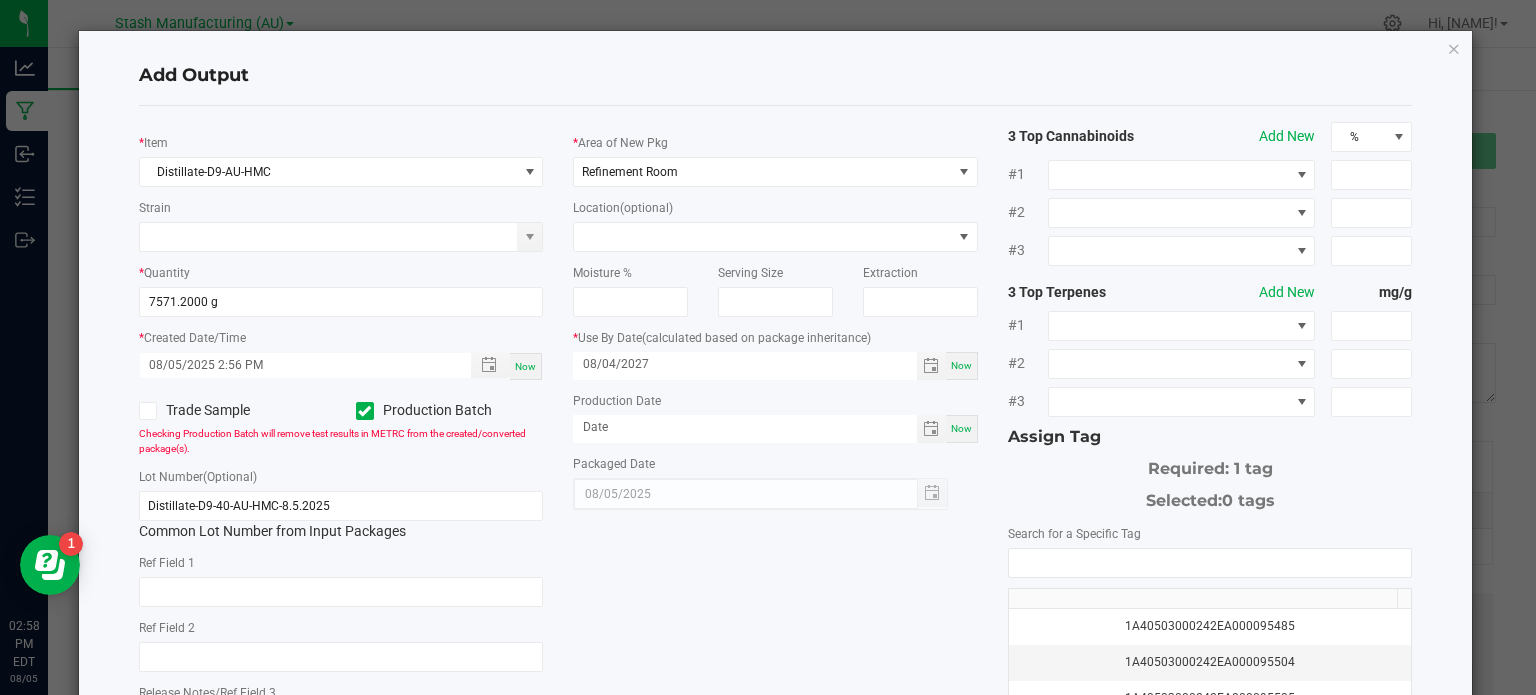 click on "Now" at bounding box center (962, 429) 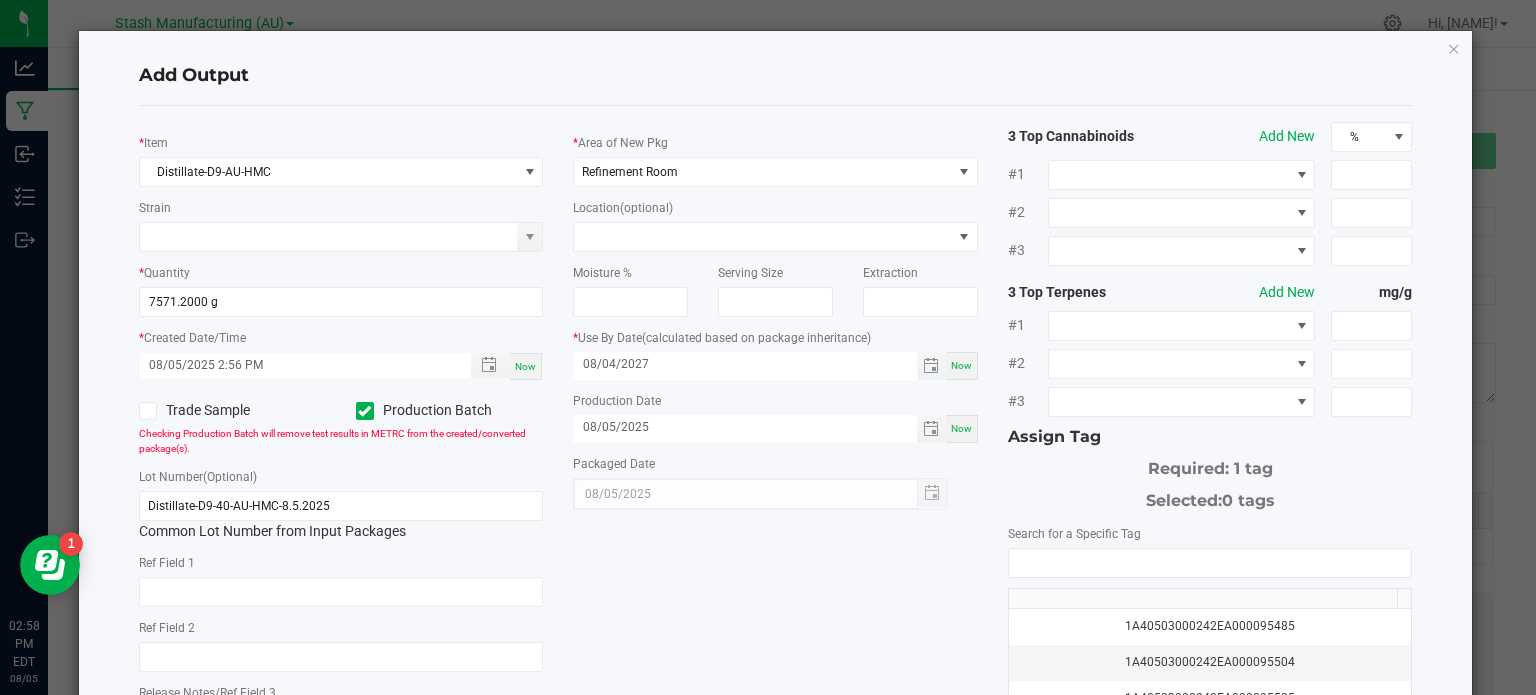 click on "08/04/2027" at bounding box center [745, 364] 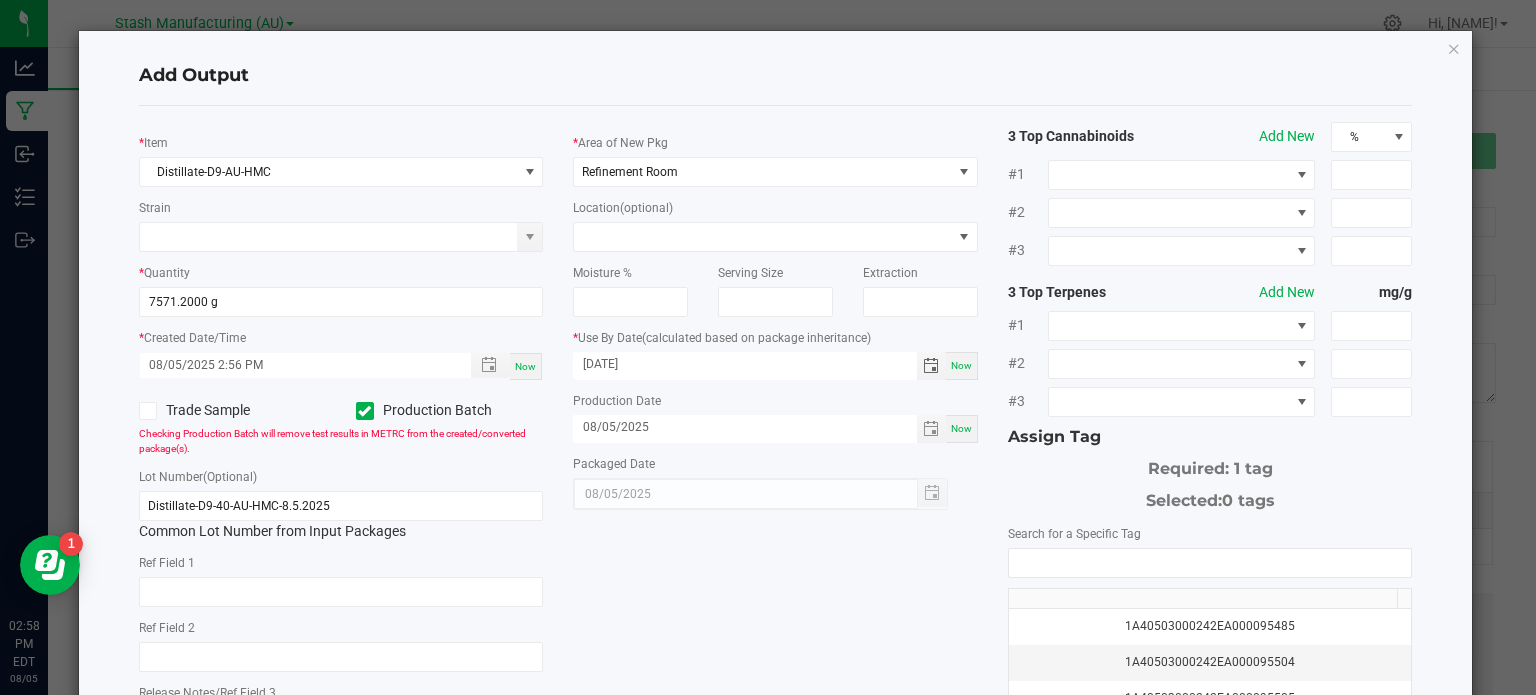 type on "[DATE]" 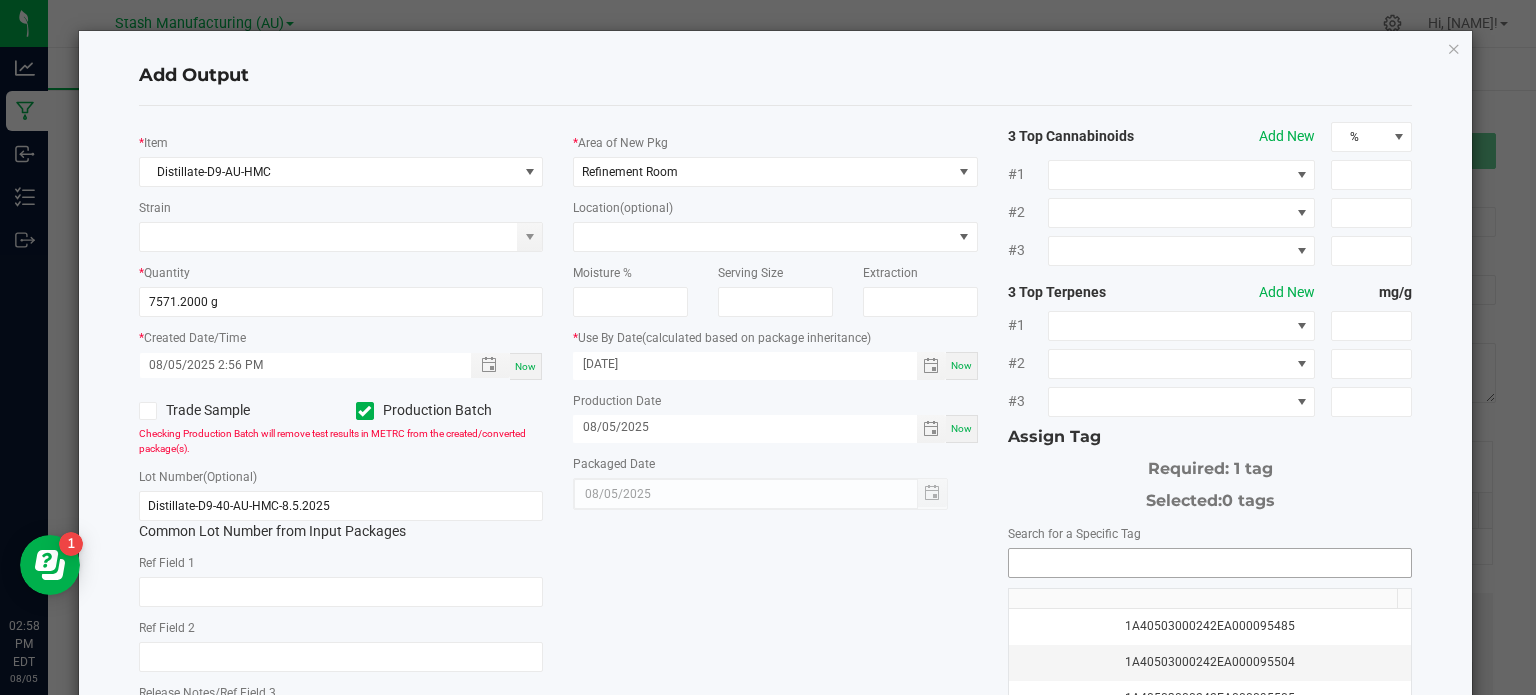 click at bounding box center (1210, 563) 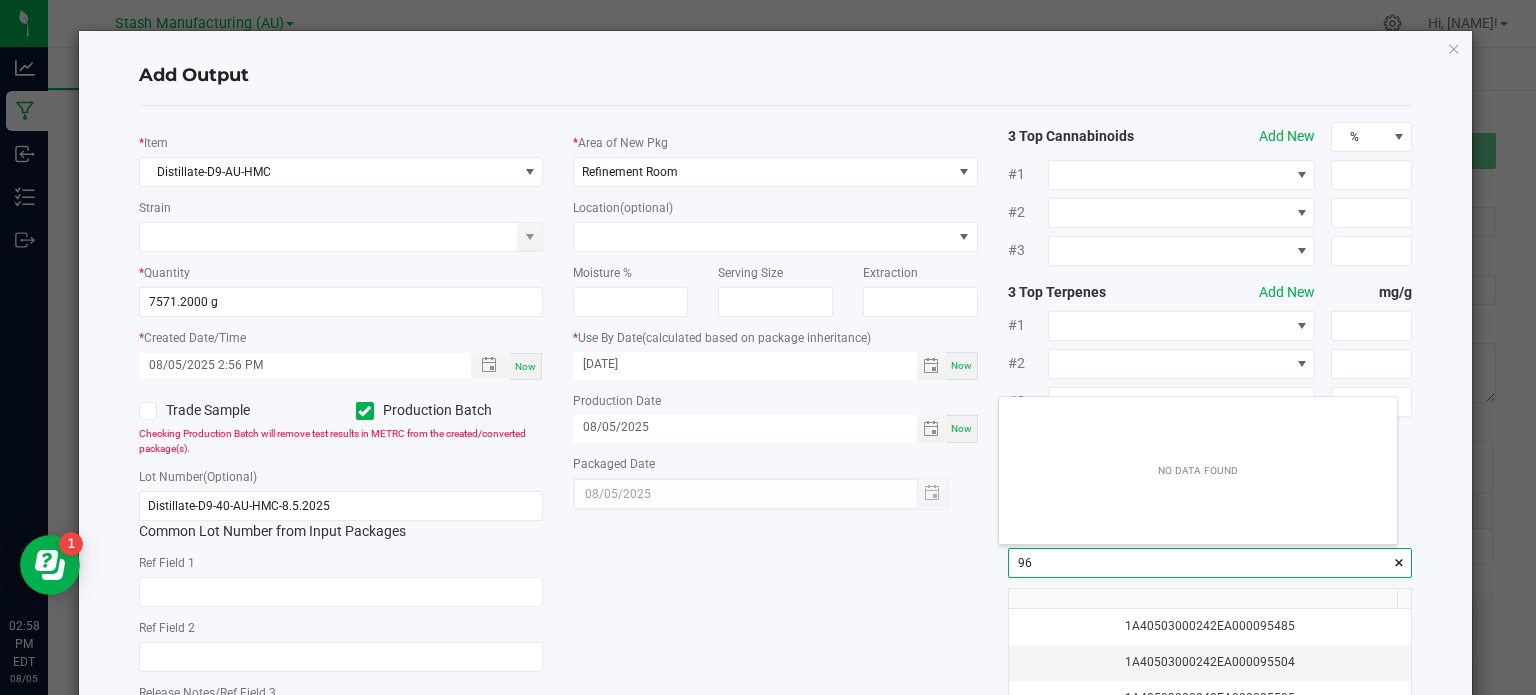 scroll, scrollTop: 99972, scrollLeft: 99601, axis: both 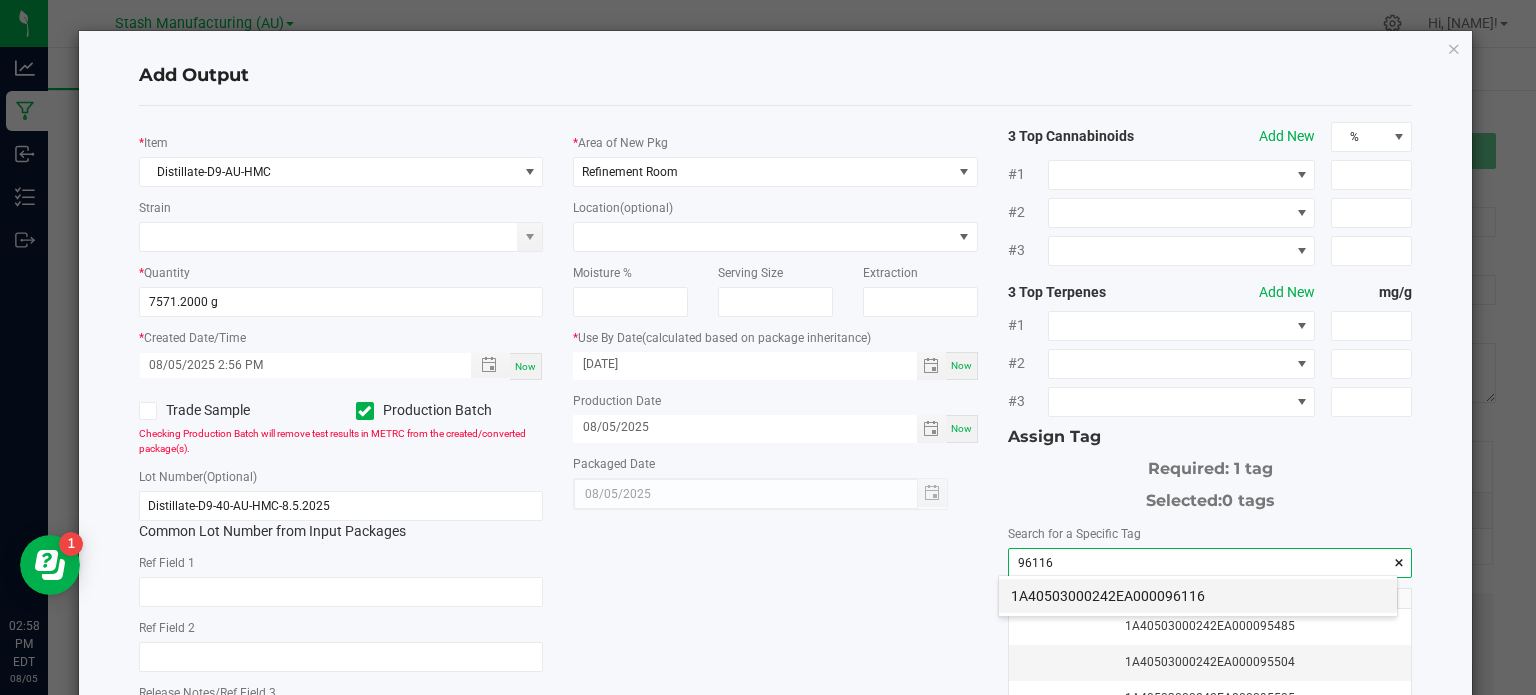 click on "1A40503000242EA000096116" at bounding box center (1198, 596) 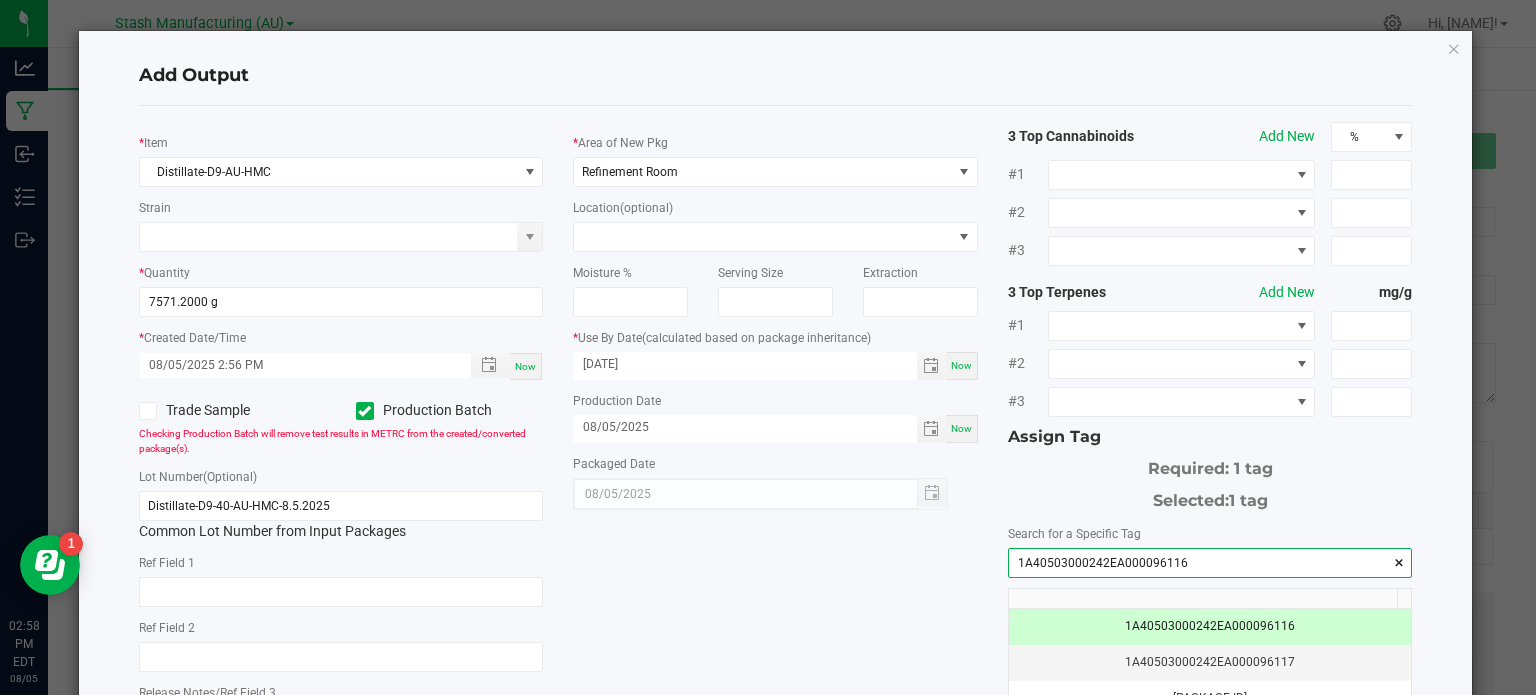 type on "1A40503000242EA000096116" 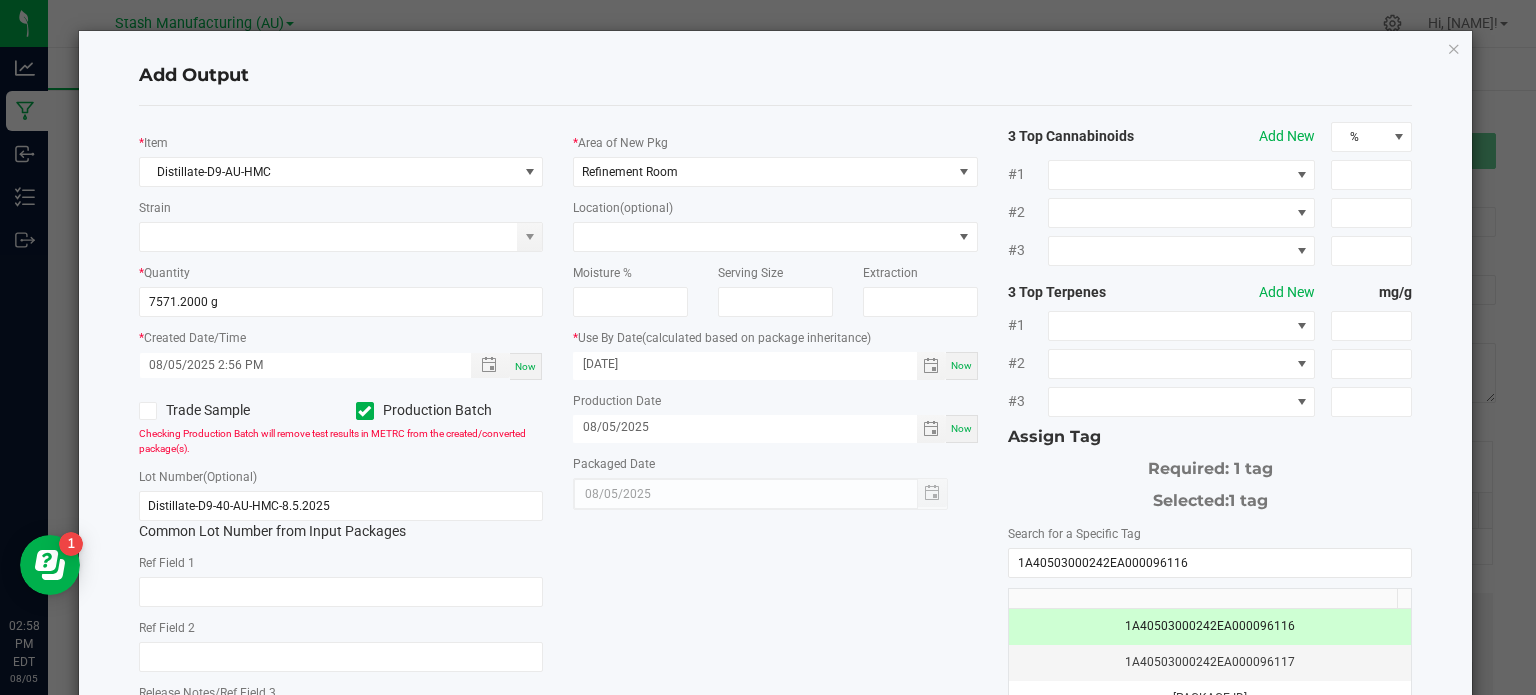 click on "*   Item  Distillate-D9-AU-HMC  Strain   *   Quantity  7571.2000 g  *   Created Date/Time  08/05/2025 2:56 PM Now  Trade Sample   Production Batch   Checking Production Batch will remove test results in METRC from the created/converted package(s).   Lot Number  (Optional) Distillate-D9-40-AU-HMC-8.5.2025  Common Lot Number from Input Packages   Ref Field 1   Ref Field 2   Release Notes/Ref Field 3   *   Area of New Pkg  Refinement Room  Location  (optional)  Moisture %   Serving Size   Extraction   *   Use By Date   (calculated based on package inheritance)  08/05/2027 Now  Production Date  08/05/2025 Now  Packaged Date  08/05/2025 3 Top Cannabinoids  Add New  % #1 #2 #3 3 Top Terpenes  Add New  mg/g #1 #2 #3 Assign Tag  Required: 1 tag   Selected:   1 tag   Search for a Specific Tag  1A40503000242EA000096116  1A40503000242EA000096116   1A40503000242EA000096117   1A40503000242EA000096118   1A40503000242EA000096119   1A40503000242EA000096120   1A40503000242EA000096121   1A40503000242EA000096122" 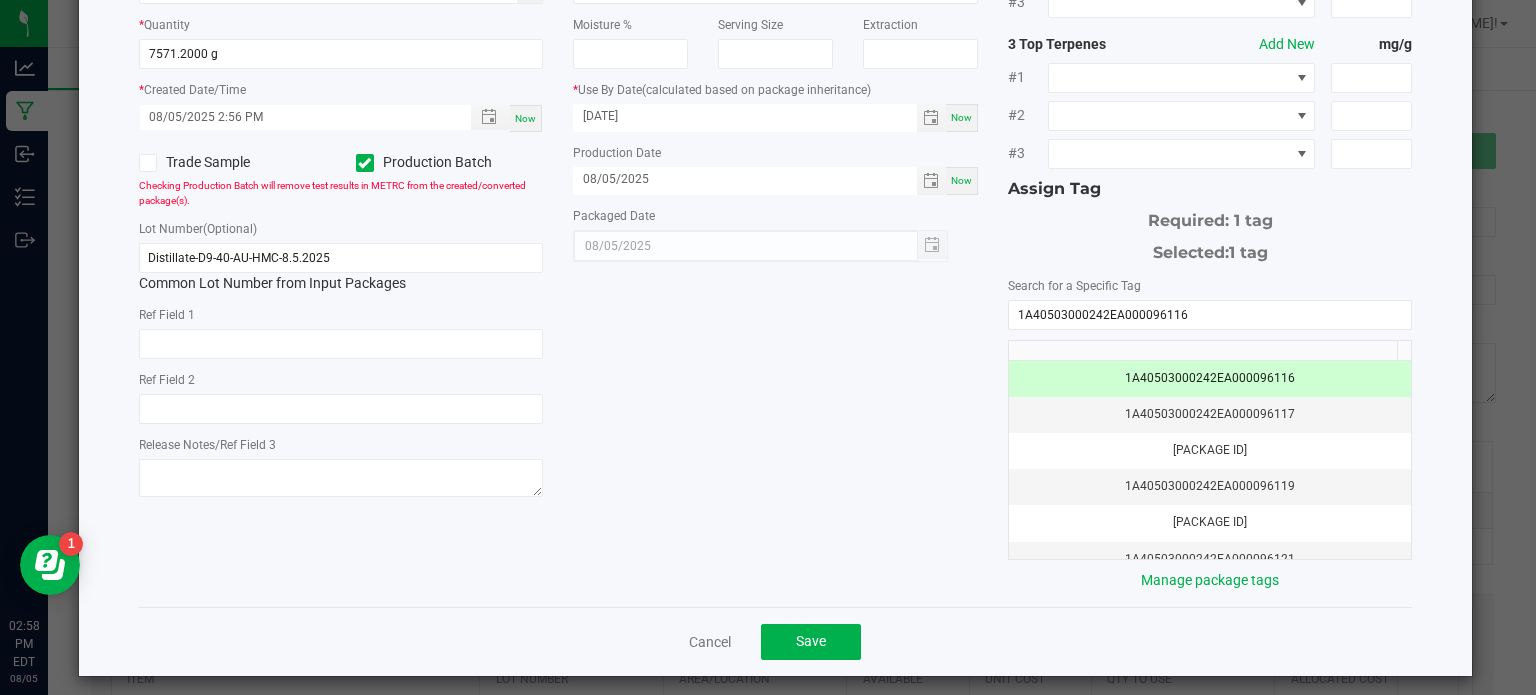 scroll, scrollTop: 256, scrollLeft: 0, axis: vertical 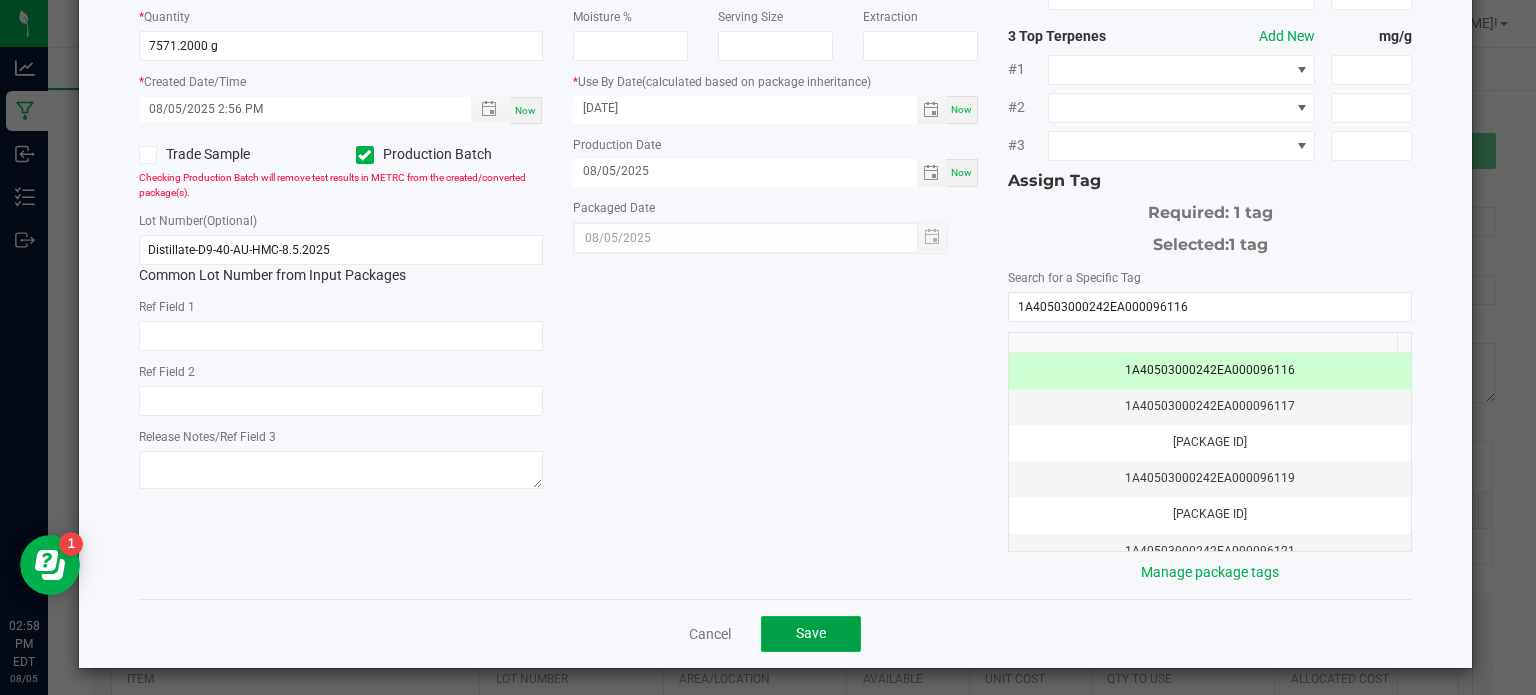 click on "Save" 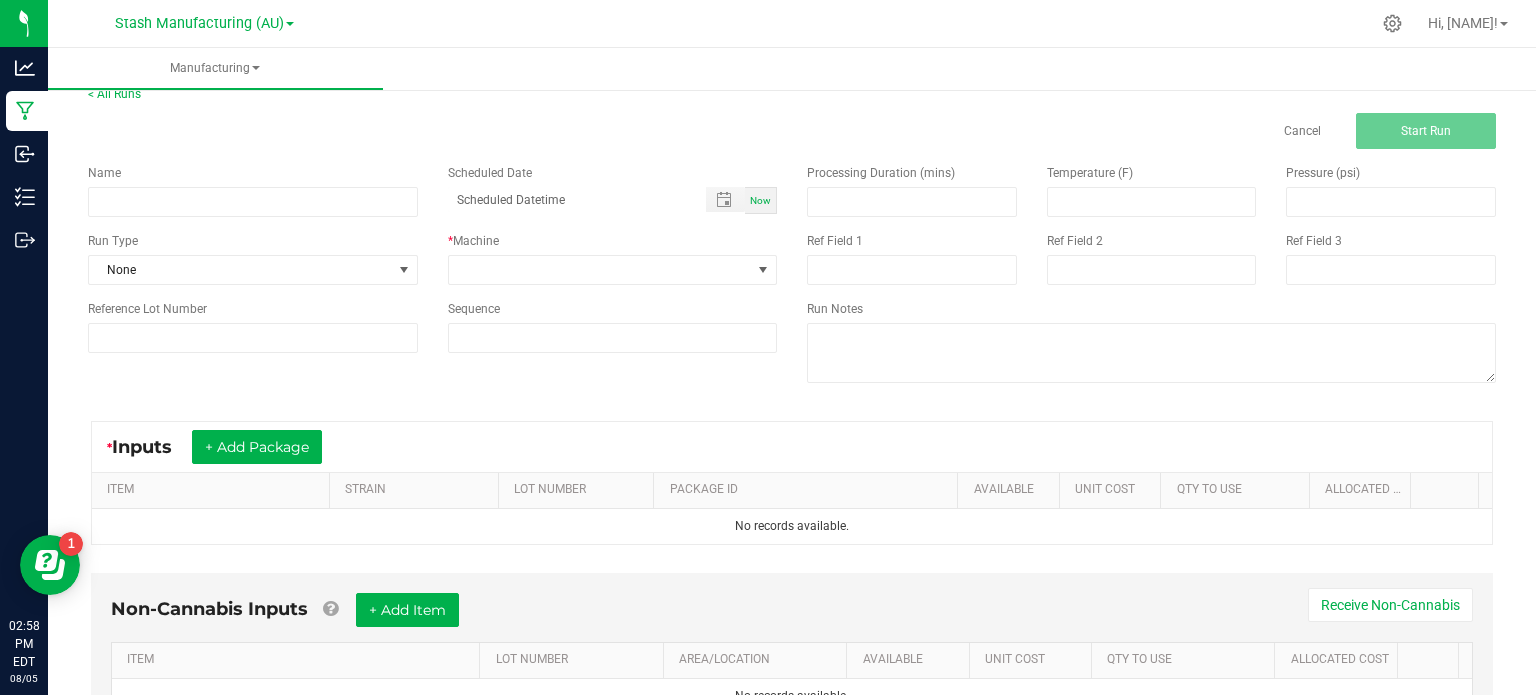 scroll, scrollTop: 0, scrollLeft: 0, axis: both 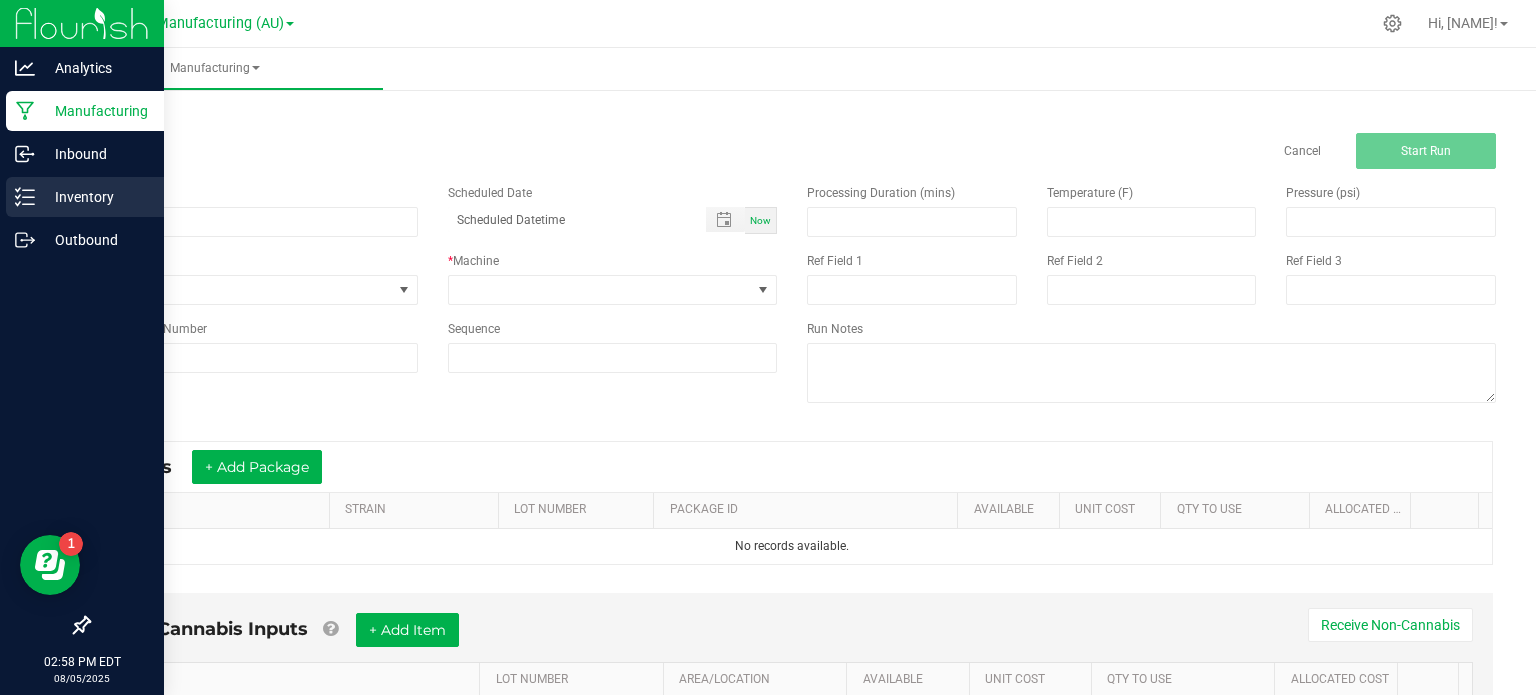 click 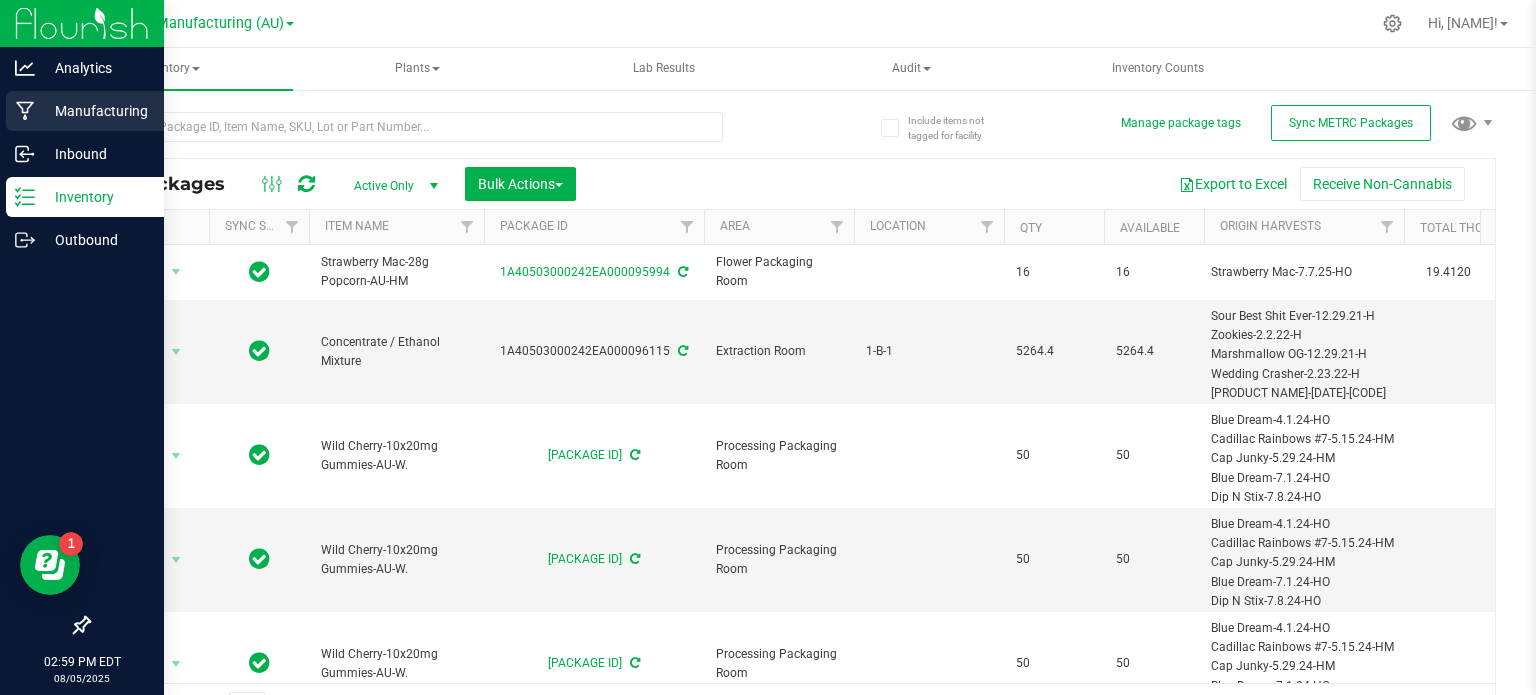 click on "Manufacturing" at bounding box center (95, 111) 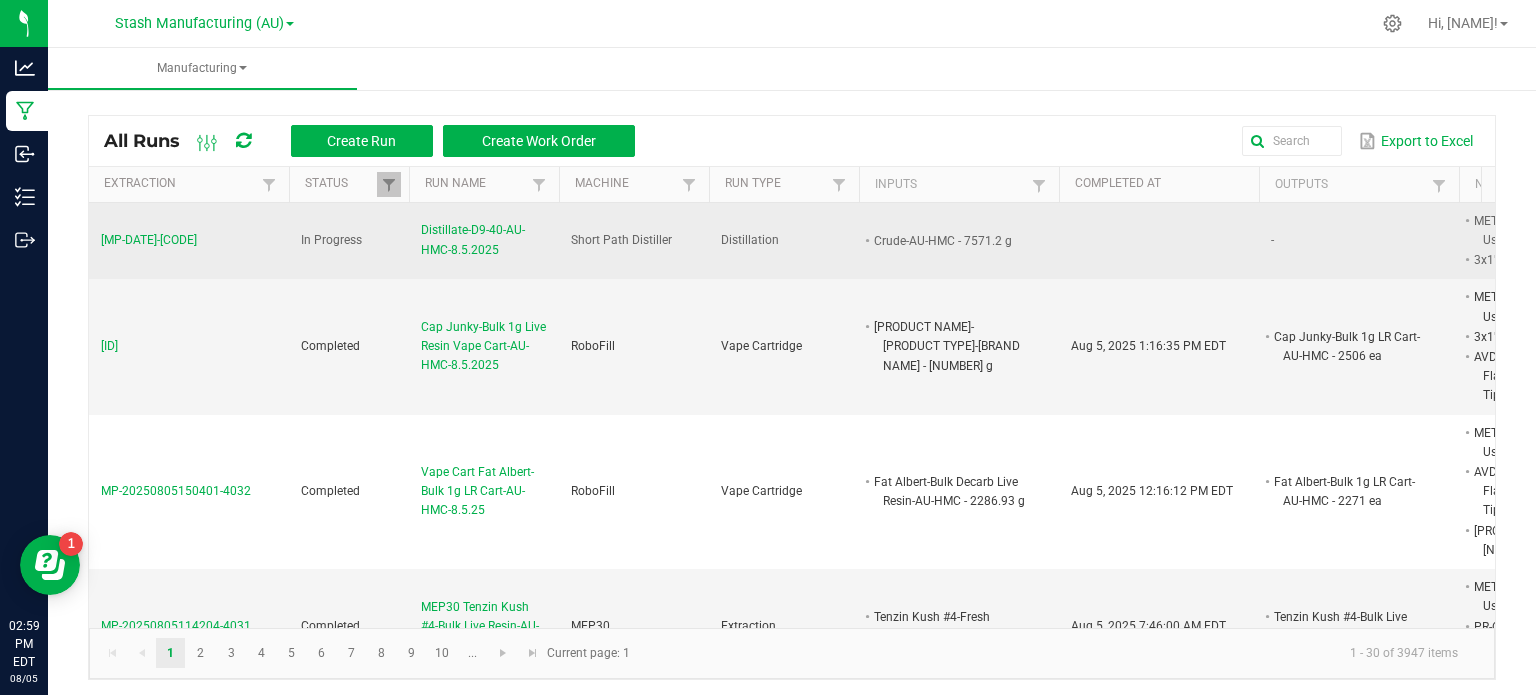 click on "Distillate-D9-40-AU-HMC-8.5.2025" at bounding box center (484, 240) 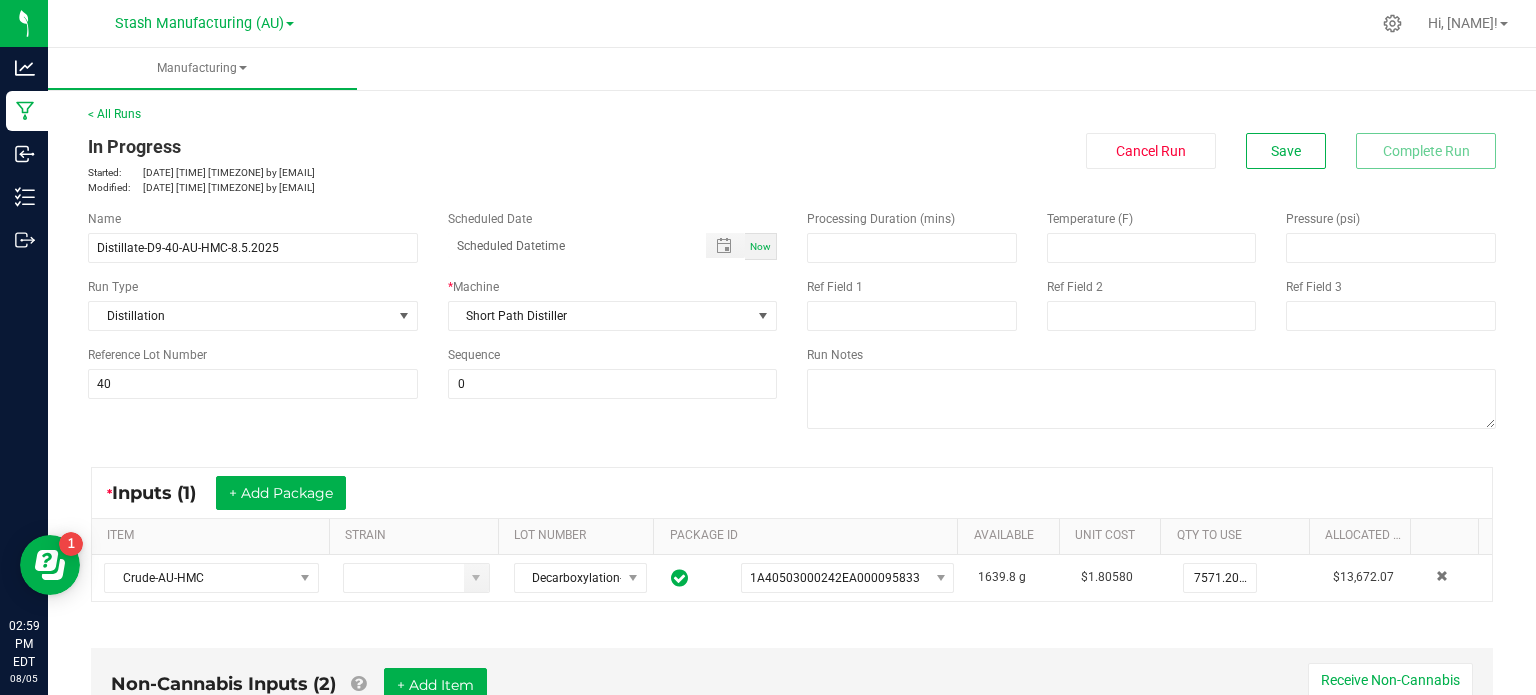 scroll, scrollTop: 575, scrollLeft: 0, axis: vertical 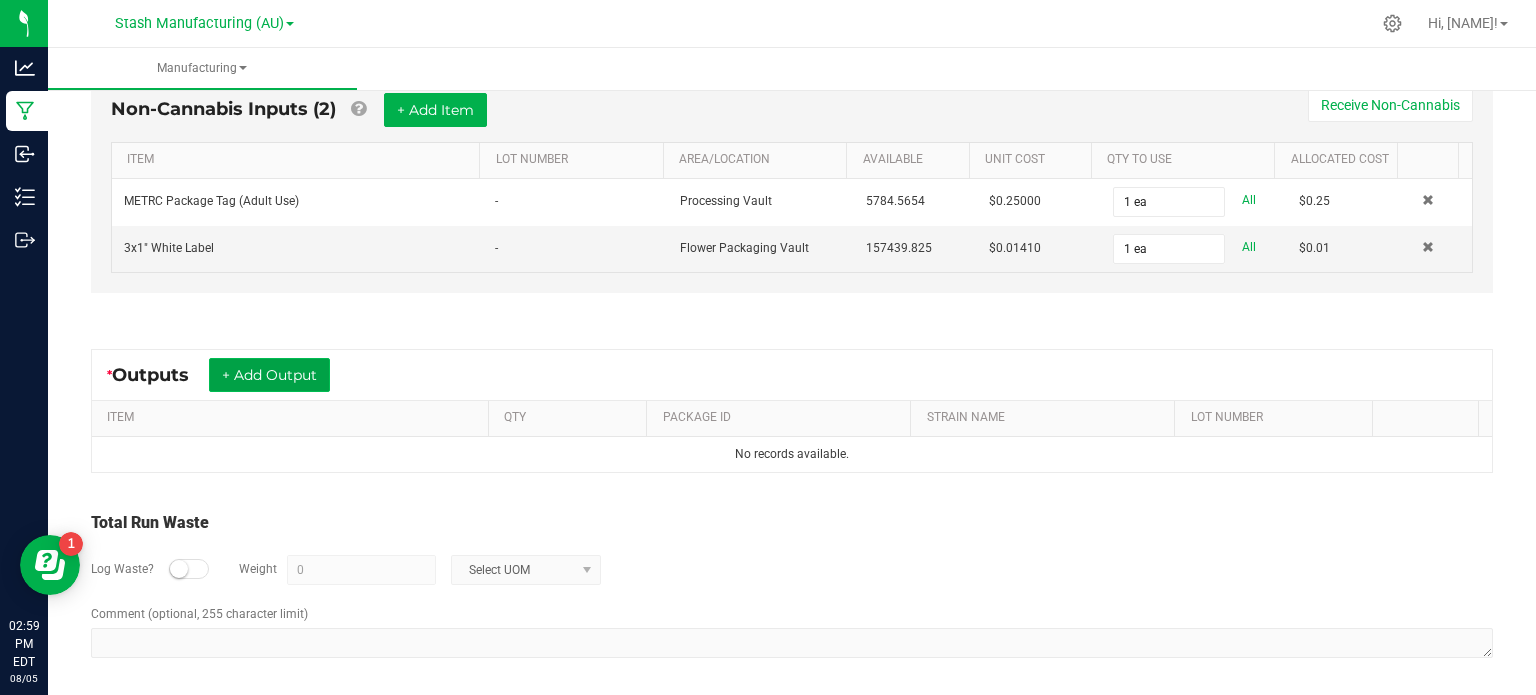click on "+ Add Output" at bounding box center (269, 375) 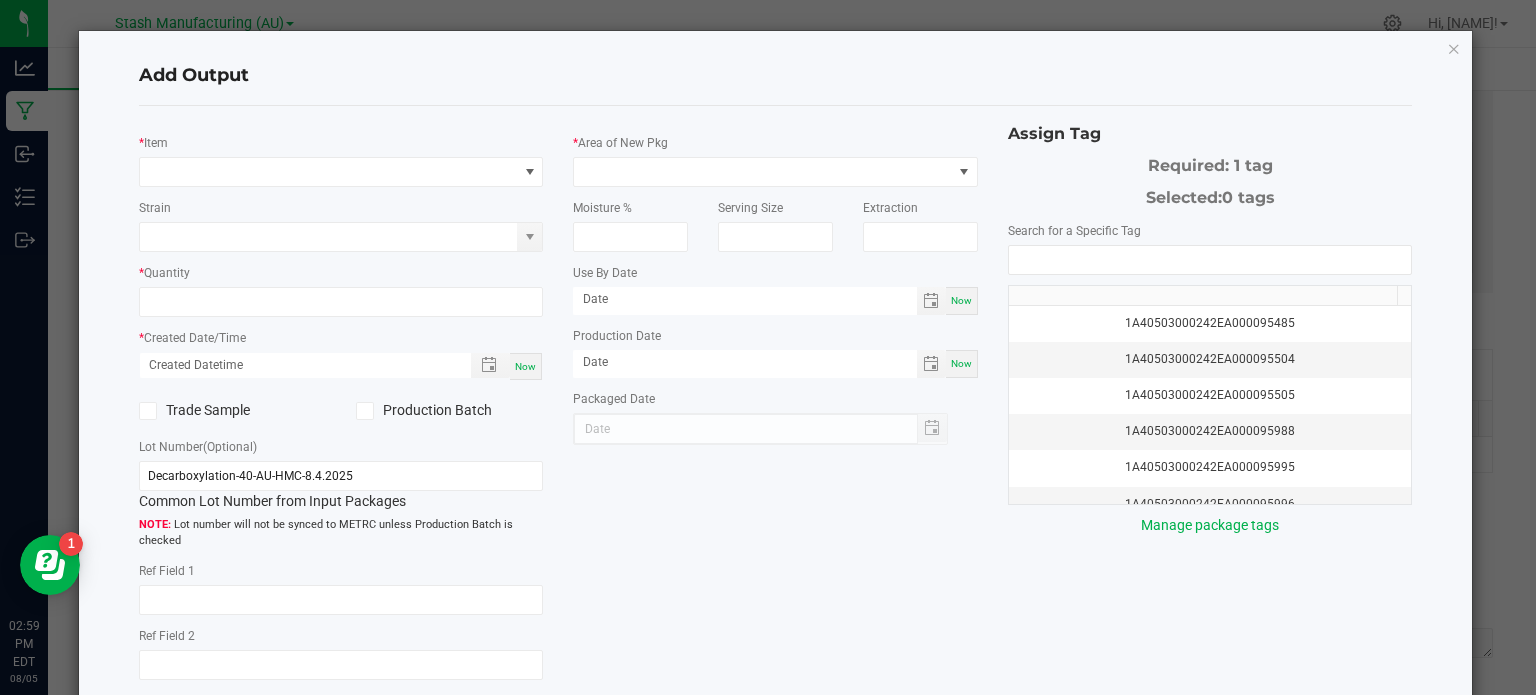 type on "08/04/2027" 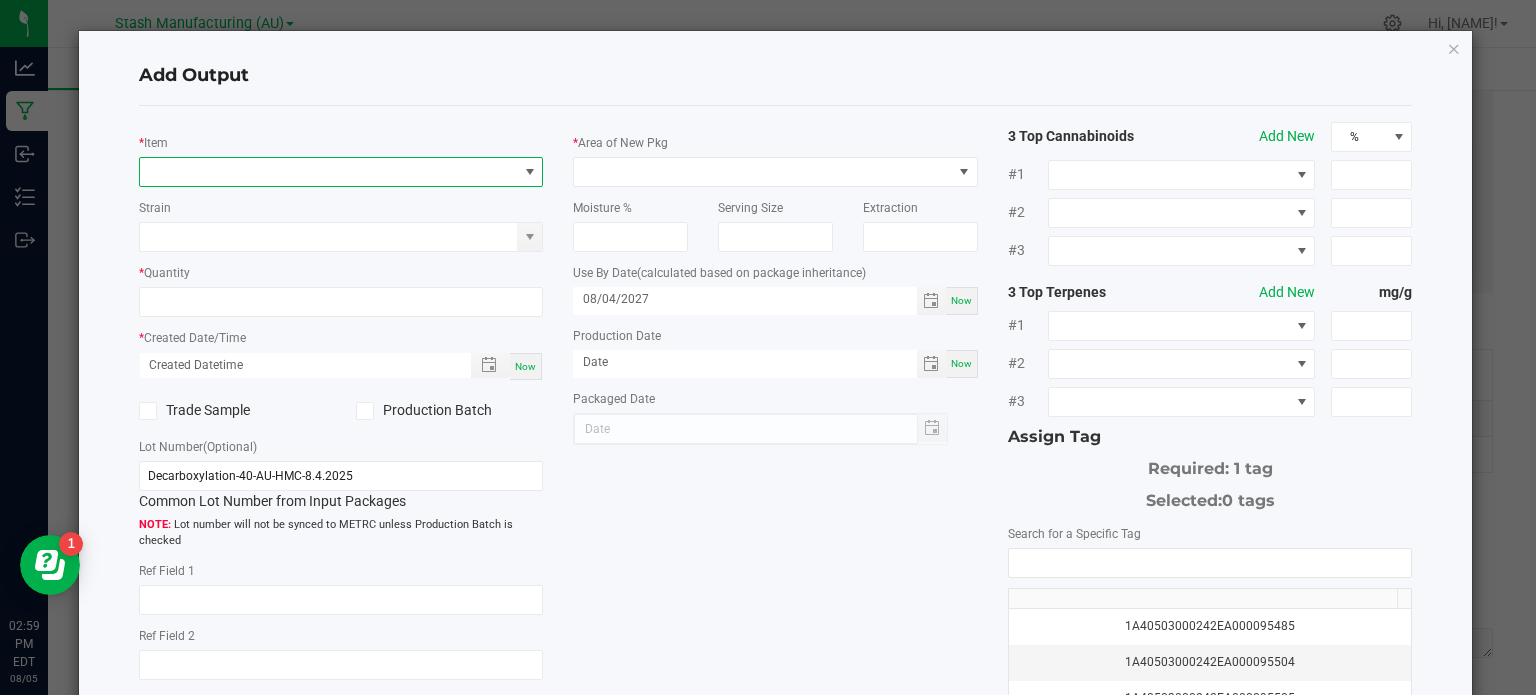 click at bounding box center [329, 172] 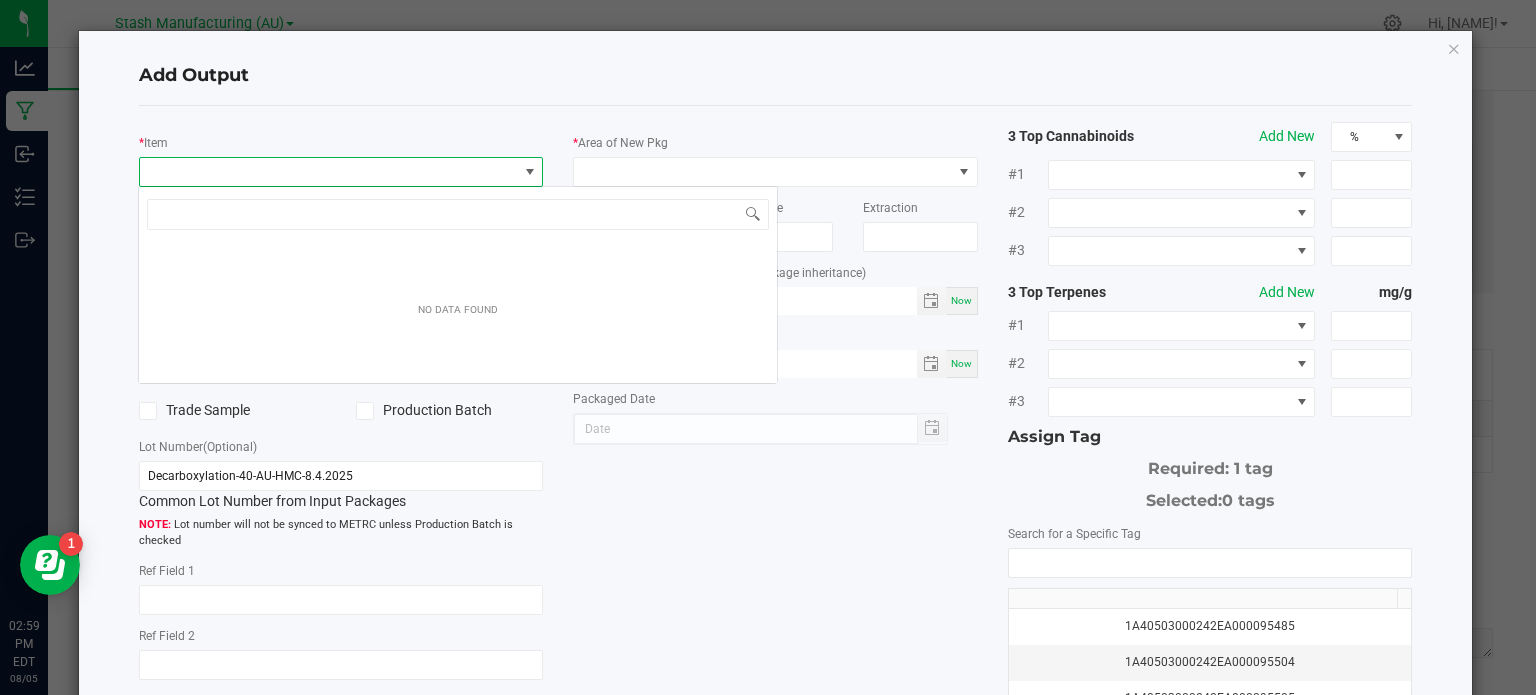 scroll, scrollTop: 99970, scrollLeft: 99600, axis: both 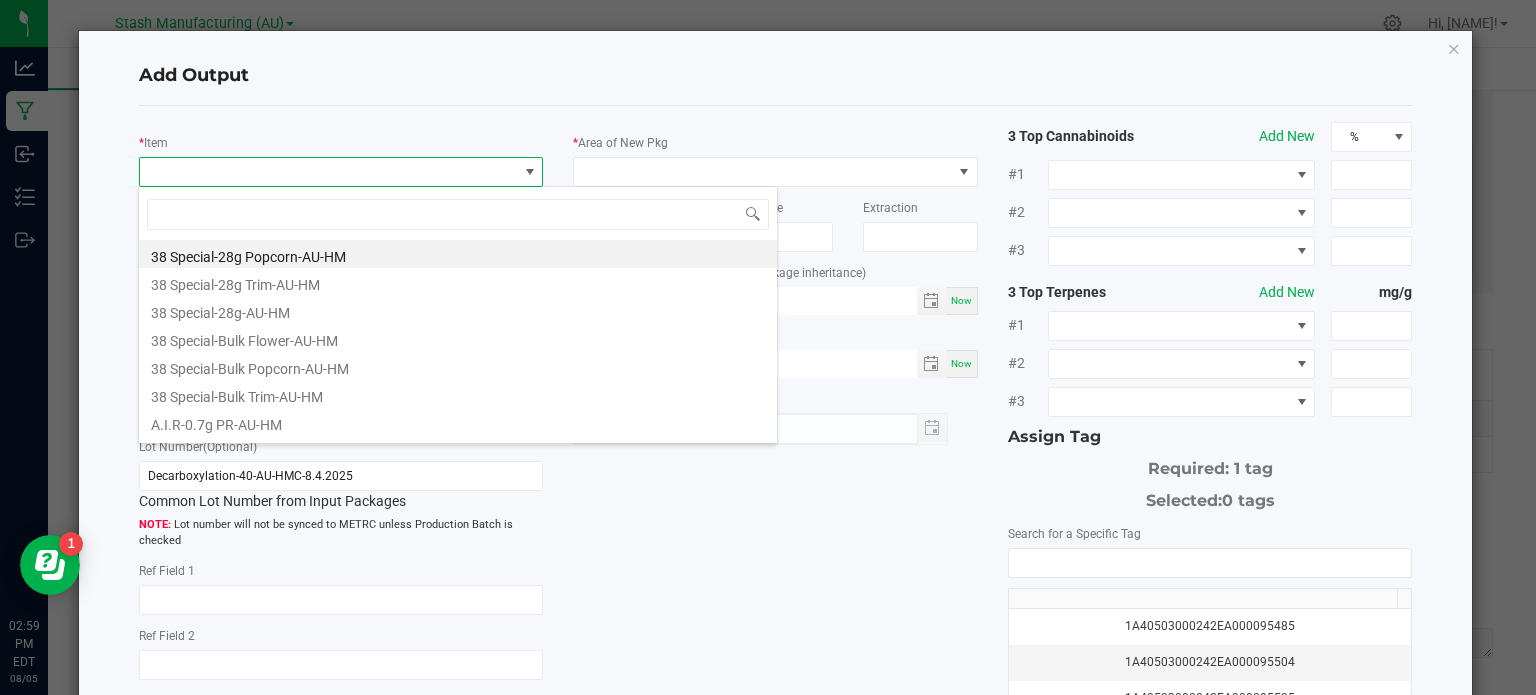 click on "*   Item   Strain   *   Quantity   *   Created Date/Time  Now  Trade Sample   Production Batch   Lot Number  (Optional) Decarboxylation-40-AU-HMC-8.4.2025  Common Lot Number from Input Packages   Lot number will not be synced to METRC unless Production Batch is checked   Ref Field 1   Ref Field 2   Release Notes/Ref Field 3   *   Area of New Pkg   Moisture %   Serving Size   Extraction   Use By Date   (calculated based on package inheritance)  08/04/2027 Now  Production Date  Now  Packaged Date  3 Top Cannabinoids  Add New  % #1 #2 #3 3 Top Terpenes  Add New  mg/g #1 #2 #3 Assign Tag  Required: 1 tag   Selected:   0 tags   Search for a Specific Tag   1A40503000242EA000095485   1A40503000242EA000095504   1A40503000242EA000095505   1A40503000242EA000095988   1A40503000242EA000095995   1A40503000242EA000095996   1A40503000242EA000095997   1A40503000242EA000095998   1A40503000242EA000095999   1A40503000242EA000096000   1A40503000242EA000096029   1A40503000242EA000096030   1A40503000242EA000096108" 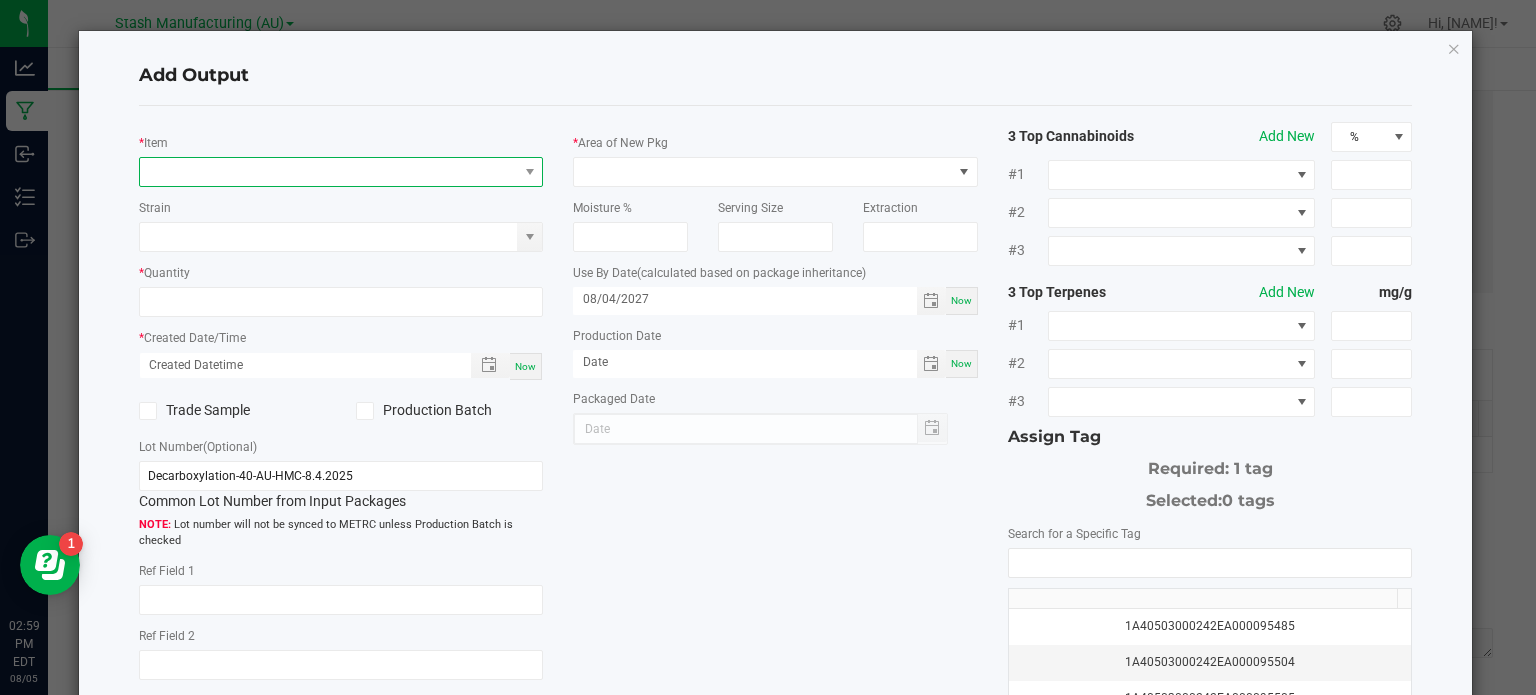 click at bounding box center [329, 172] 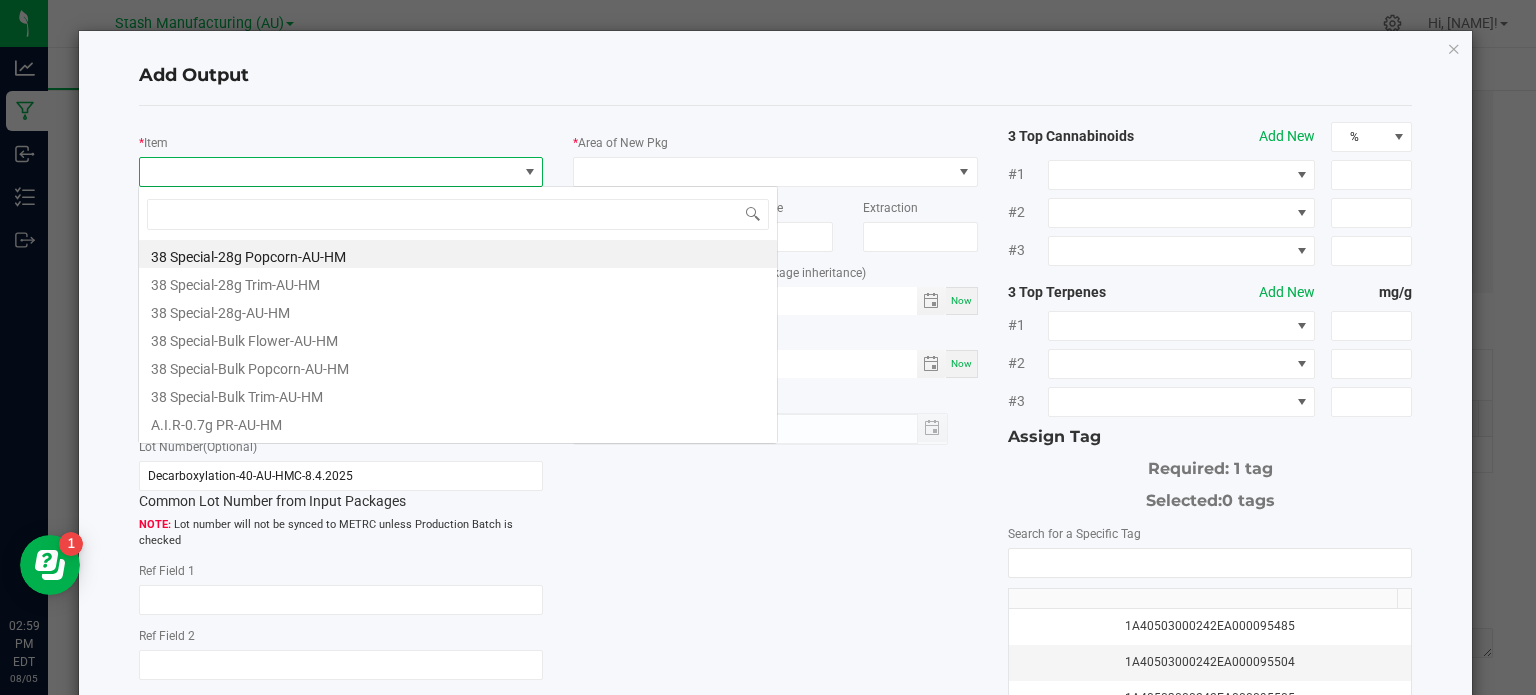 scroll, scrollTop: 99970, scrollLeft: 99600, axis: both 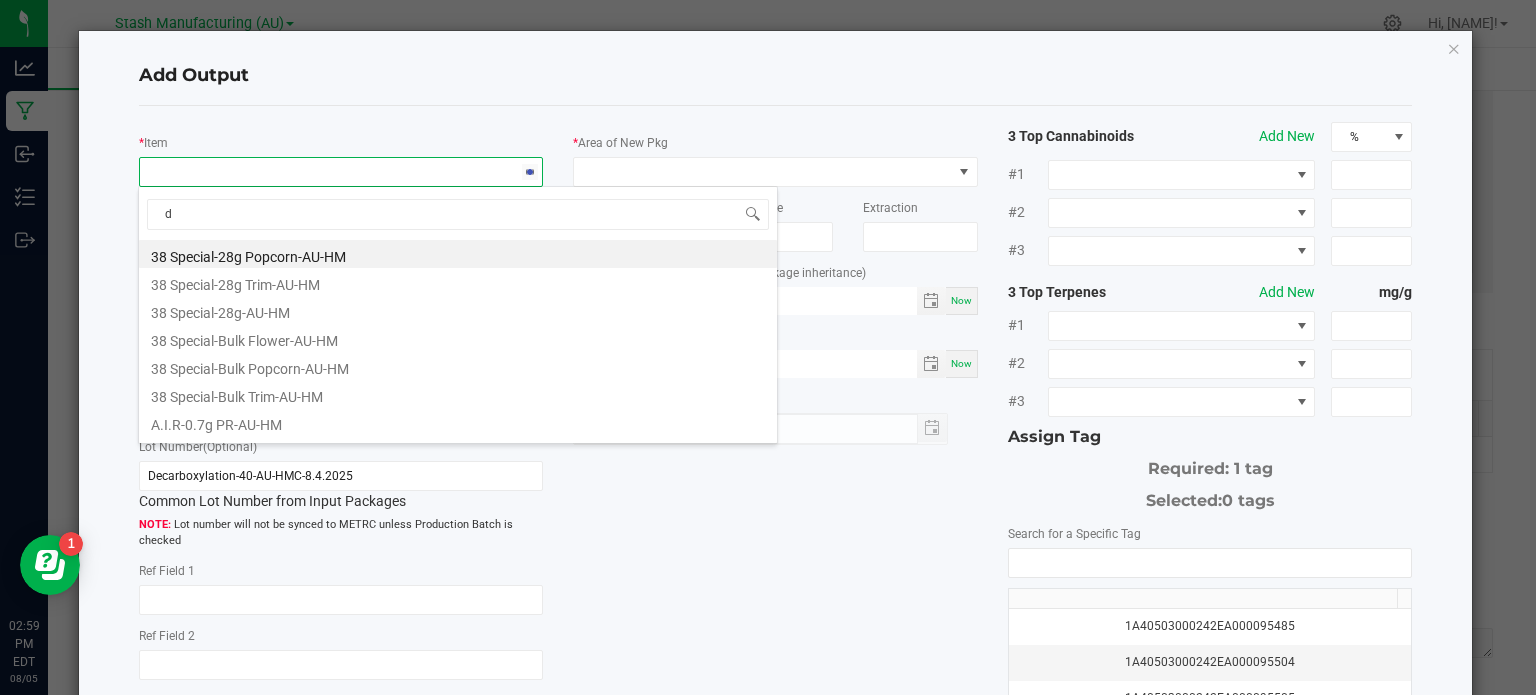 type on "d9" 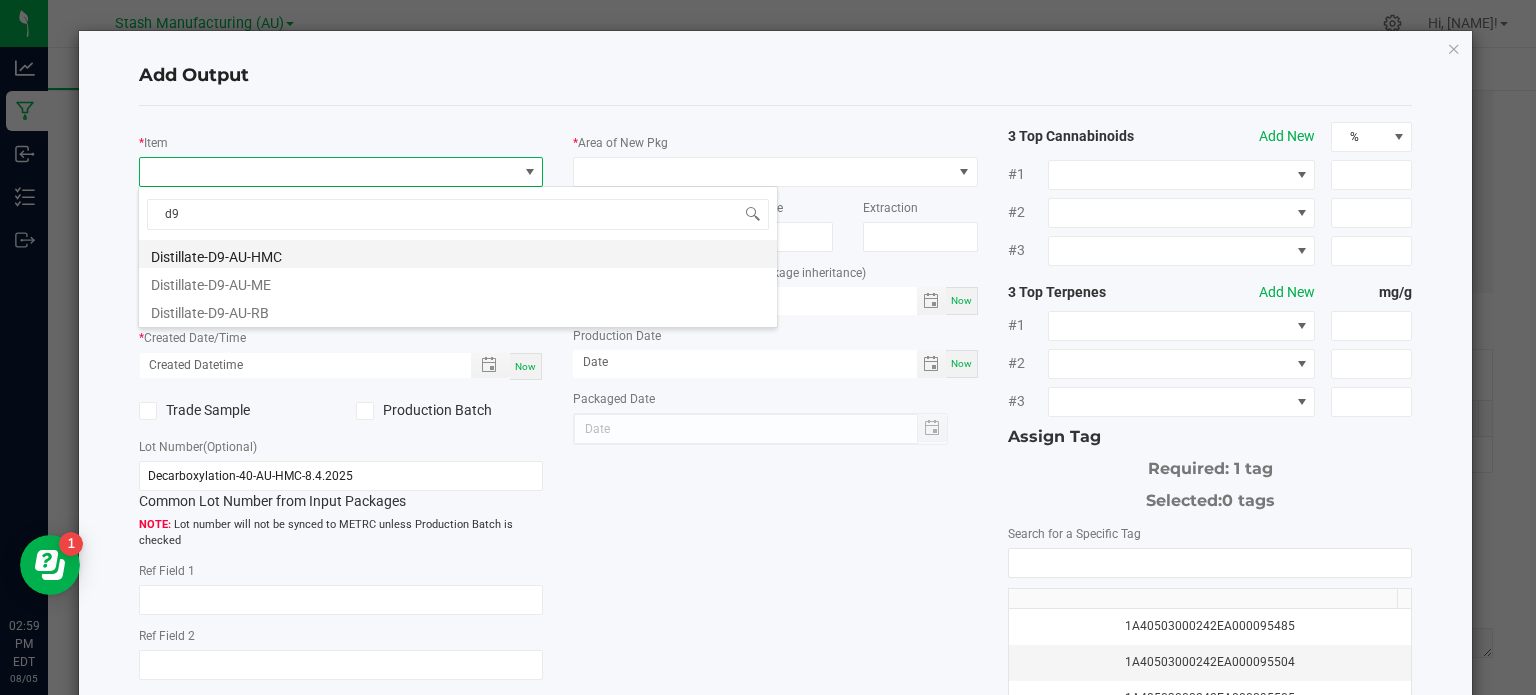 click on "Distillate-D9-AU-HMC" at bounding box center (458, 254) 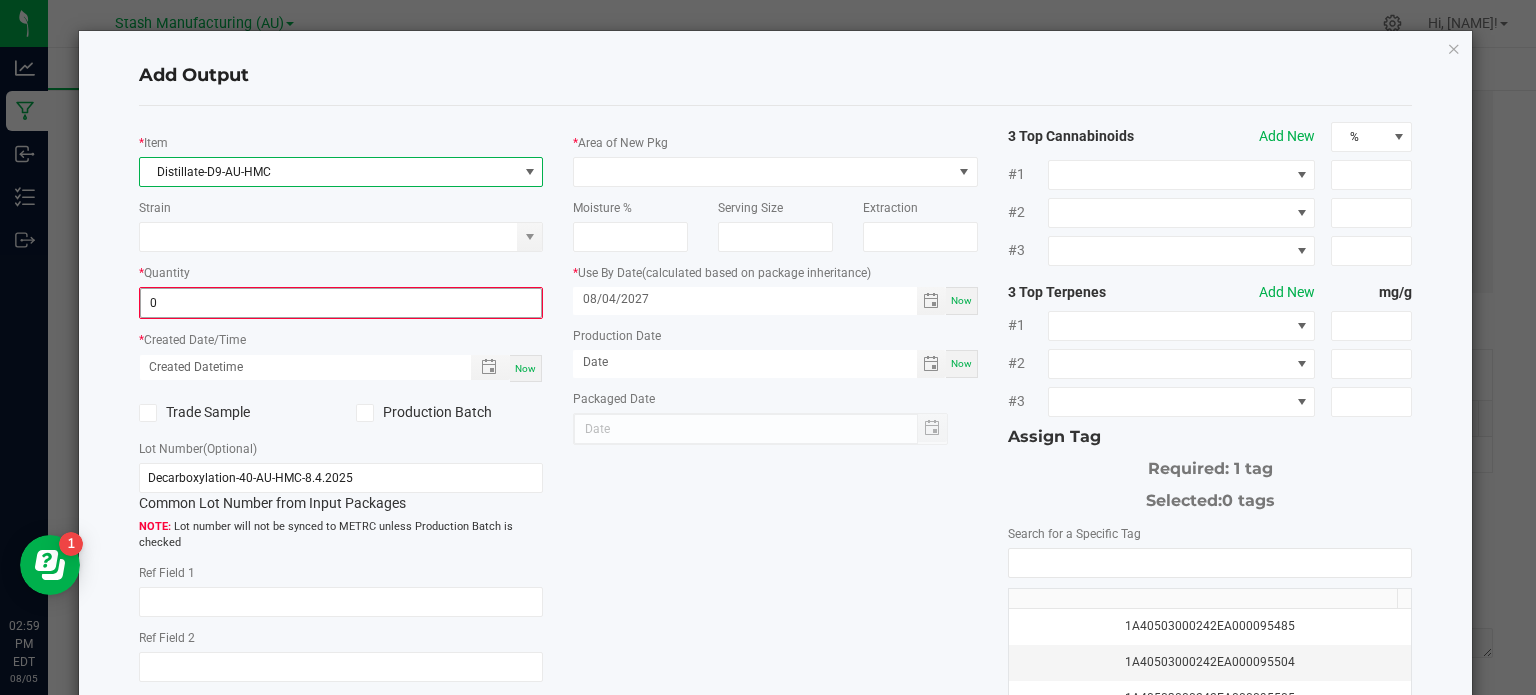 click on "0" at bounding box center [341, 303] 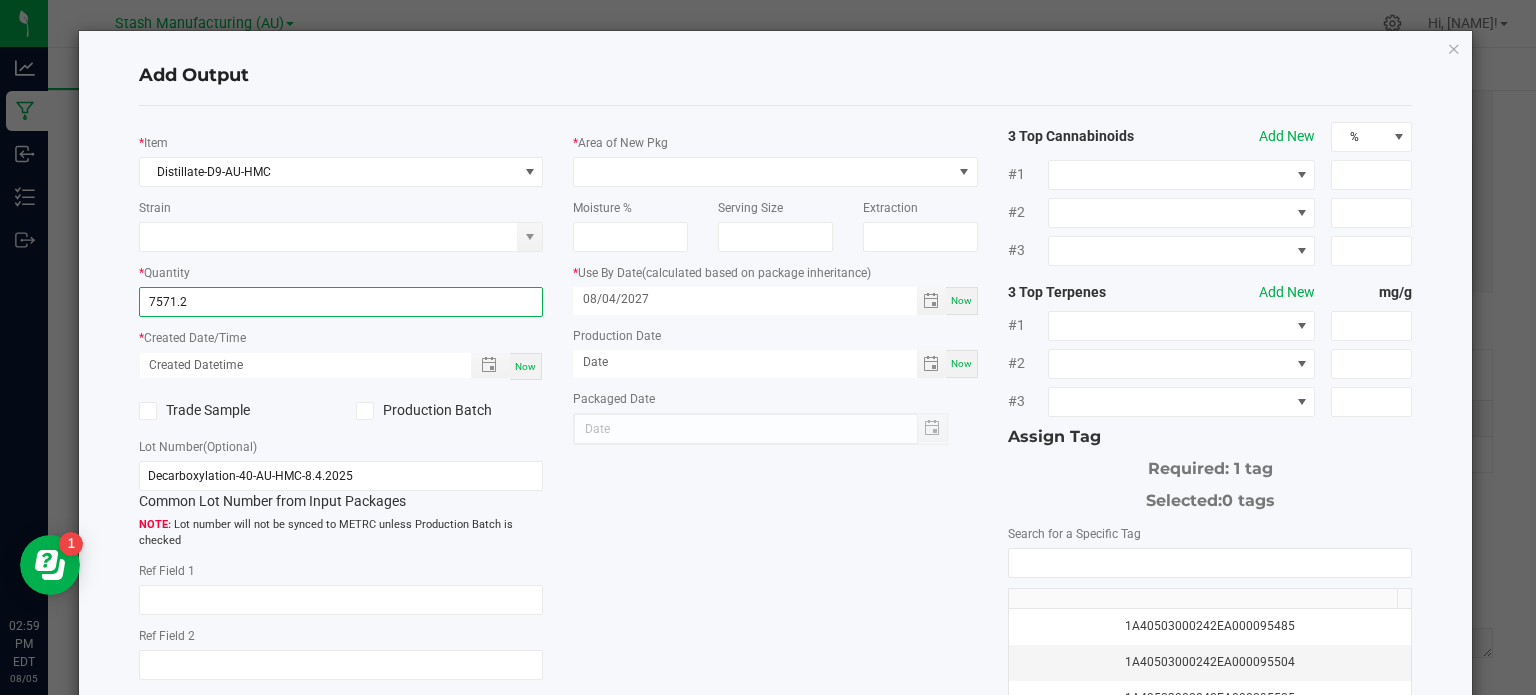 type on "7571.2000 g" 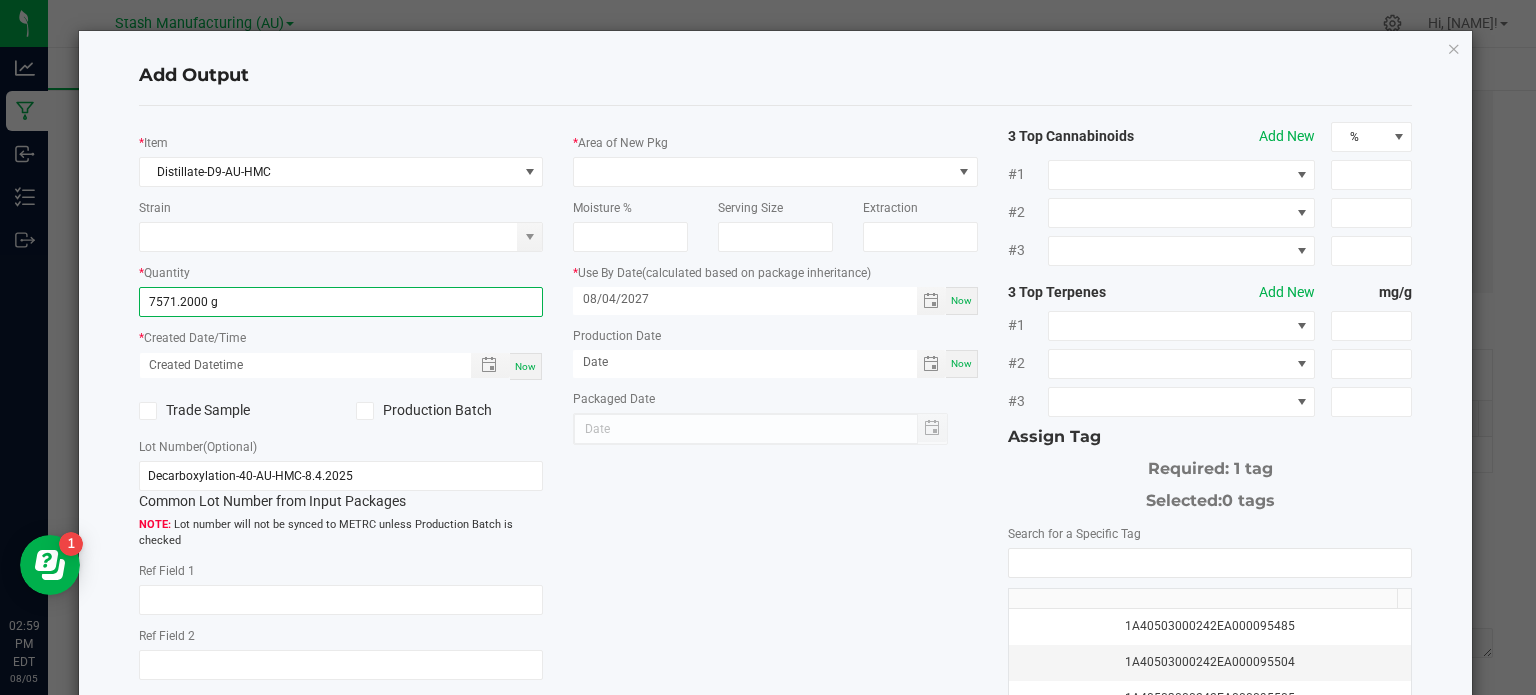click on "Now" at bounding box center (525, 366) 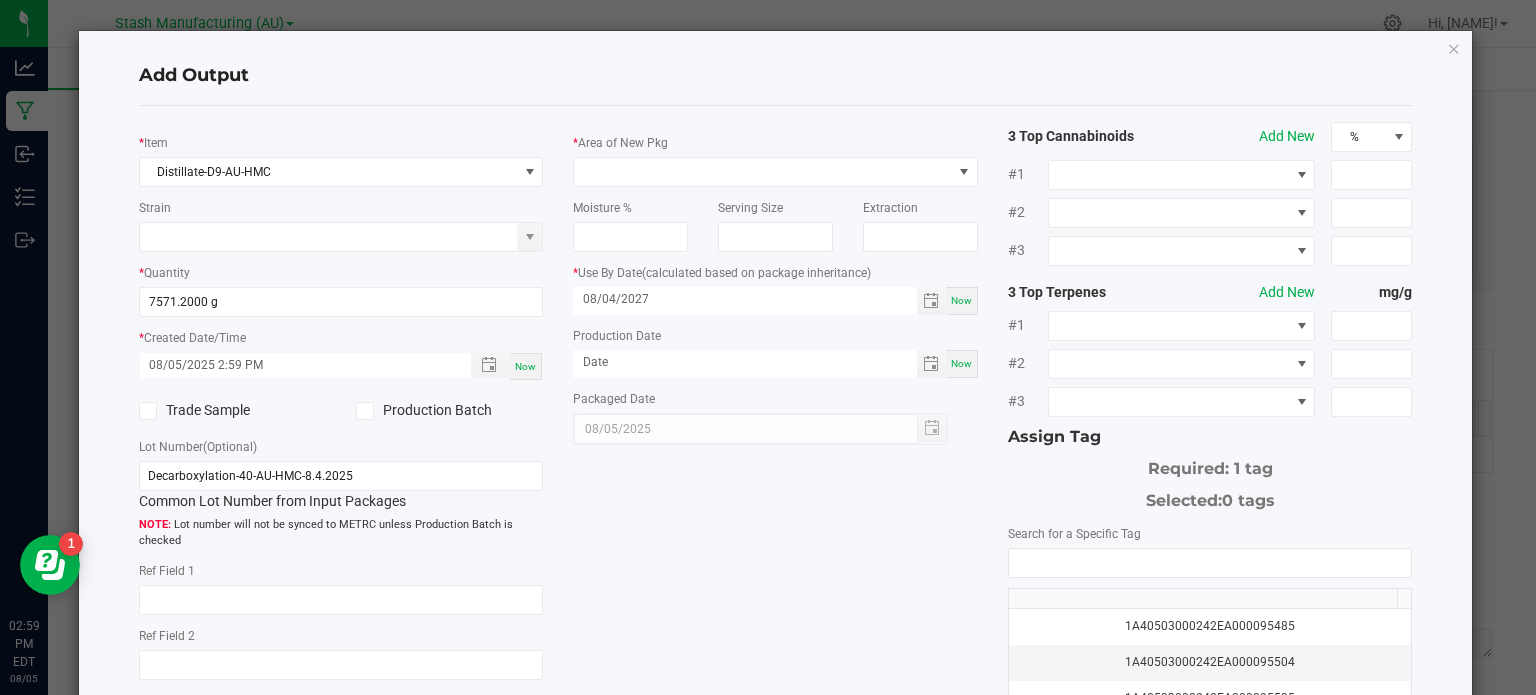 click 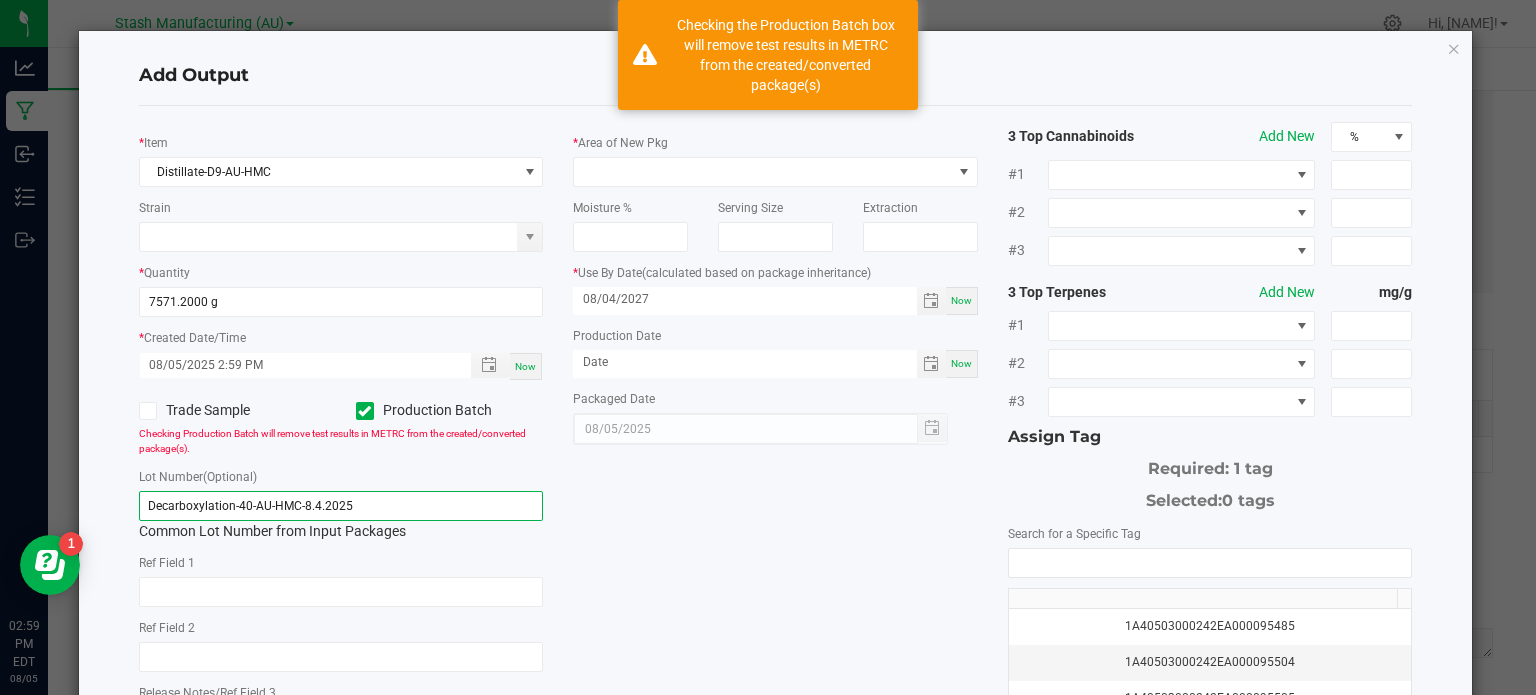 click on "Decarboxylation-40-AU-HMC-8.4.2025" 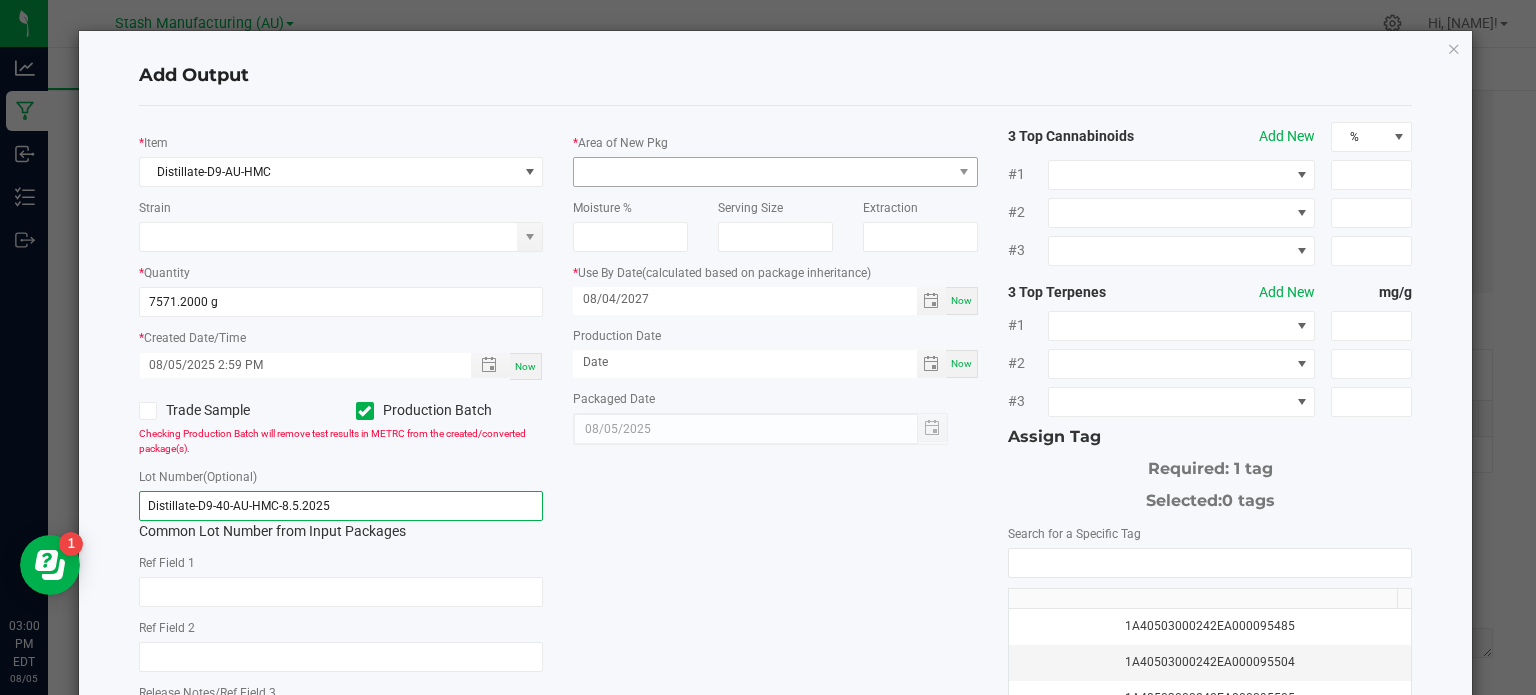 type on "Distillate-D9-40-AU-HMC-8.5.2025" 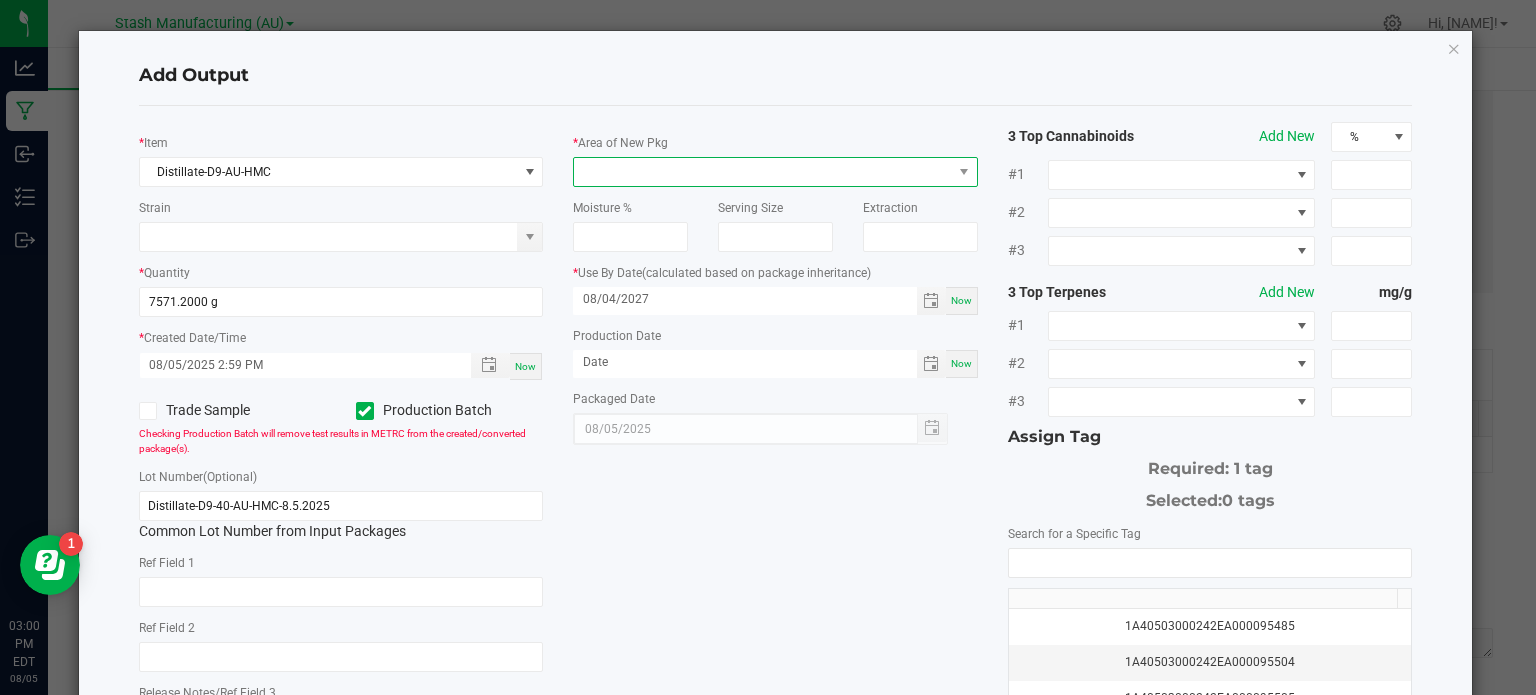 click at bounding box center [763, 172] 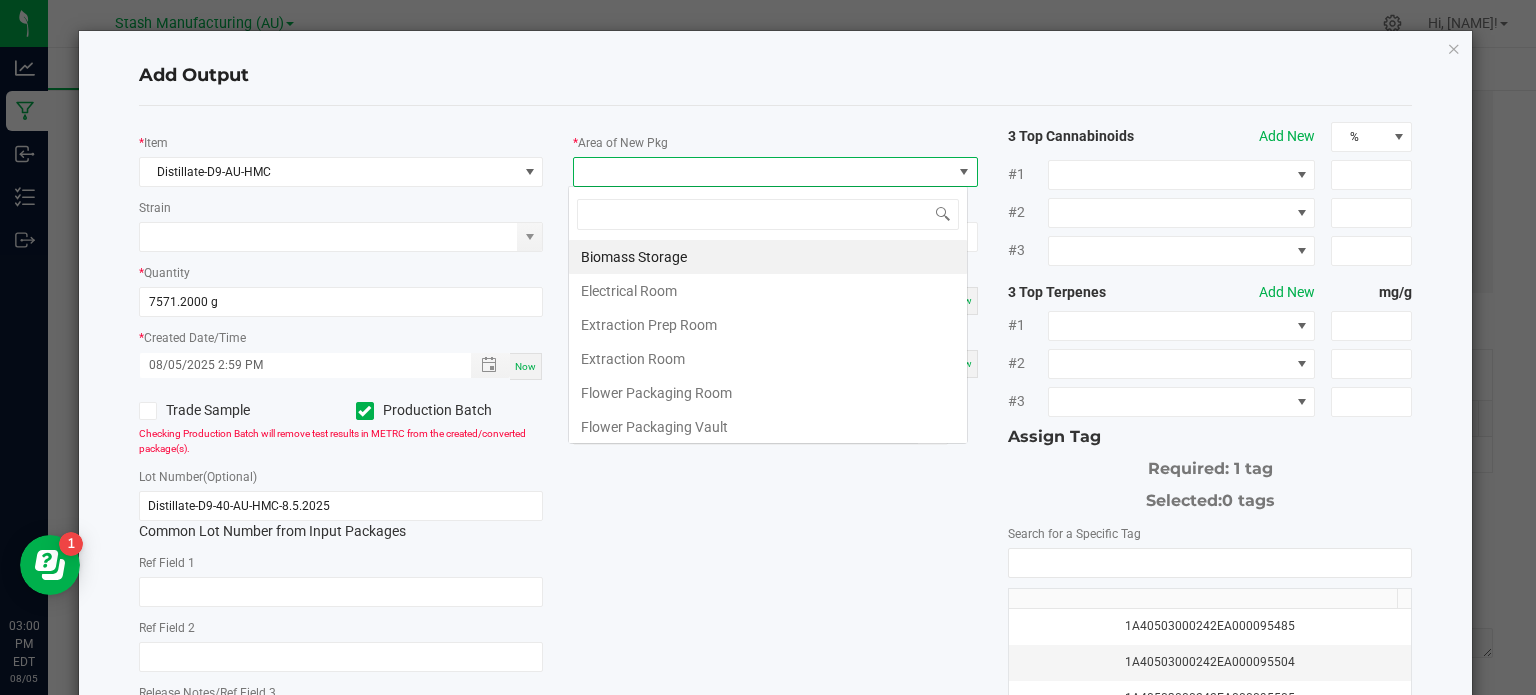 scroll, scrollTop: 99970, scrollLeft: 99600, axis: both 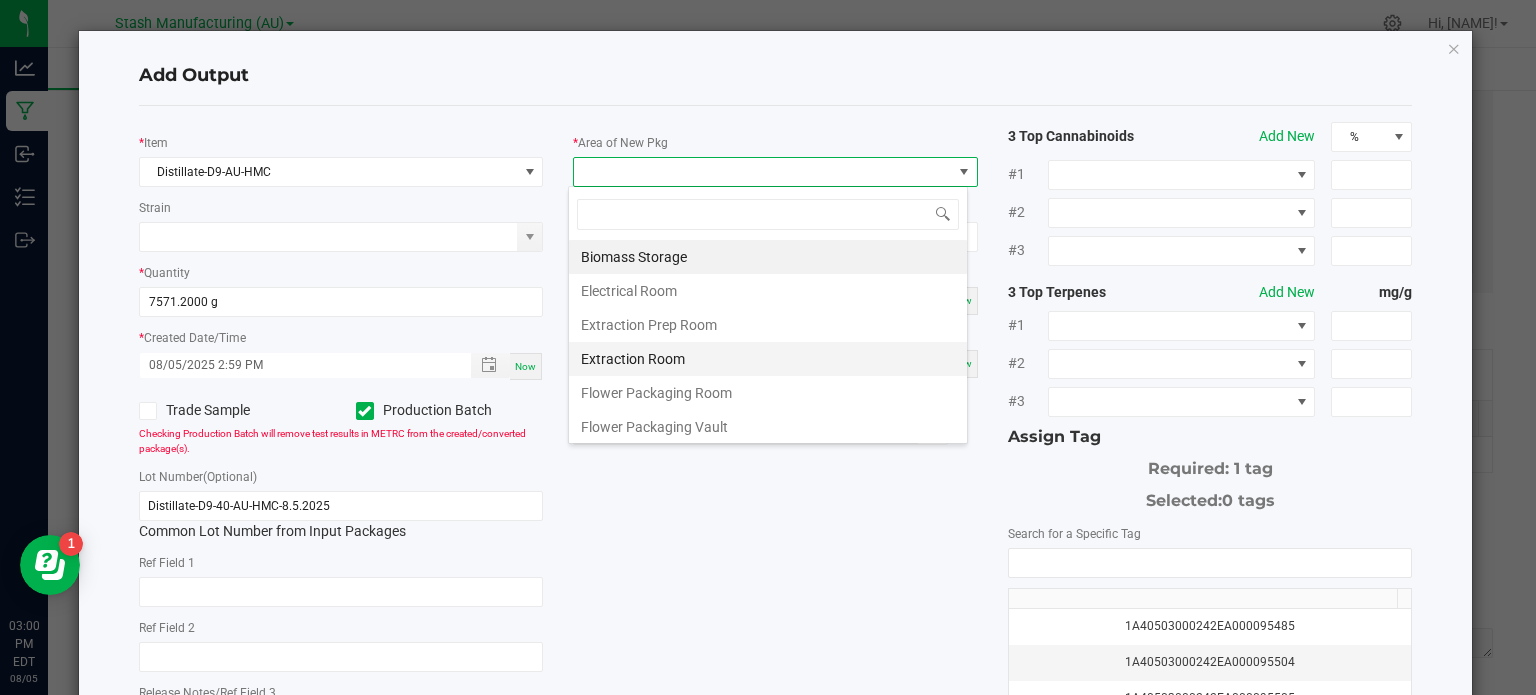 click on "Extraction Room" at bounding box center (768, 359) 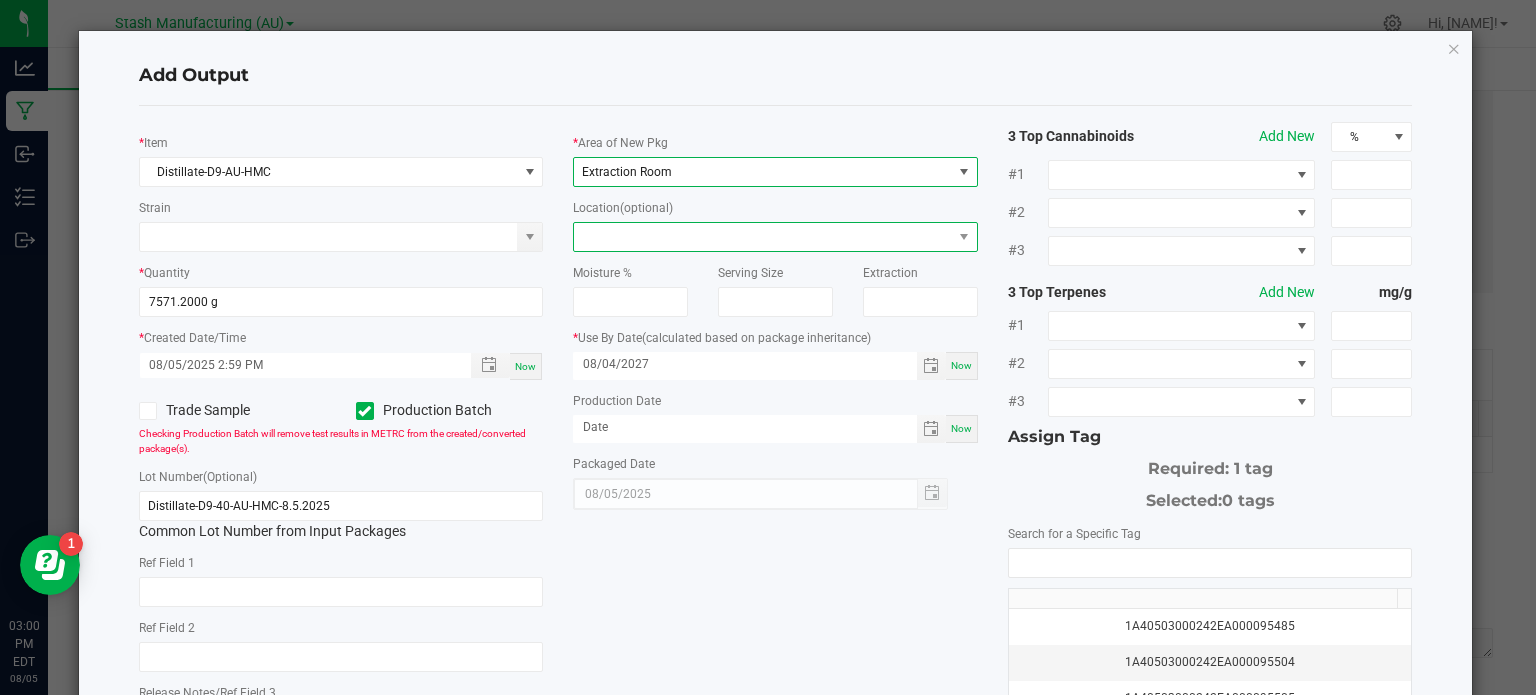 click at bounding box center [763, 237] 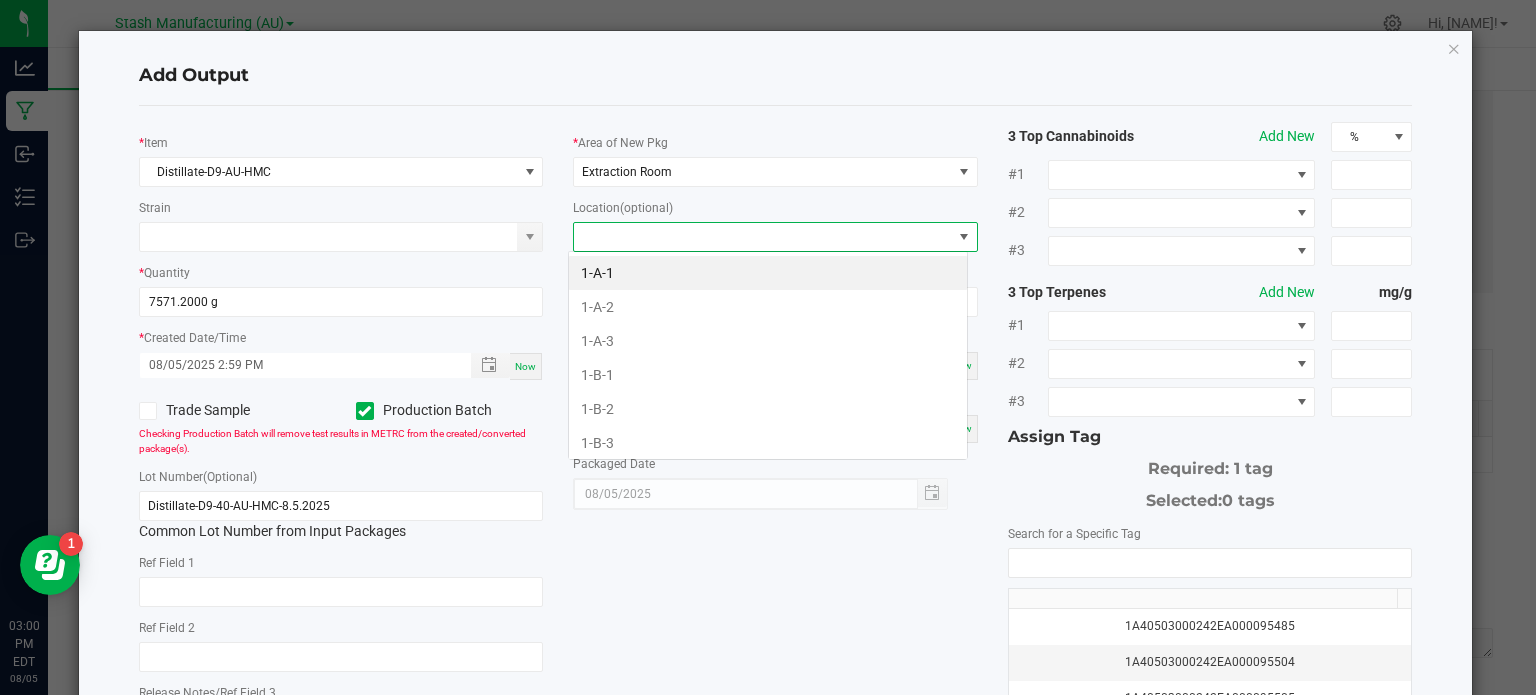 scroll, scrollTop: 99970, scrollLeft: 99600, axis: both 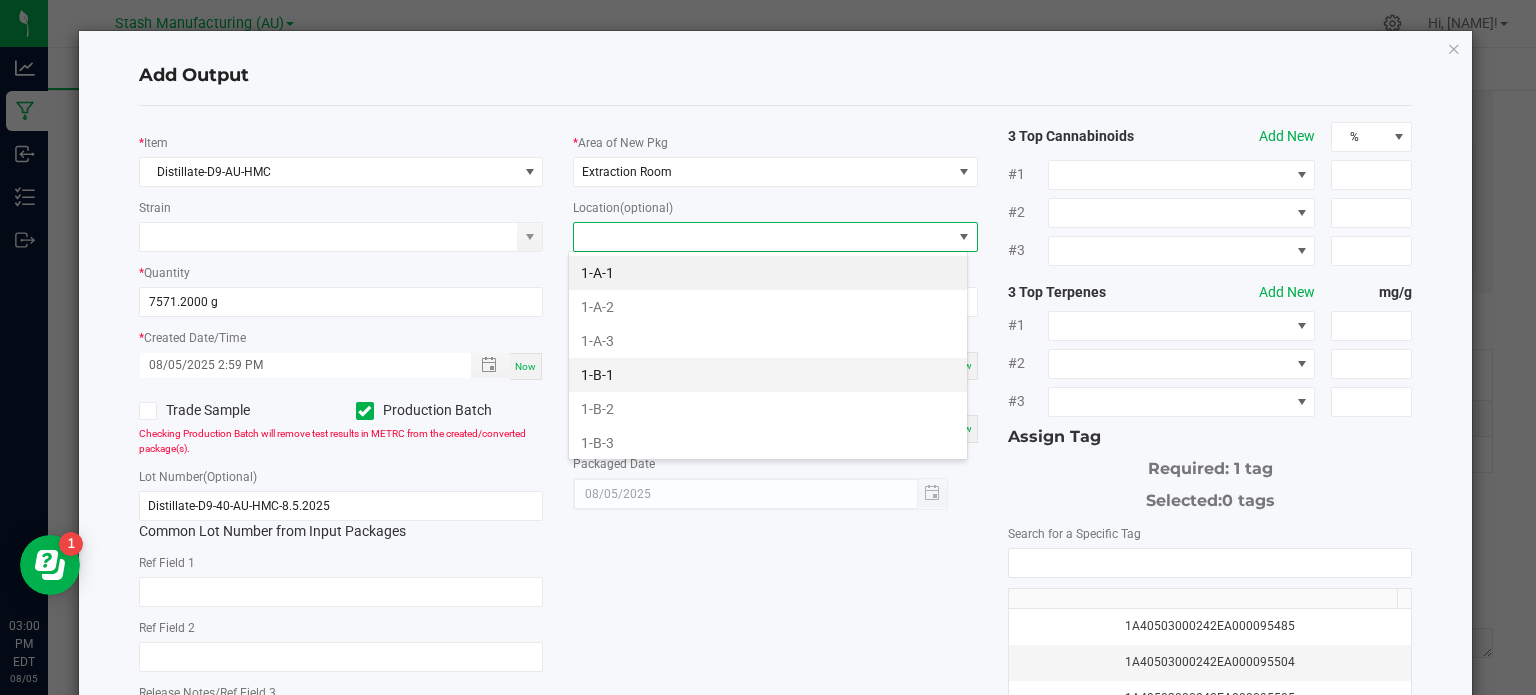 click on "1-B-1" at bounding box center [768, 375] 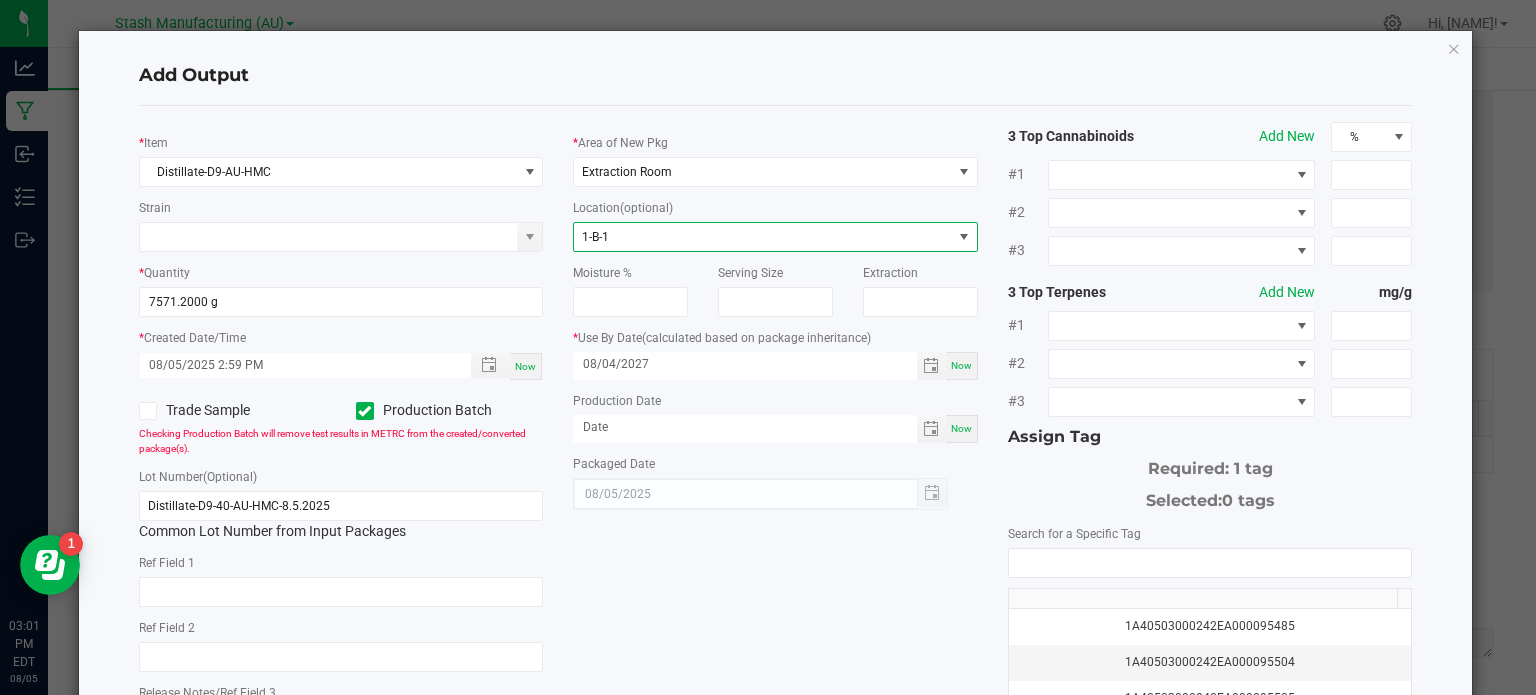 click on "Now" at bounding box center (961, 428) 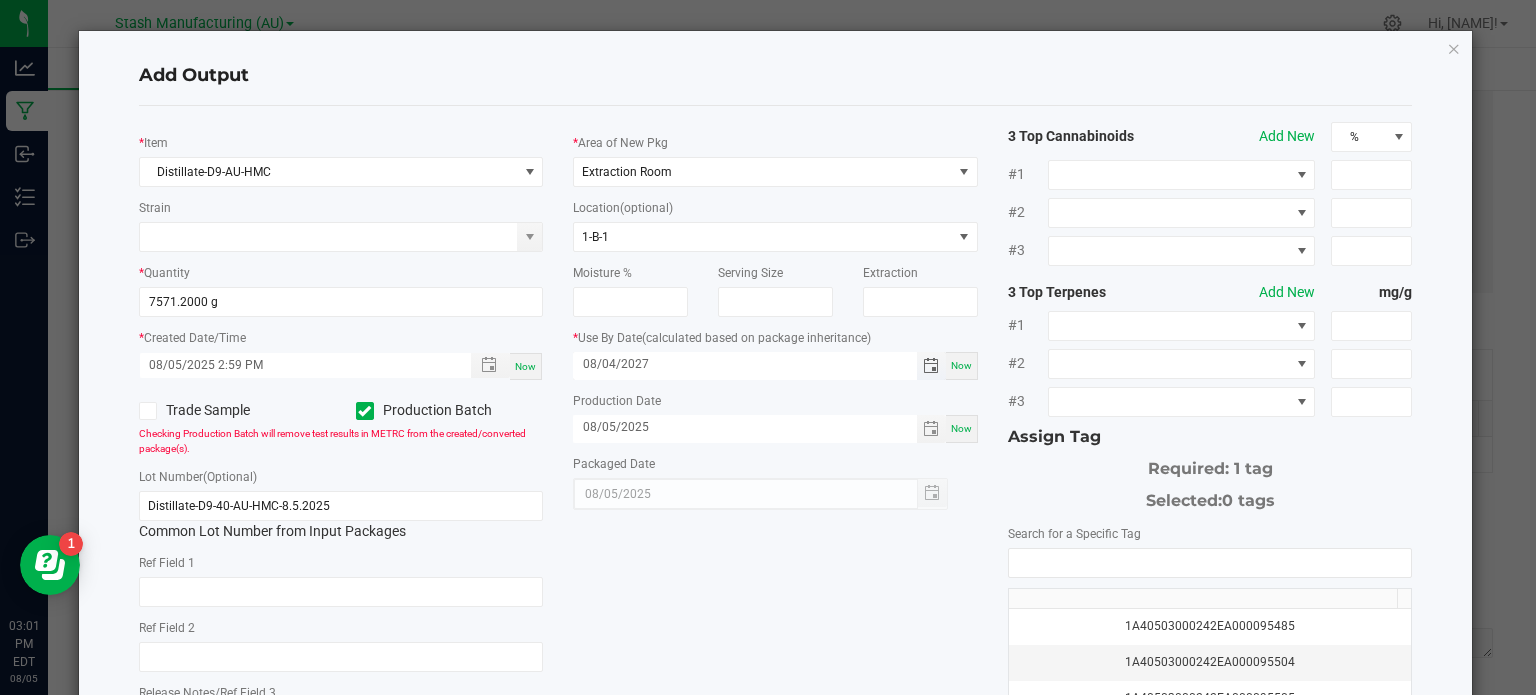 click on "08/04/2027" at bounding box center (745, 364) 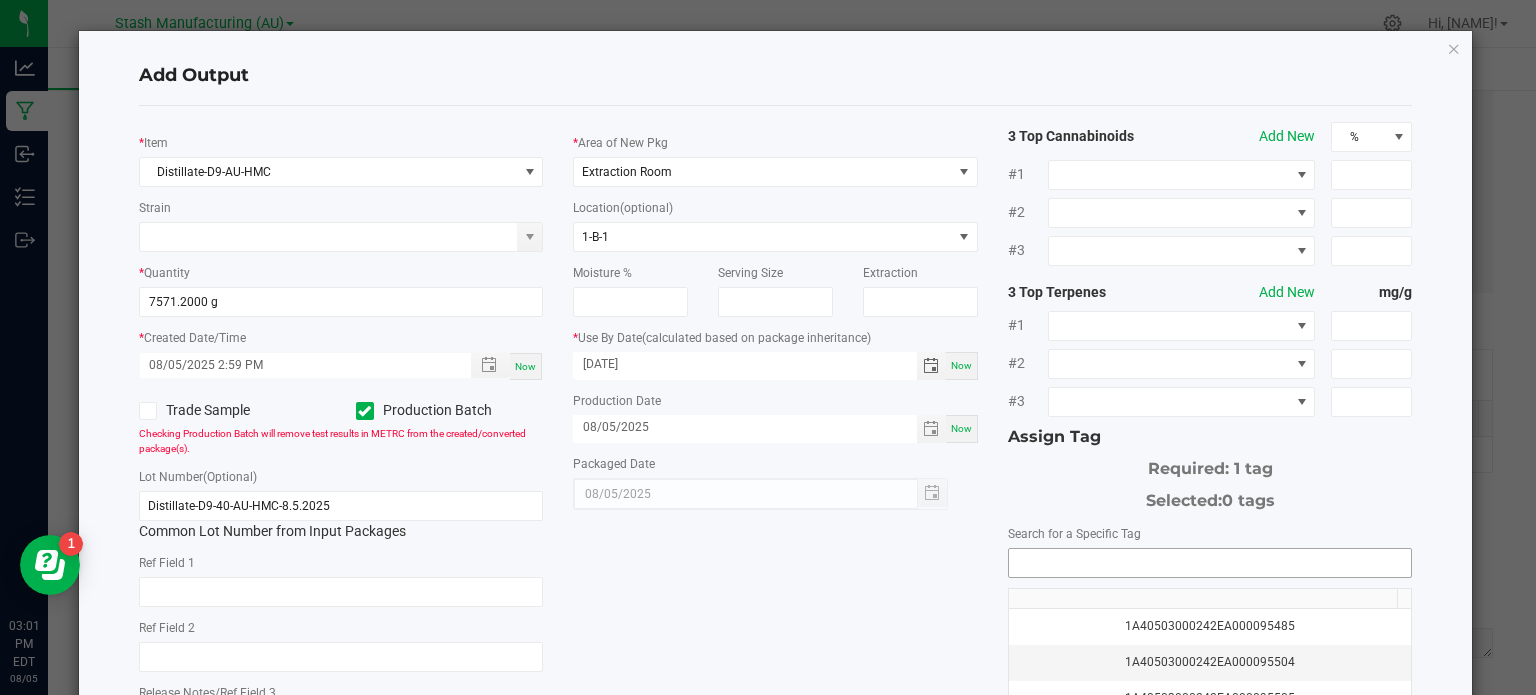type on "[DATE]" 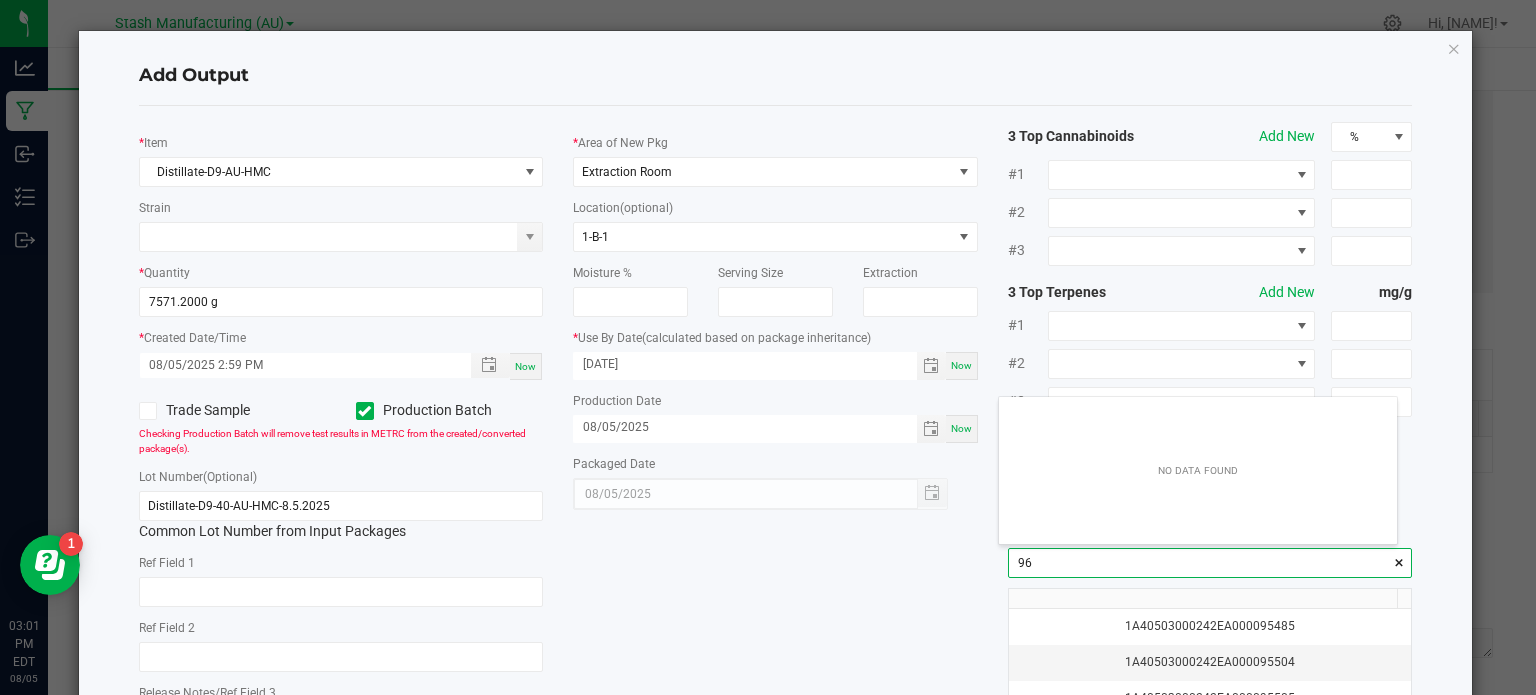 scroll, scrollTop: 99972, scrollLeft: 99601, axis: both 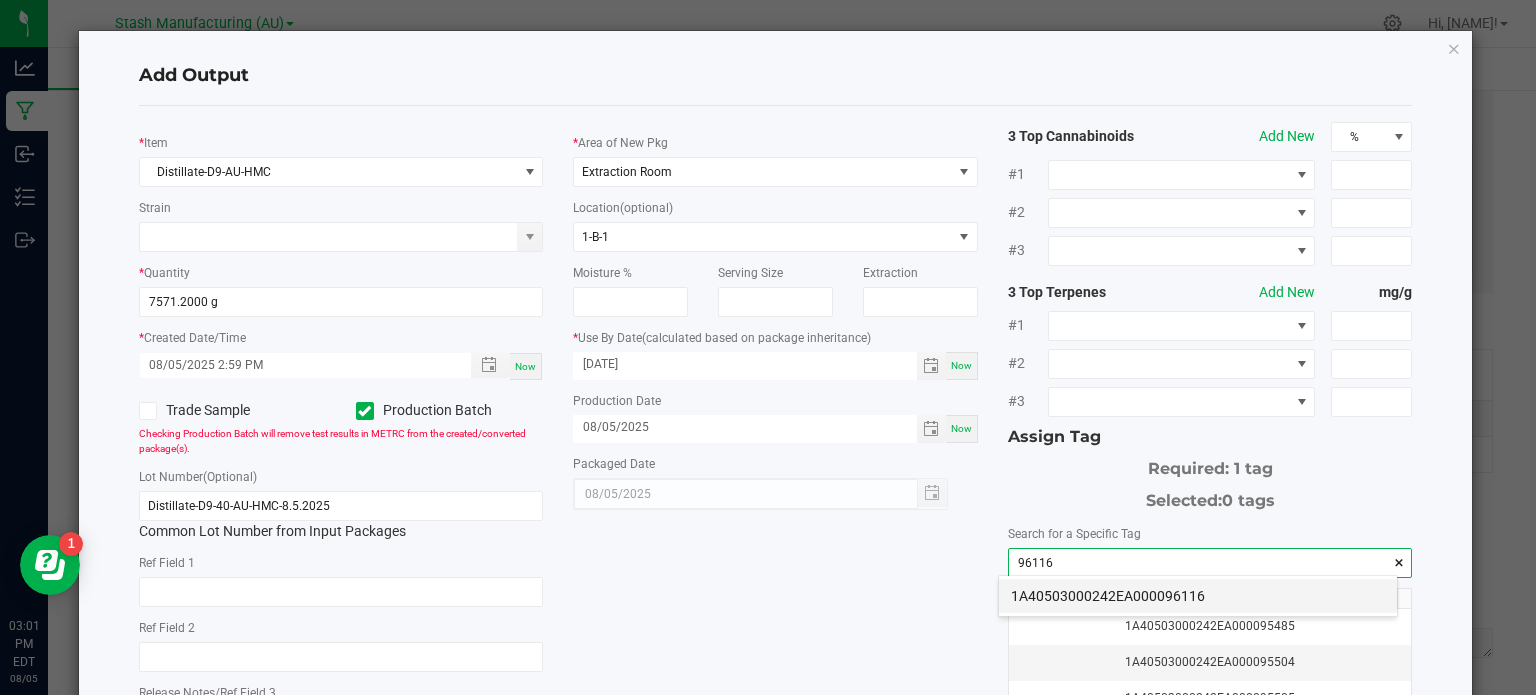 click on "1A40503000242EA000096116" at bounding box center (1198, 596) 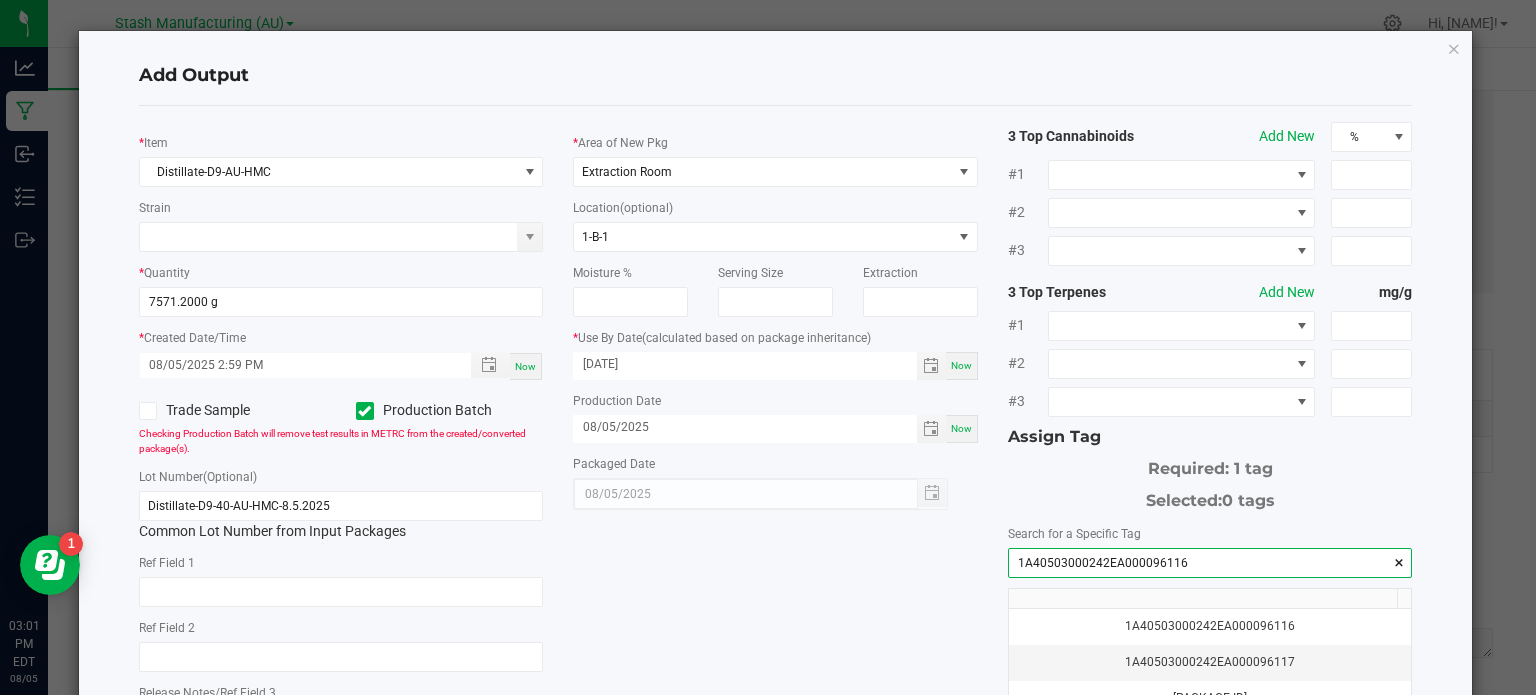 type on "1A40503000242EA000096116" 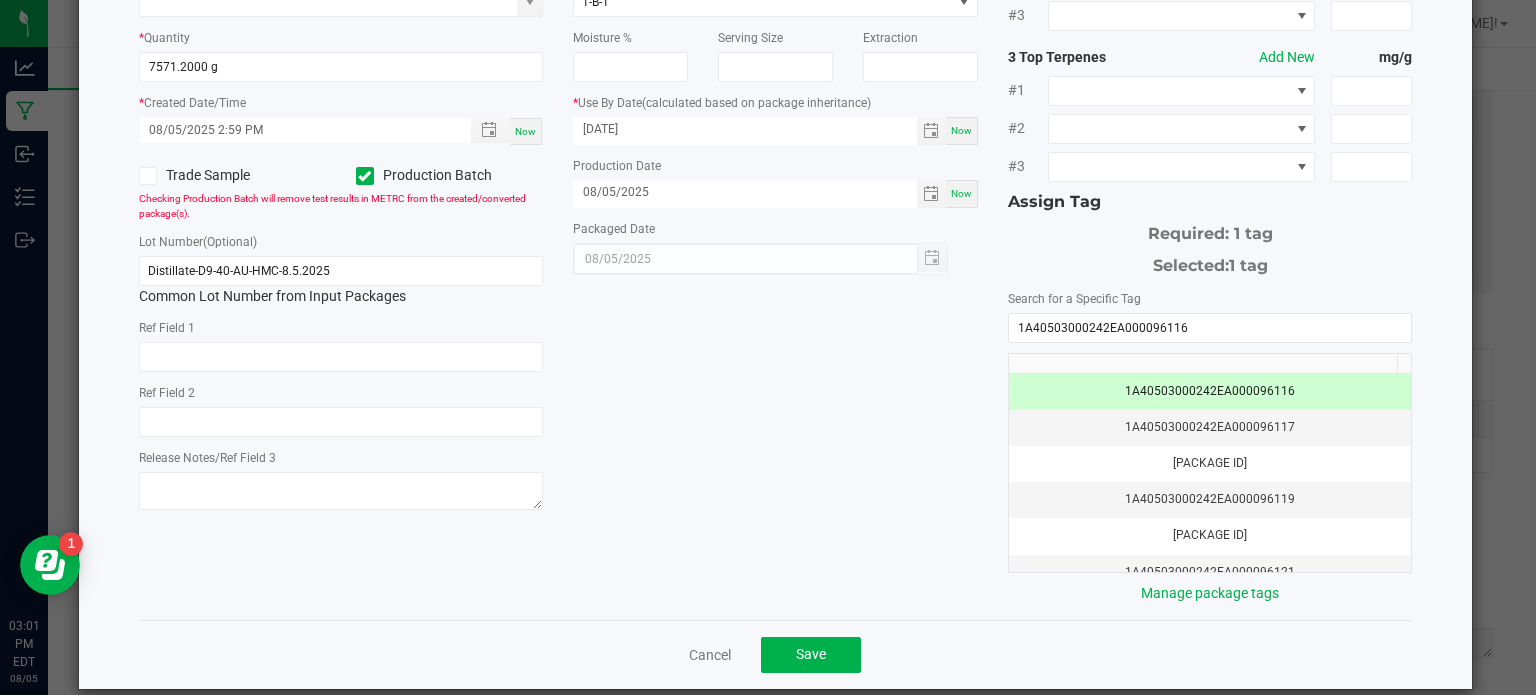 scroll, scrollTop: 256, scrollLeft: 0, axis: vertical 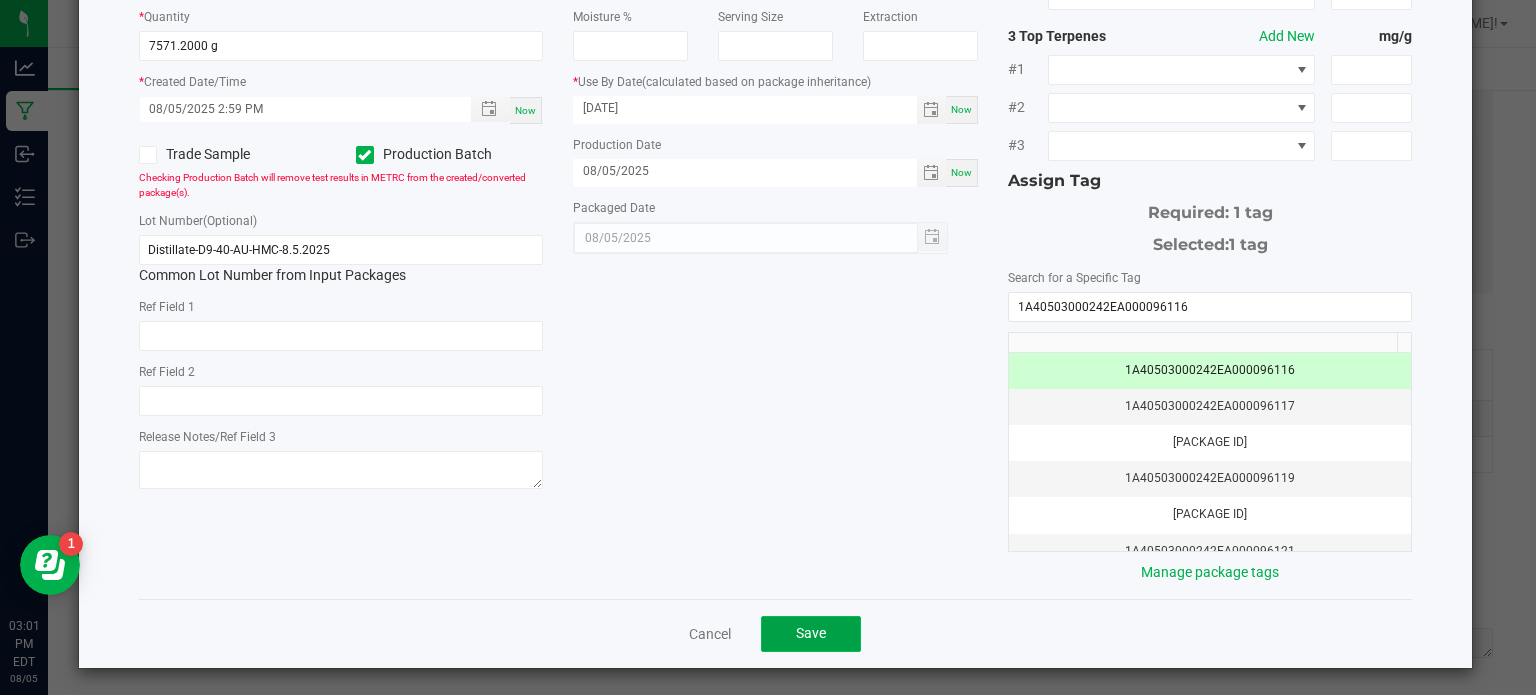 click on "Save" 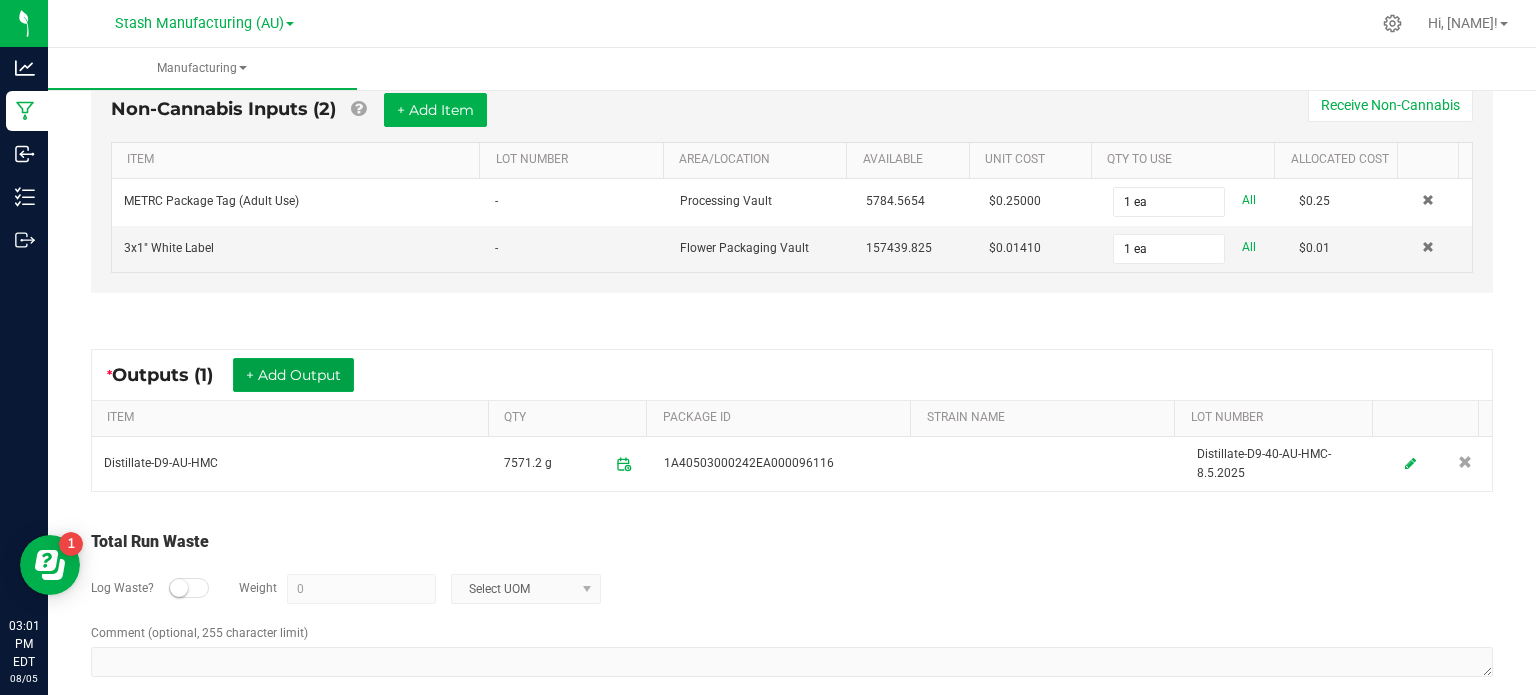 scroll, scrollTop: 0, scrollLeft: 0, axis: both 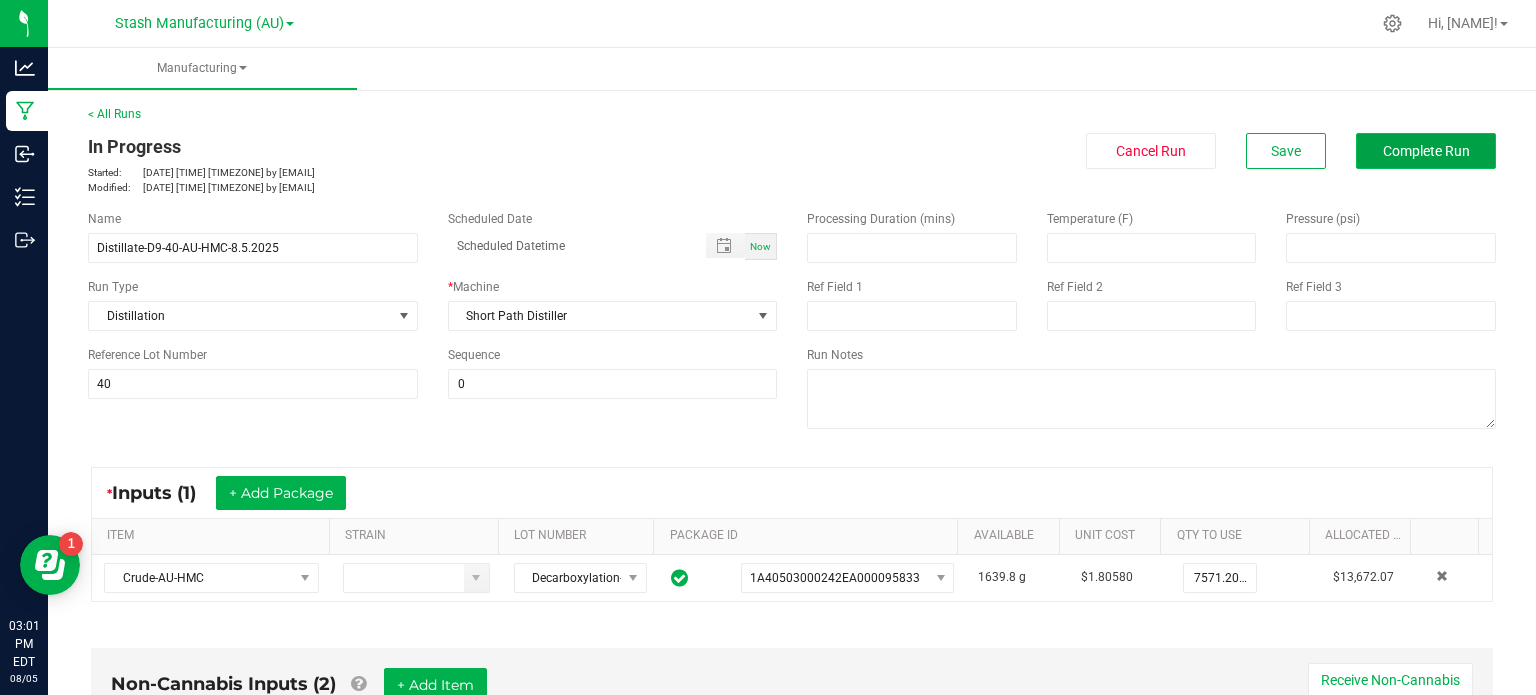 click on "Complete Run" at bounding box center (1426, 151) 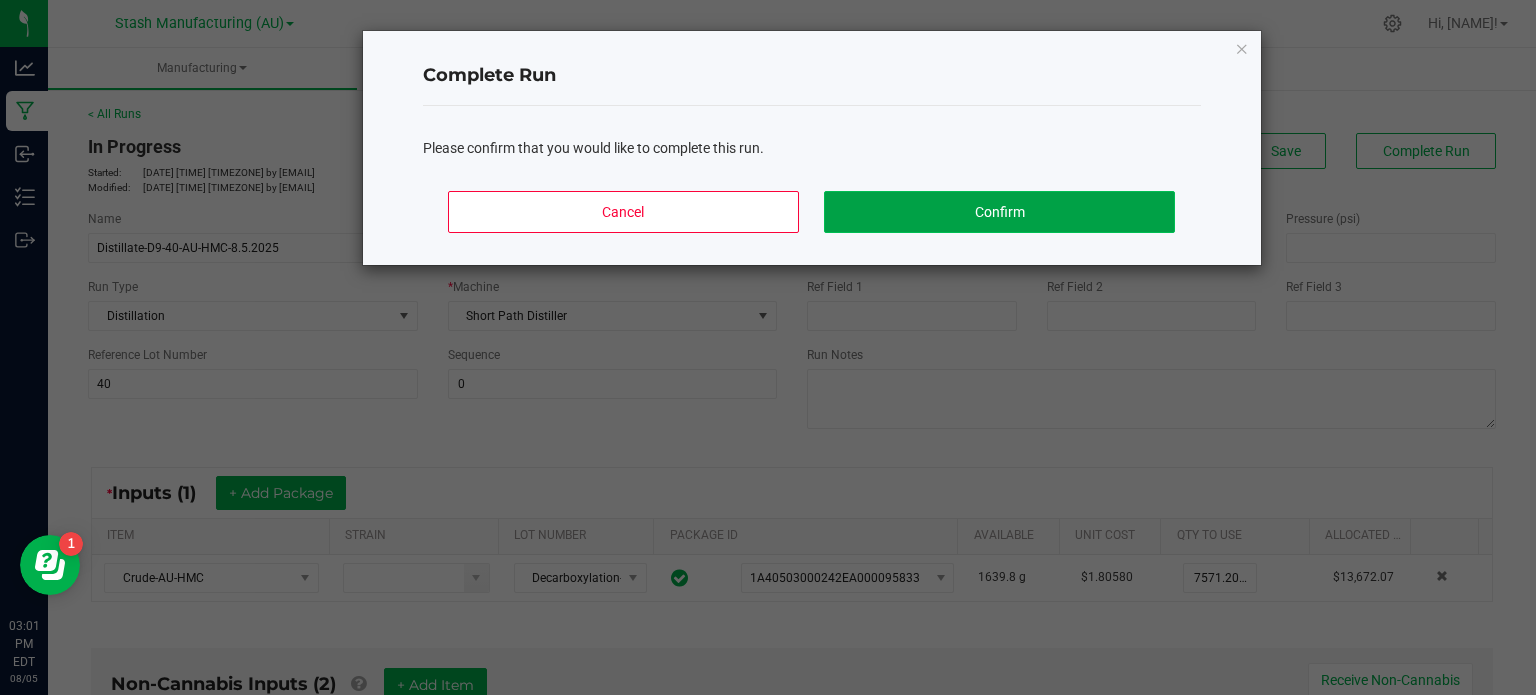 click on "Confirm" 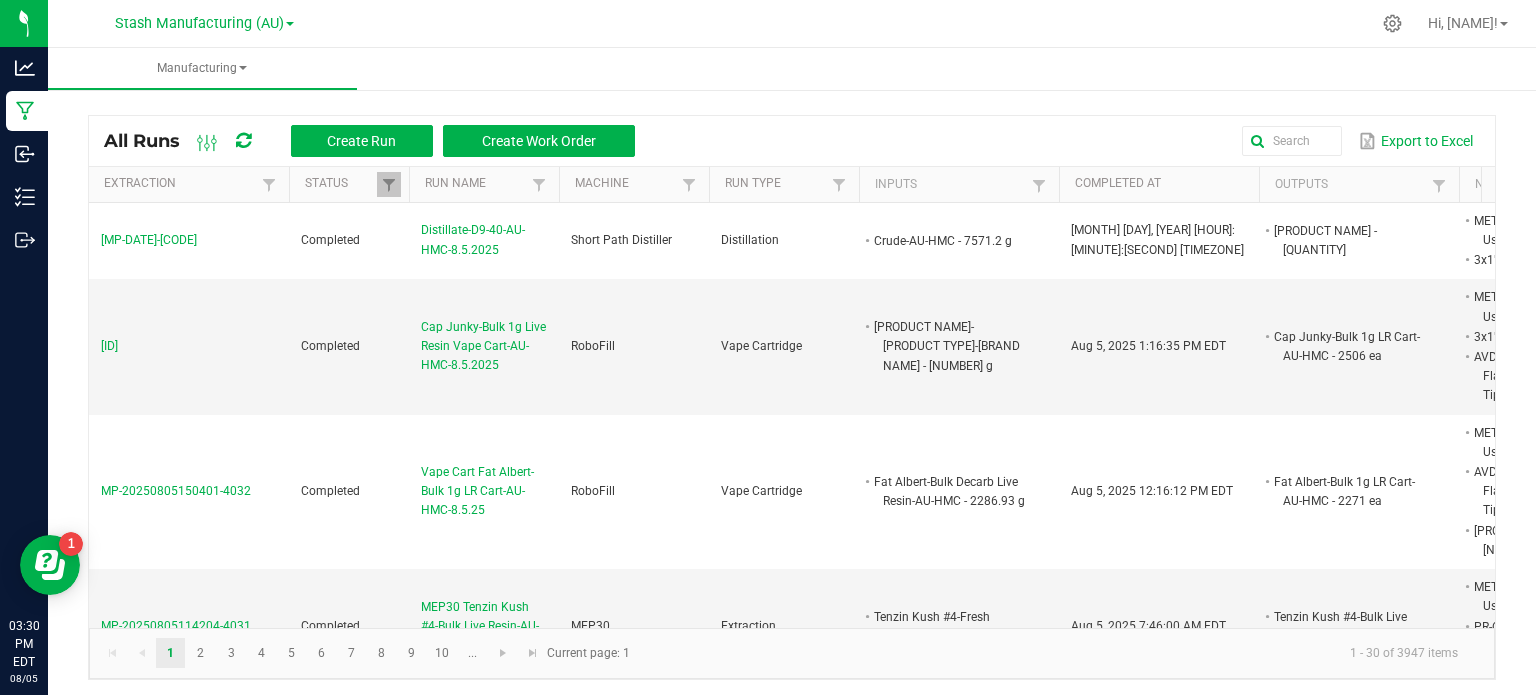 click on "[BRAND NAME] Hi, [NAME]!" at bounding box center (792, 24) 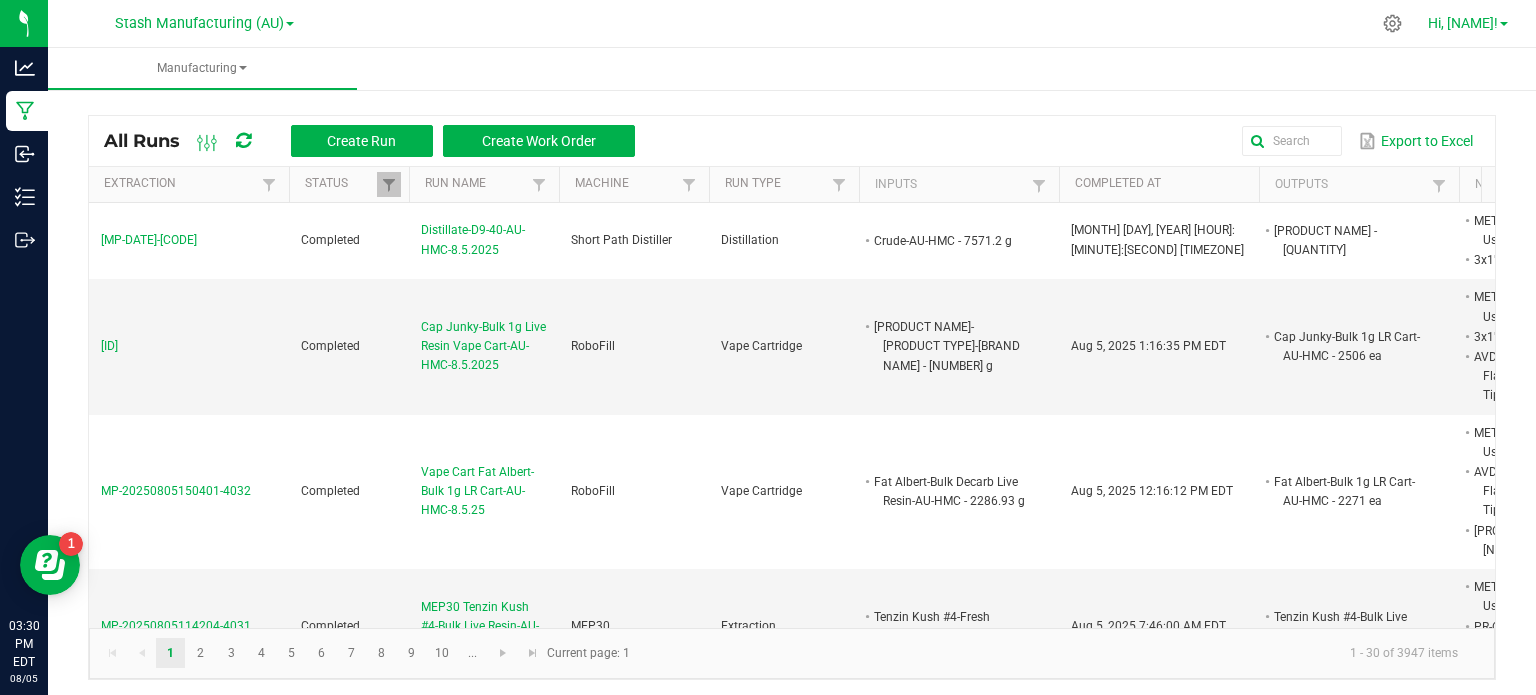 click on "Hi, [NAME]!" at bounding box center (1463, 23) 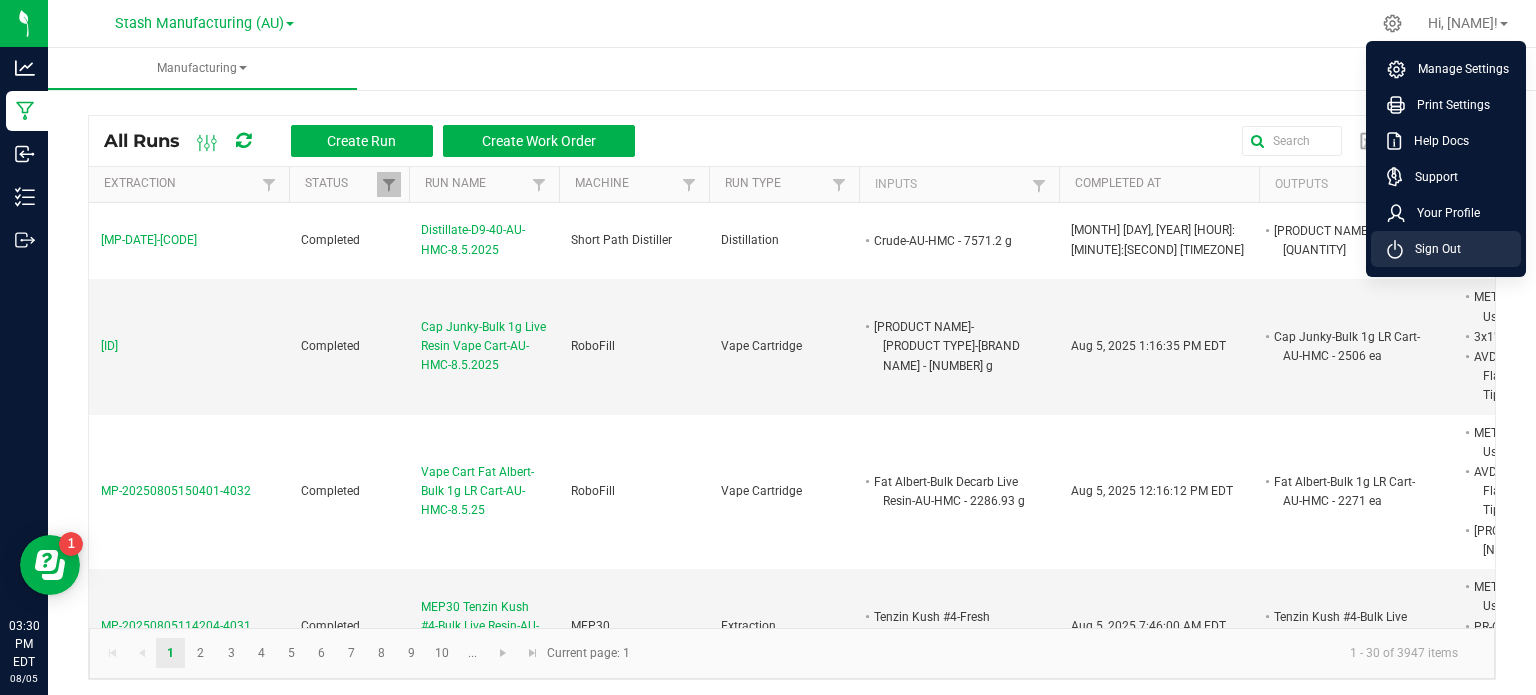click on "Sign Out" at bounding box center [1446, 249] 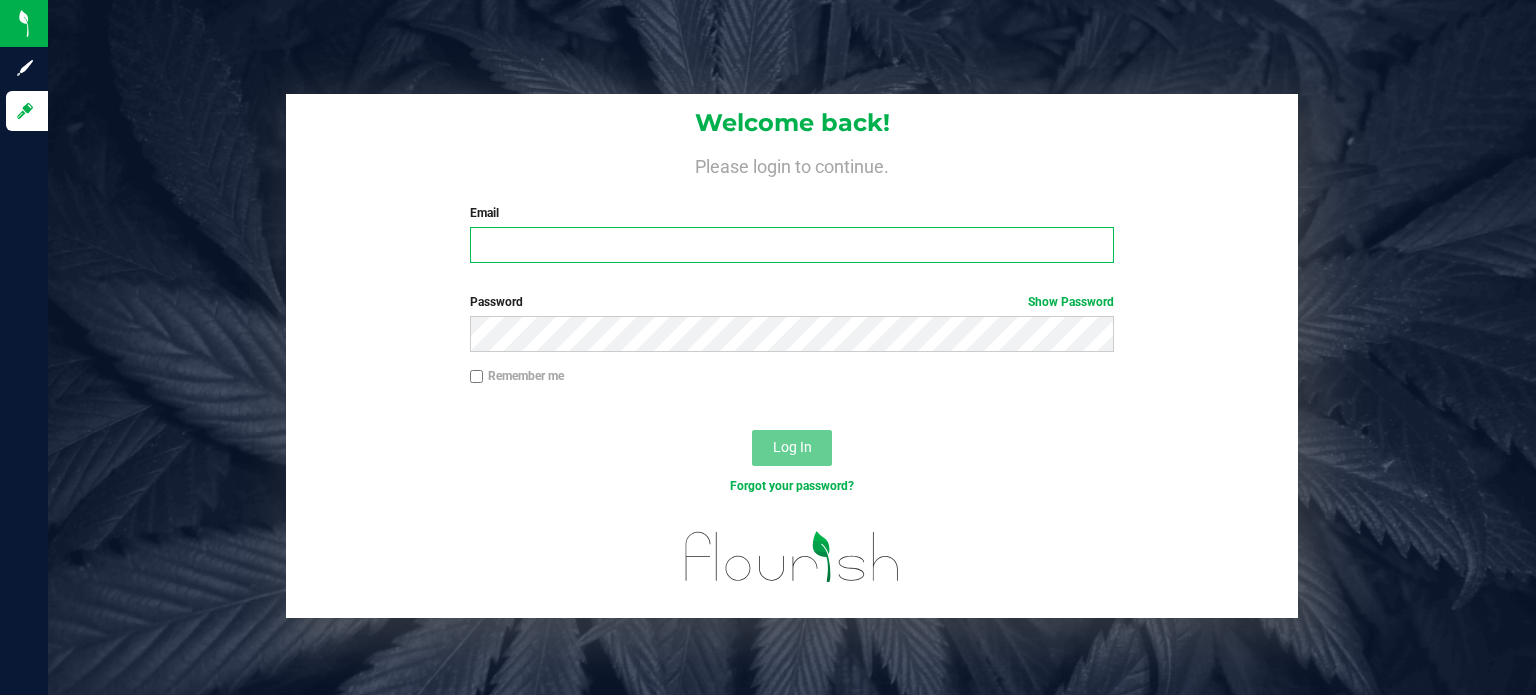 type on "[EMAIL]" 